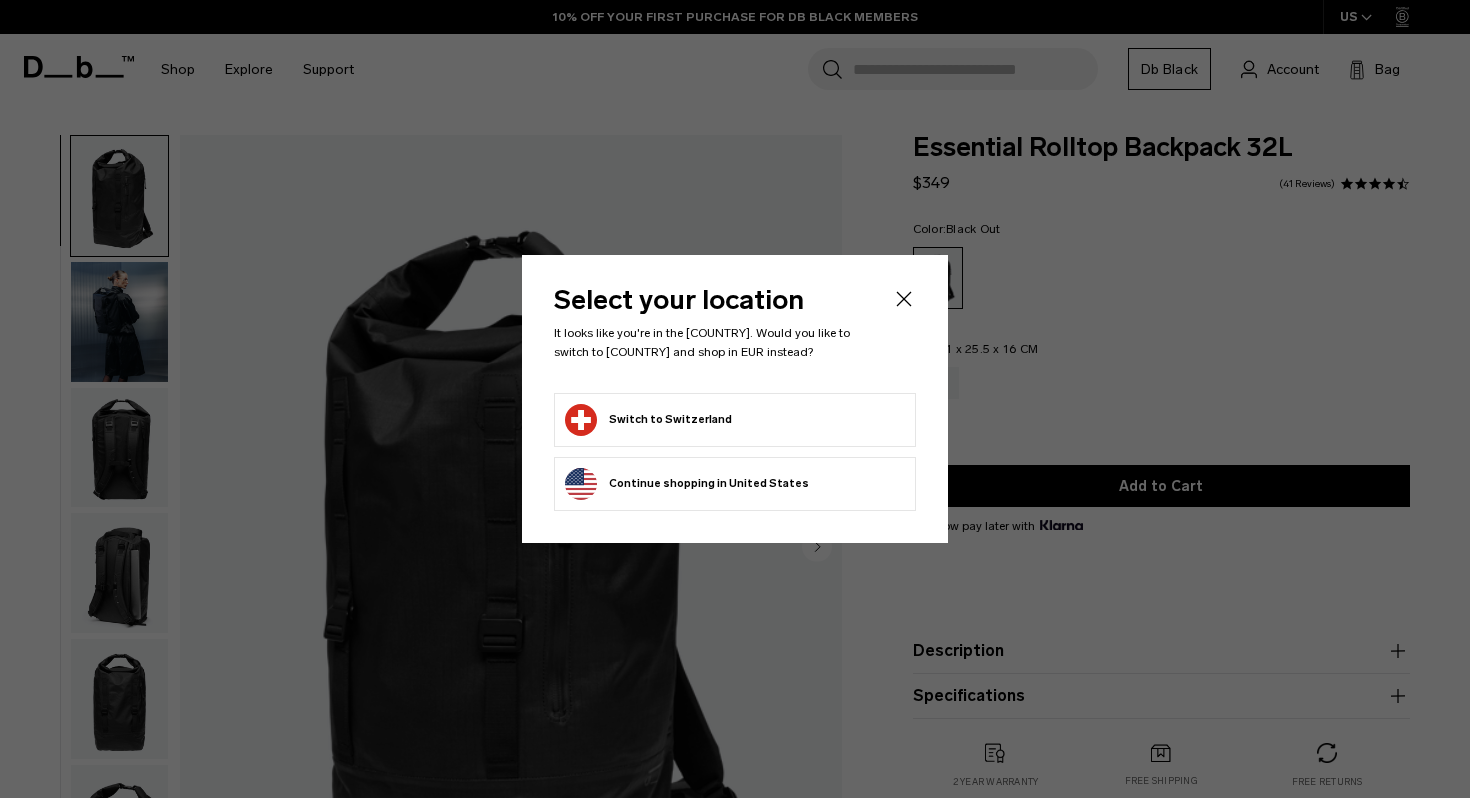 scroll, scrollTop: 0, scrollLeft: 0, axis: both 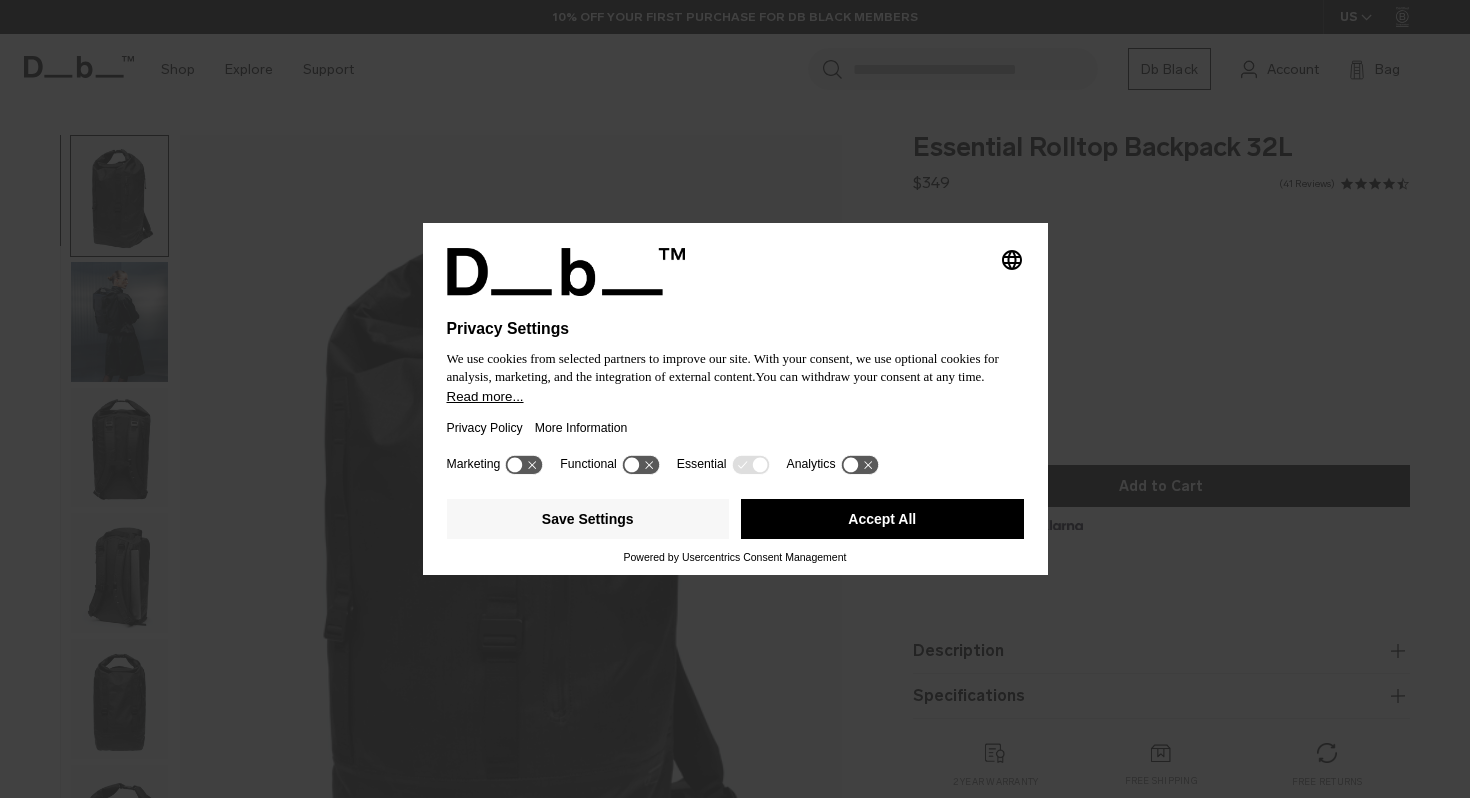 click on "Accept All" at bounding box center [882, 519] 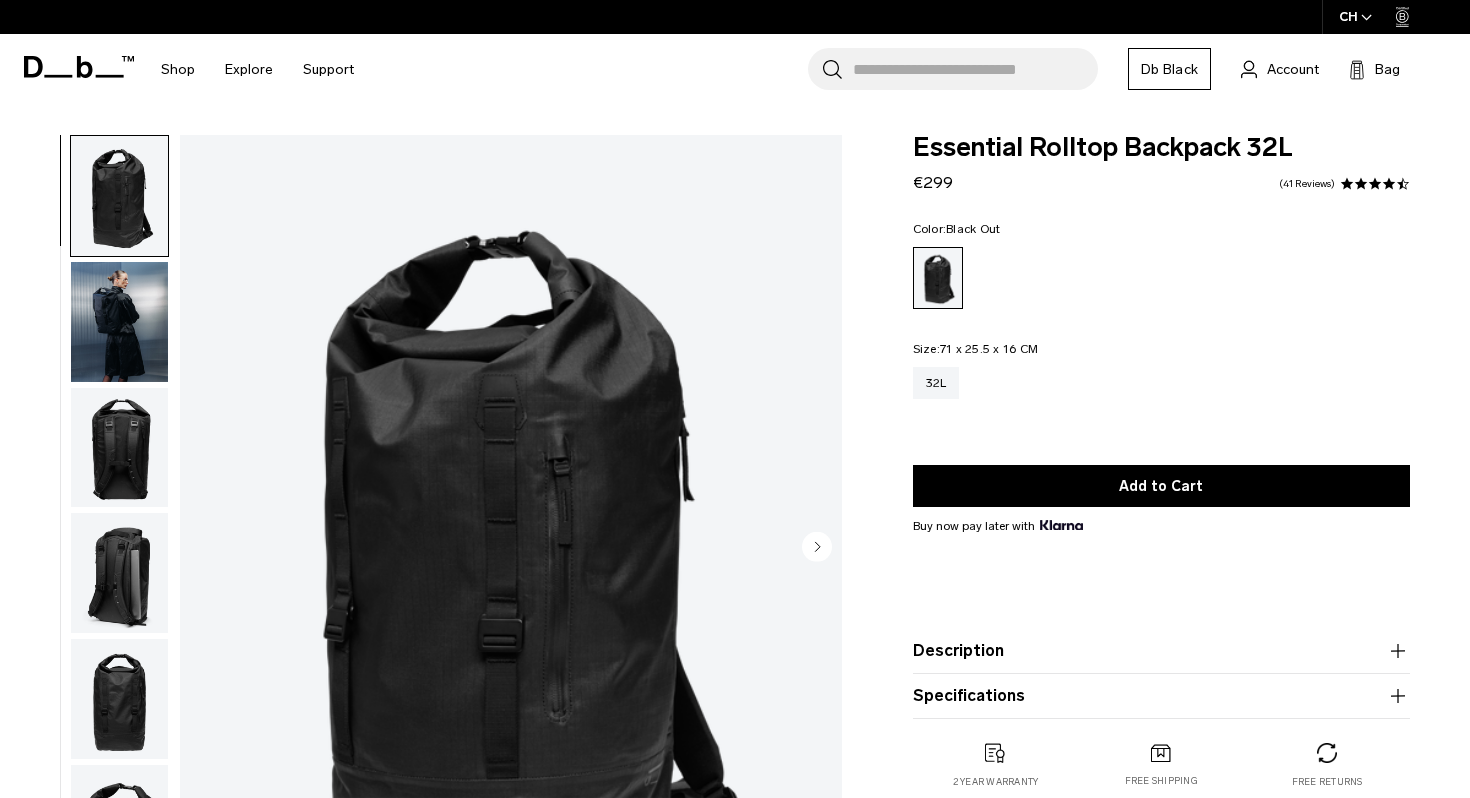 scroll, scrollTop: 0, scrollLeft: 0, axis: both 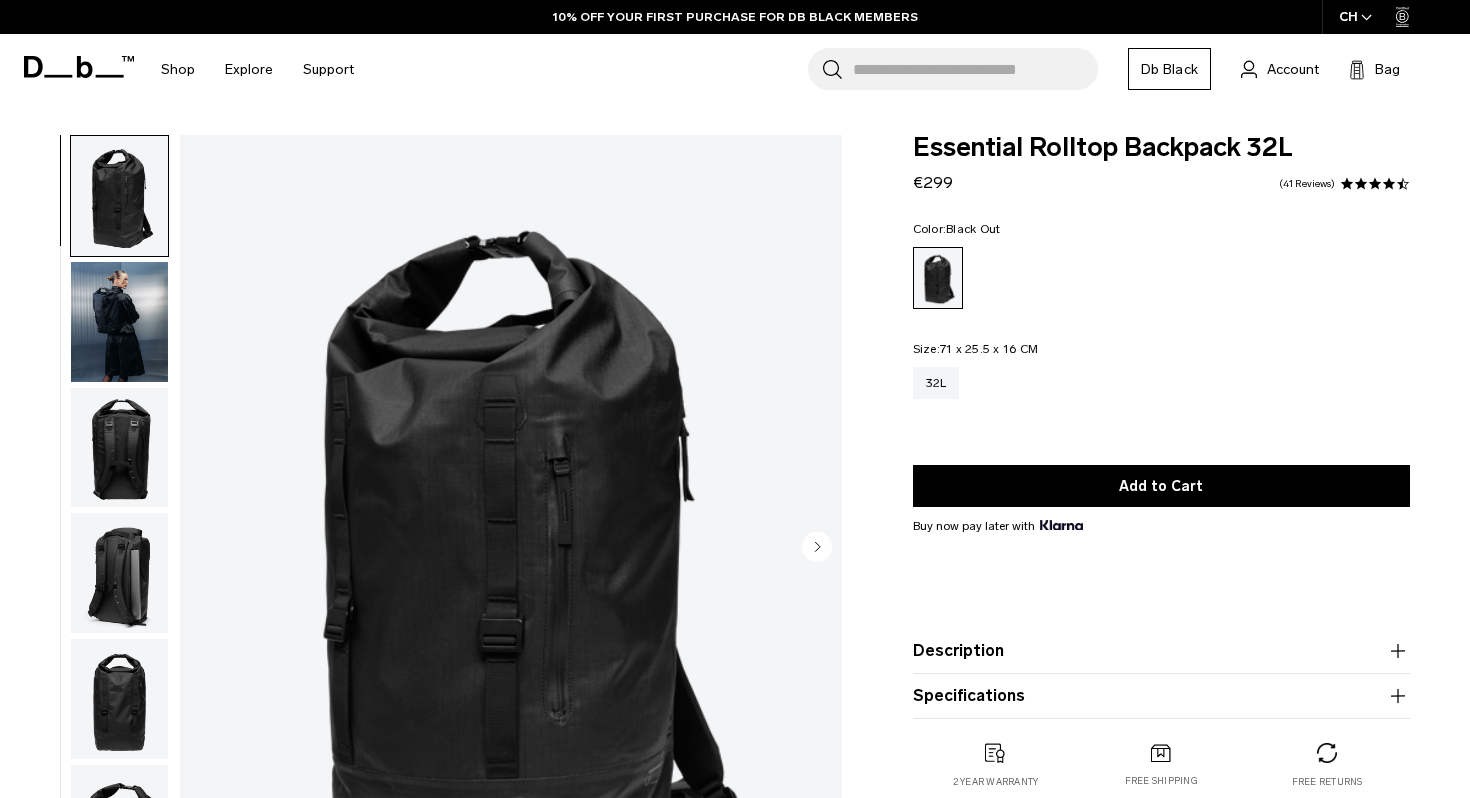 click at bounding box center (119, 322) 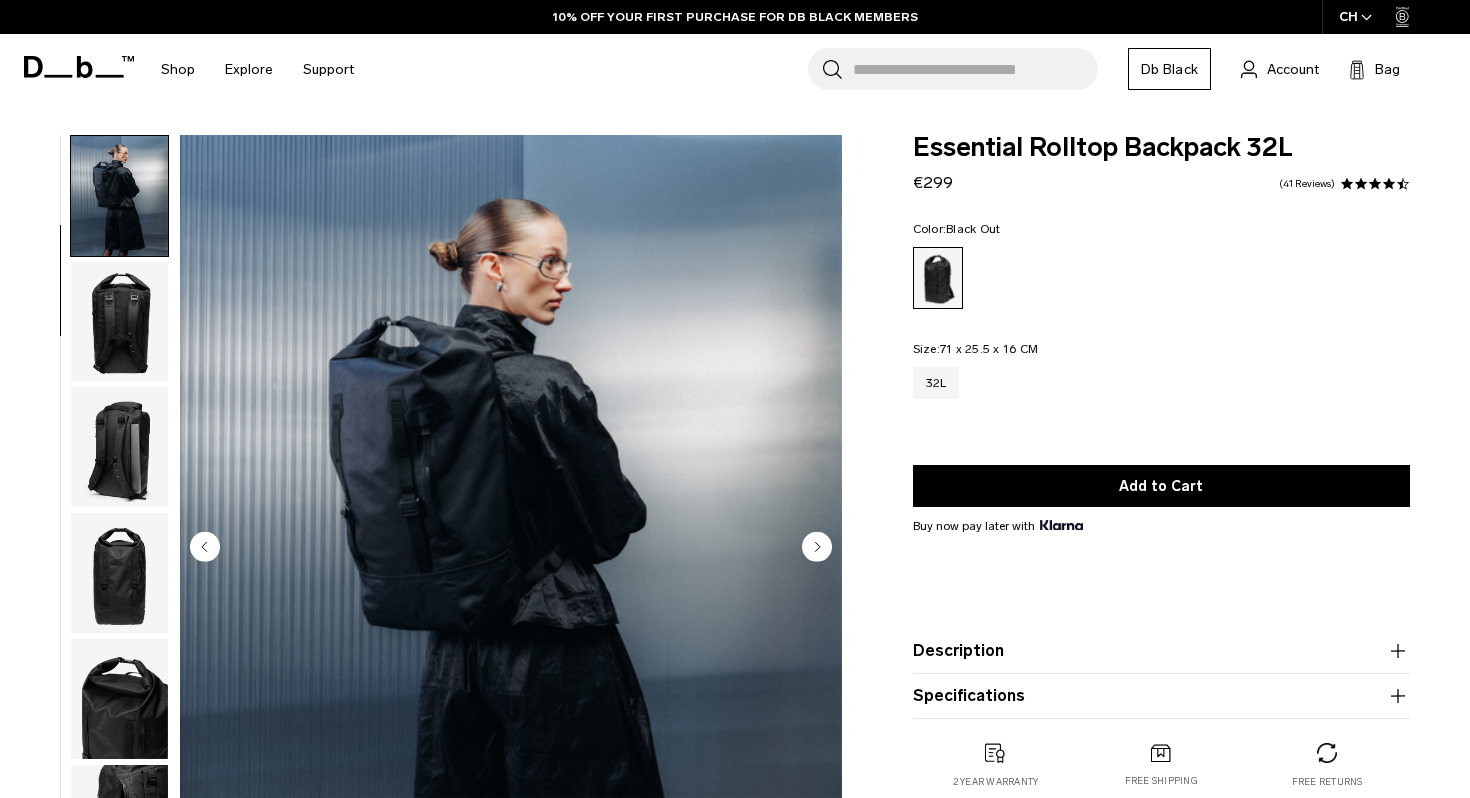 click at bounding box center [119, 322] 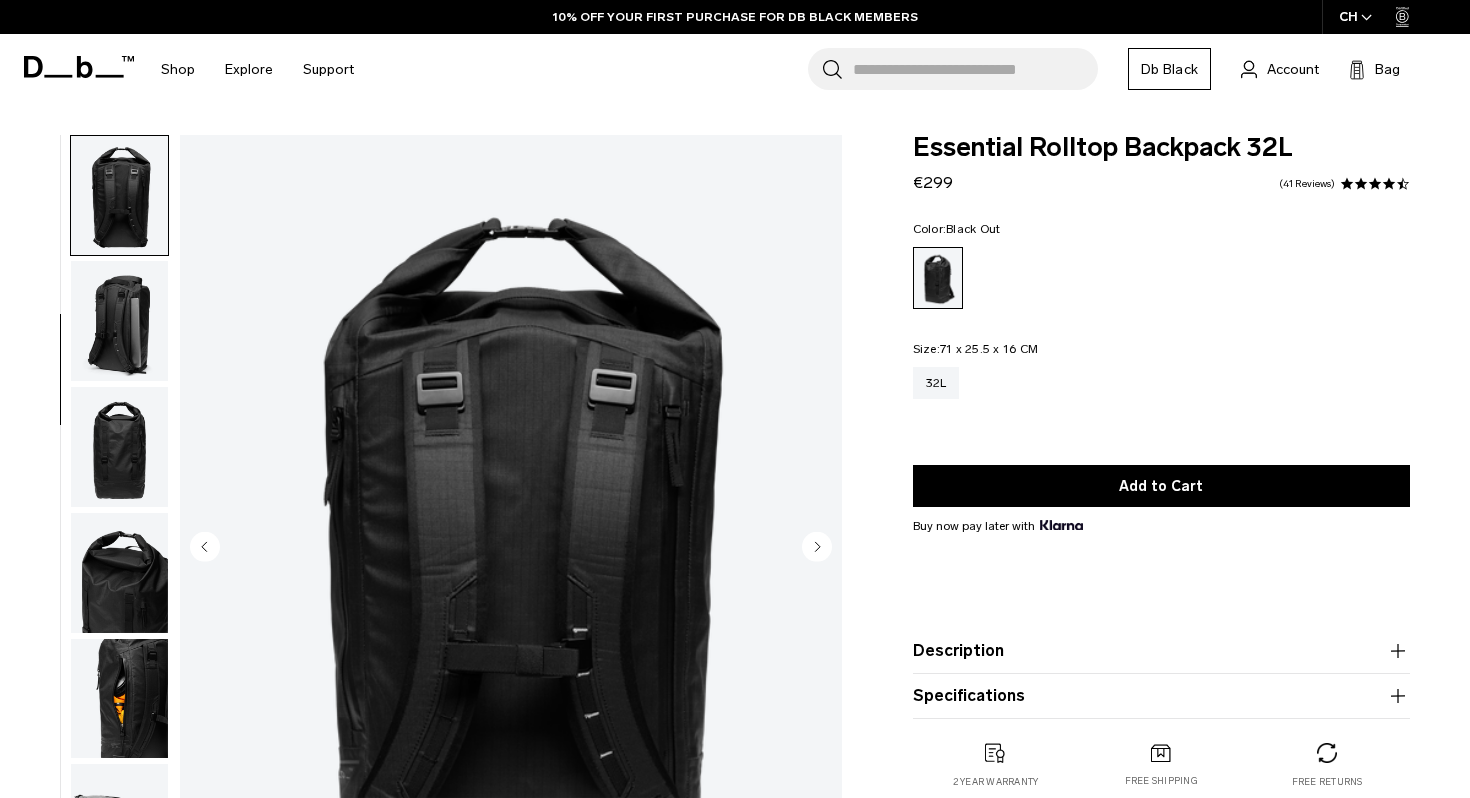 click at bounding box center [119, 321] 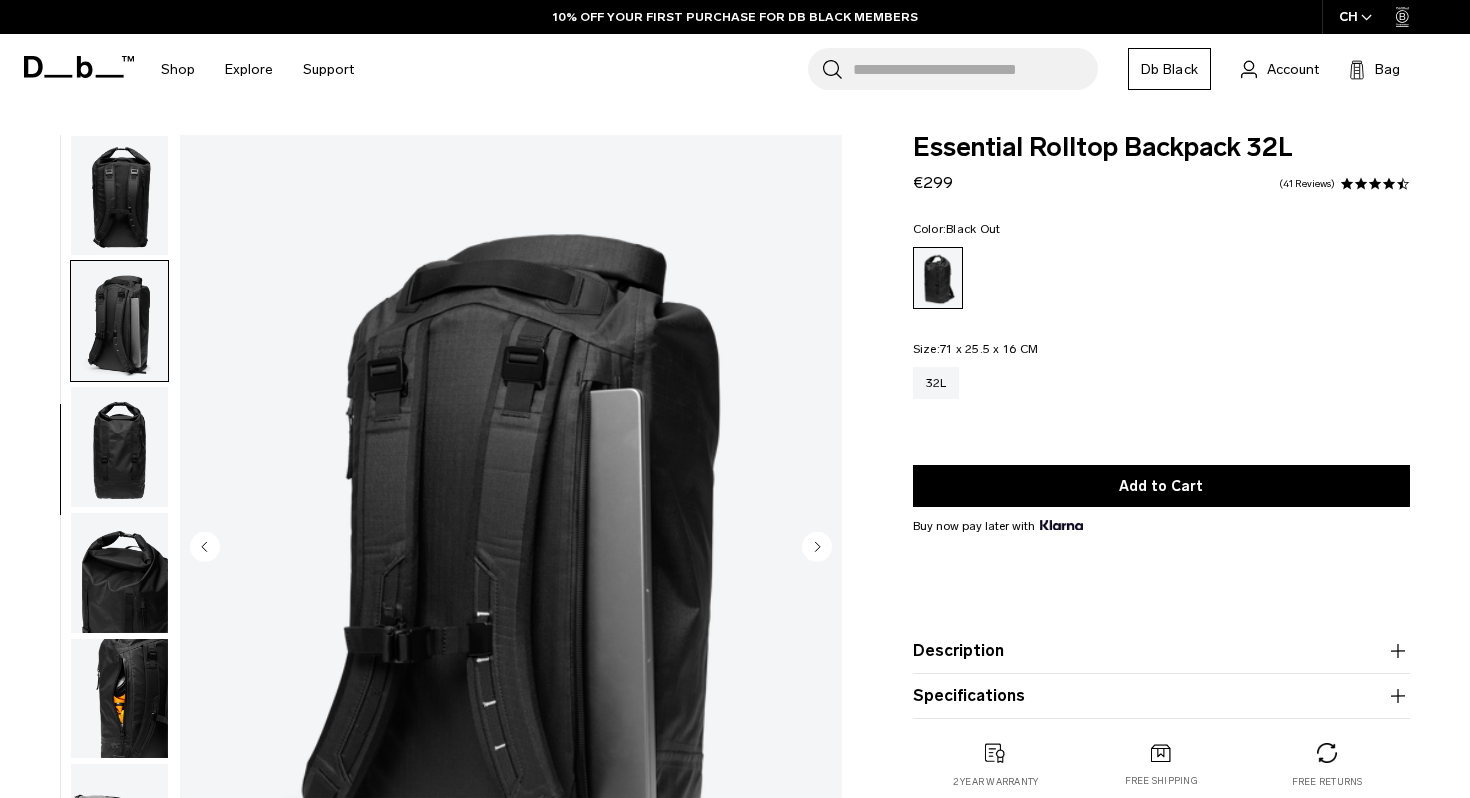 scroll, scrollTop: 301, scrollLeft: 0, axis: vertical 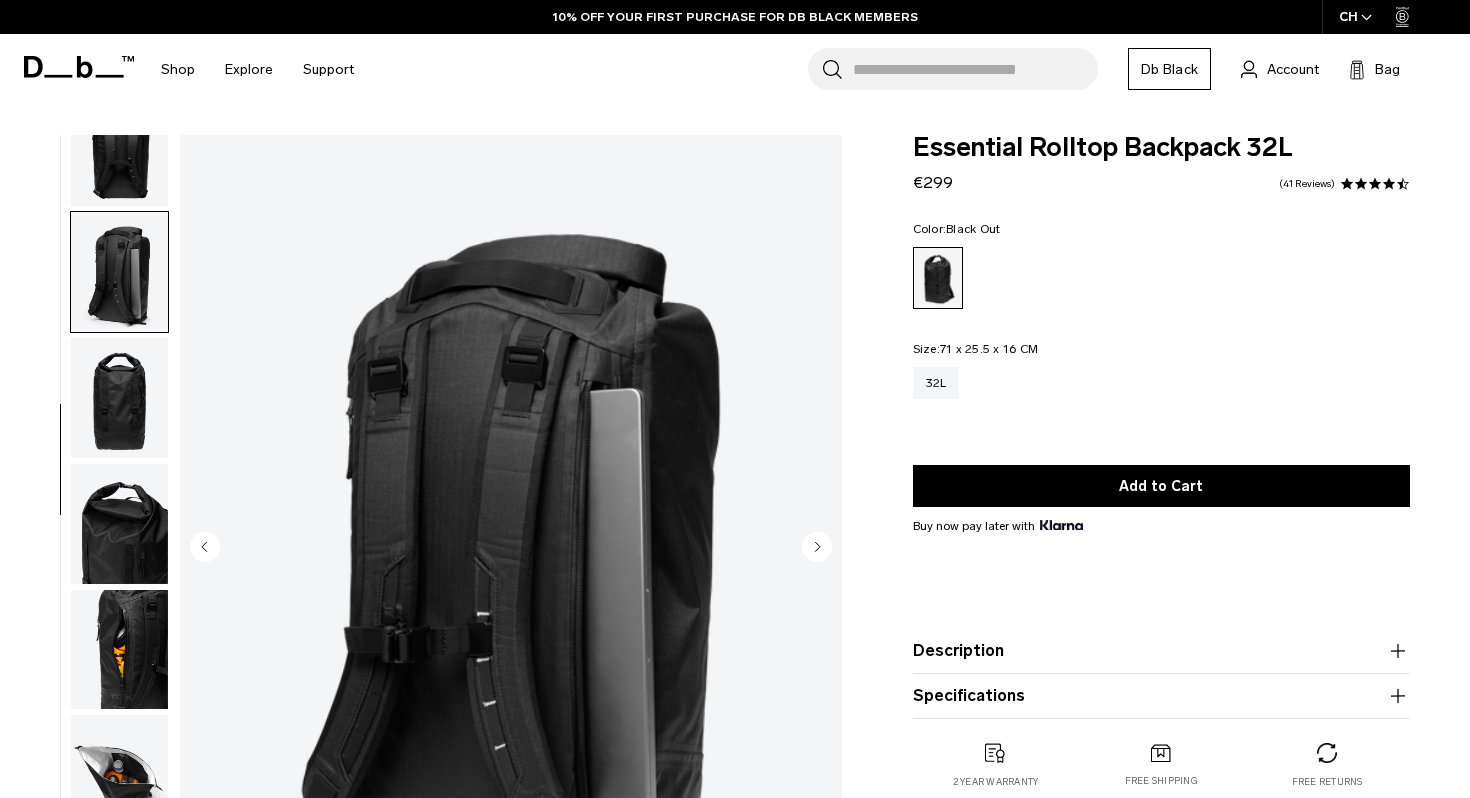 click at bounding box center [119, 398] 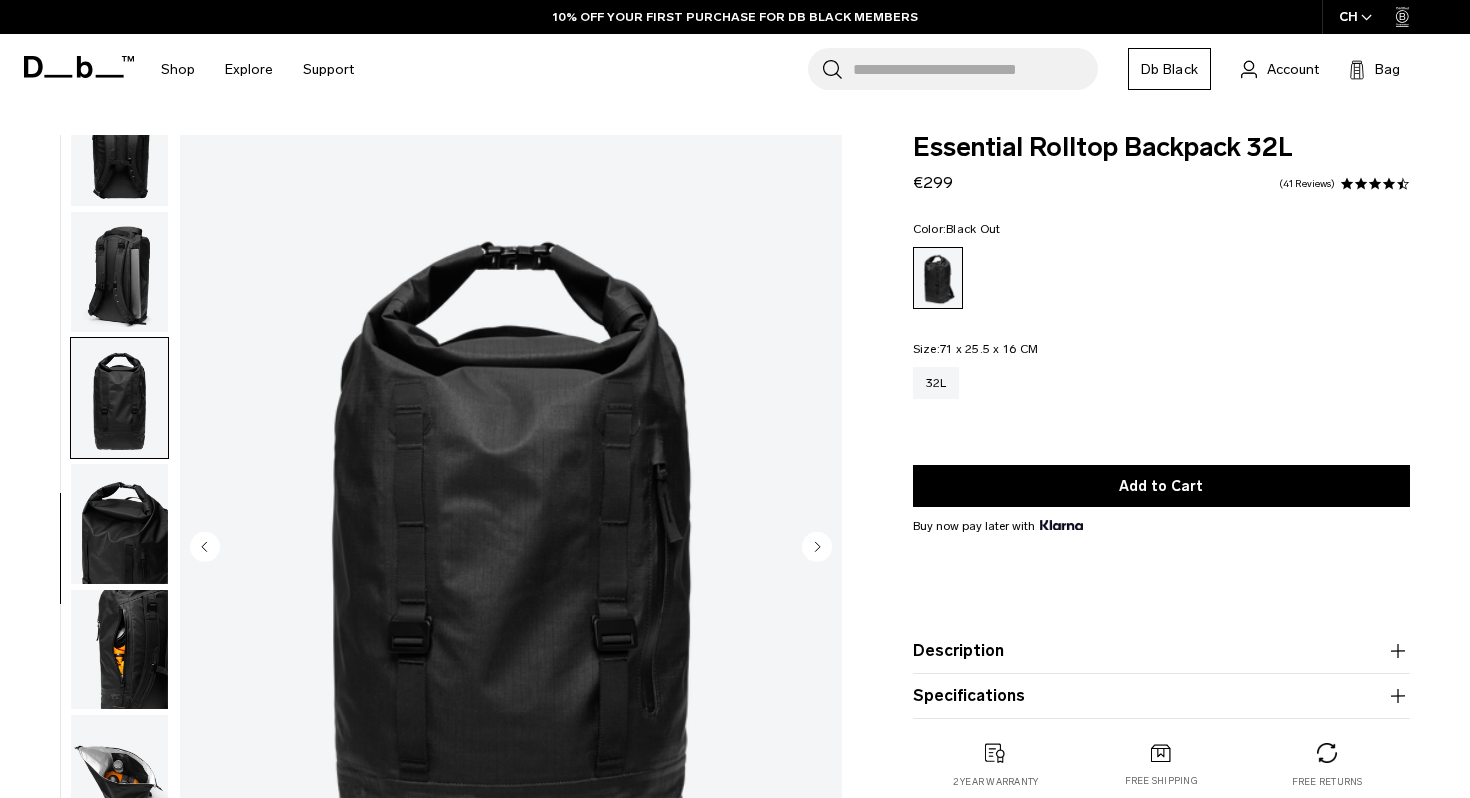 click at bounding box center [119, 524] 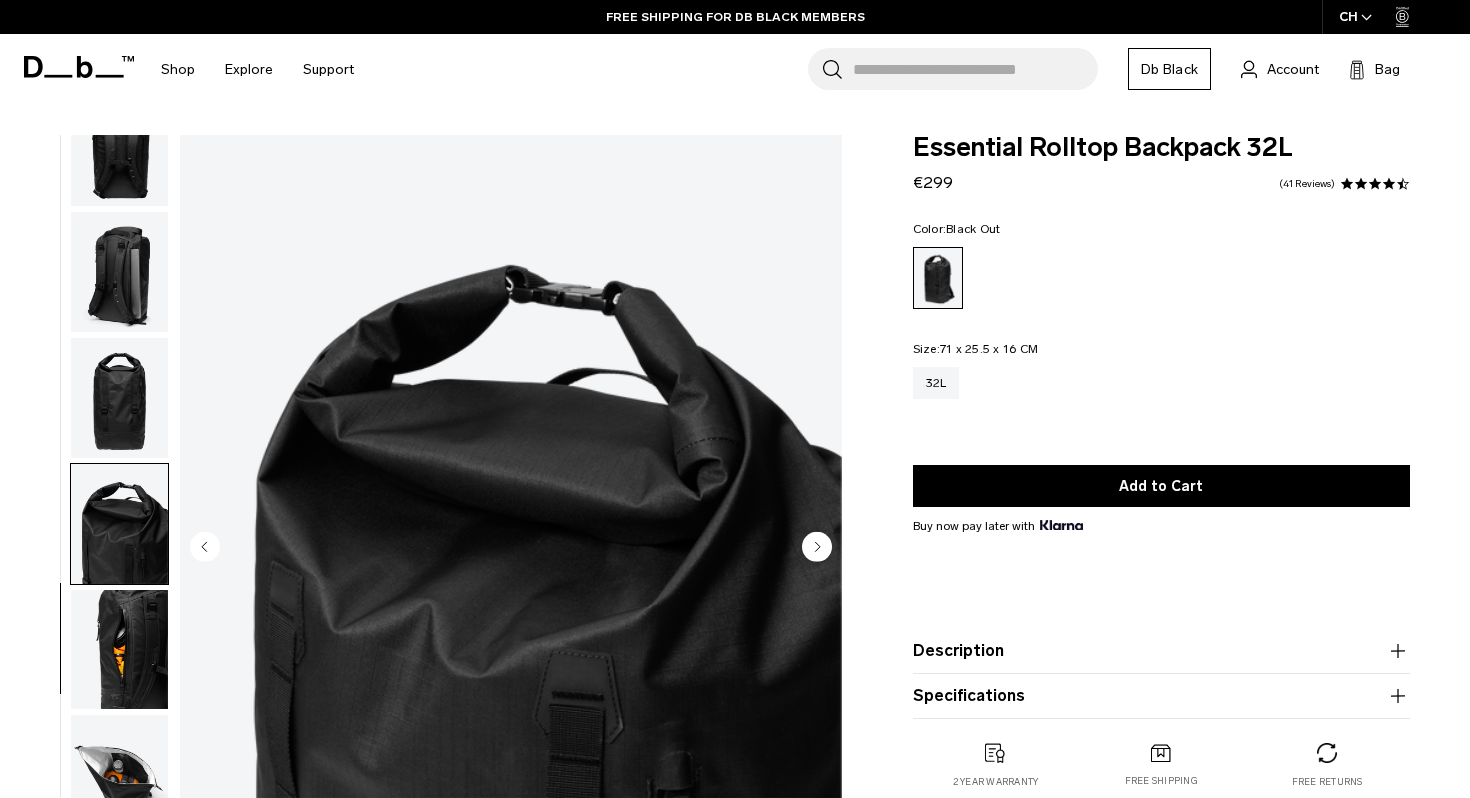 click at bounding box center (119, 524) 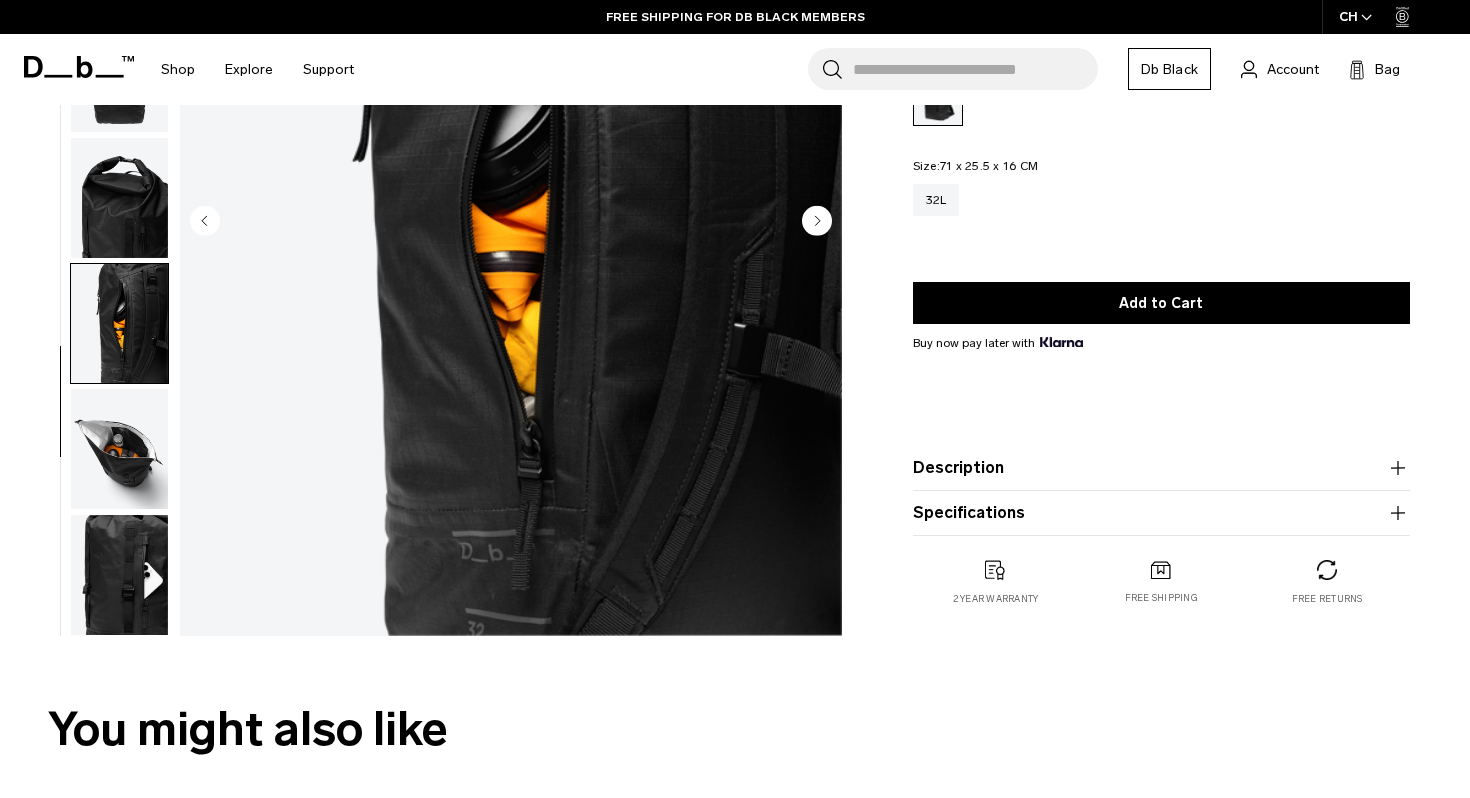 scroll, scrollTop: 291, scrollLeft: 0, axis: vertical 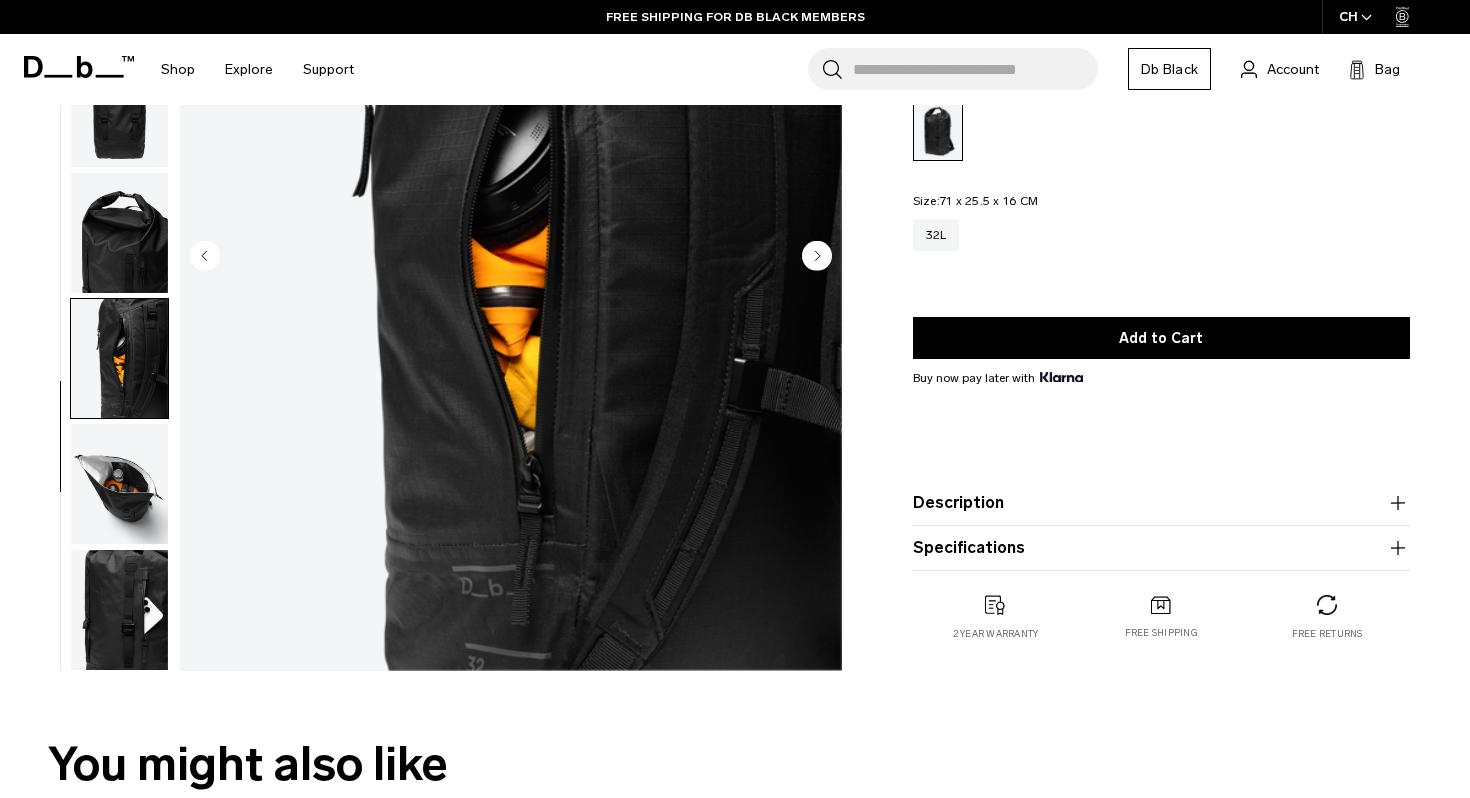 click at bounding box center (119, 484) 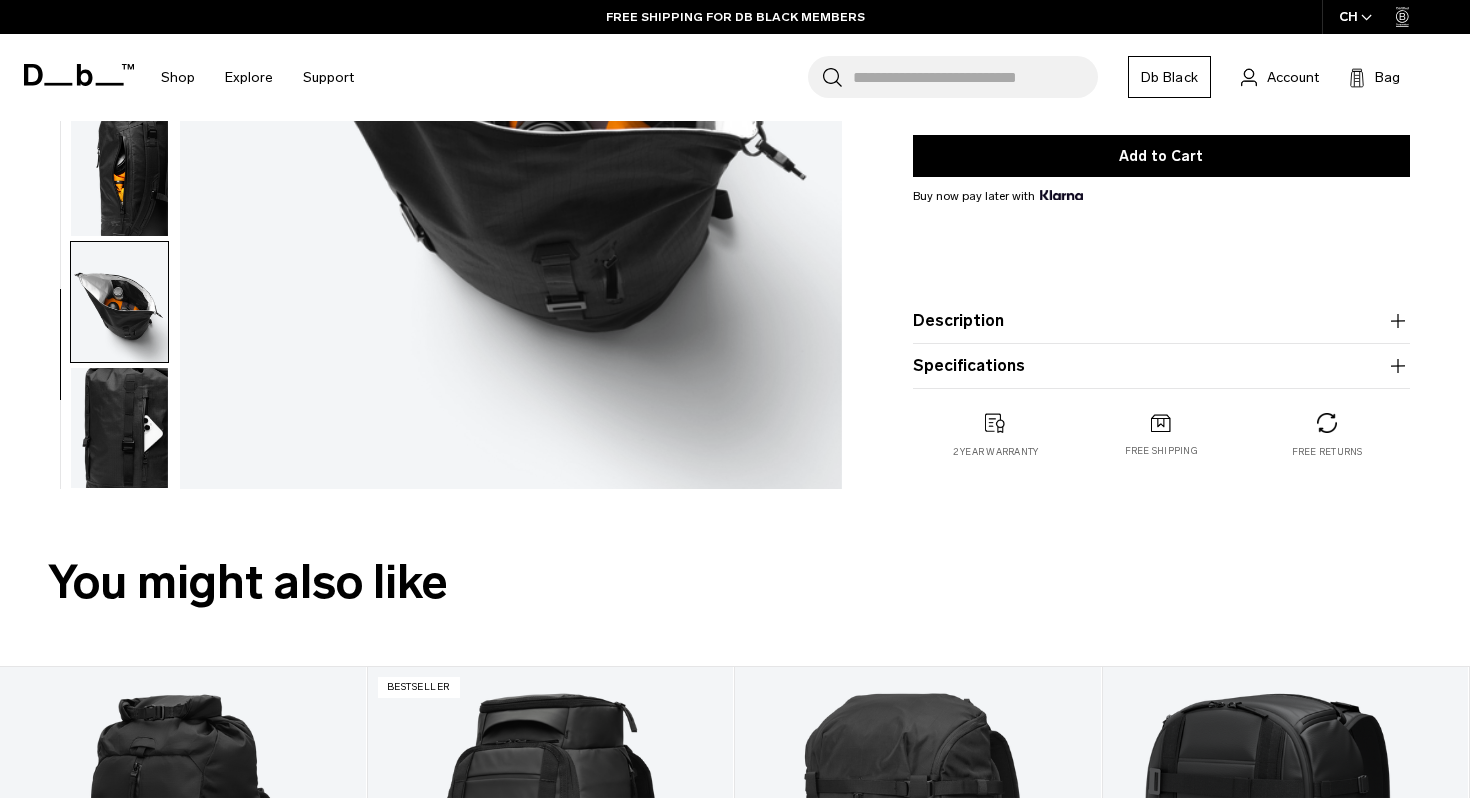scroll, scrollTop: 563, scrollLeft: 0, axis: vertical 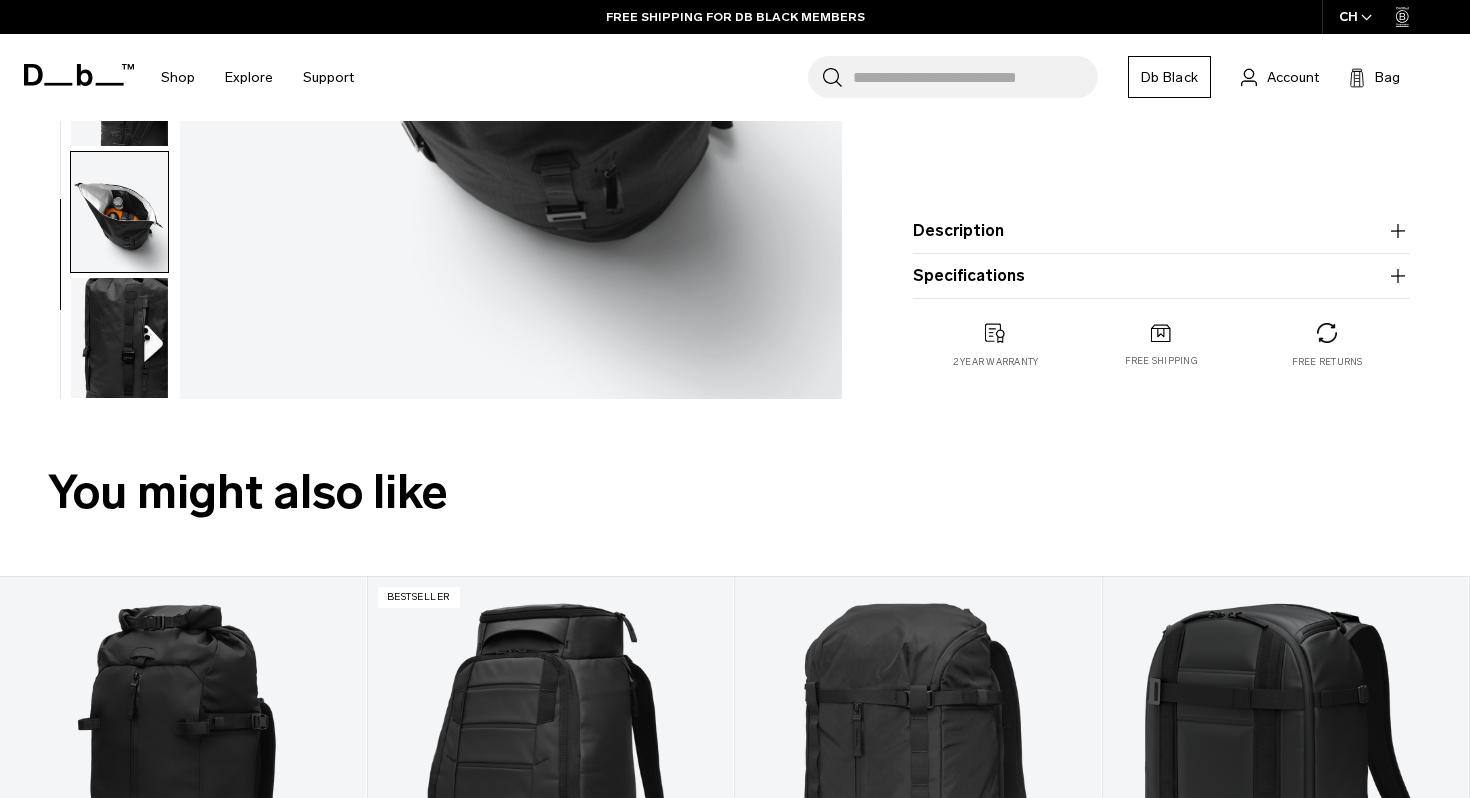click at bounding box center (119, 338) 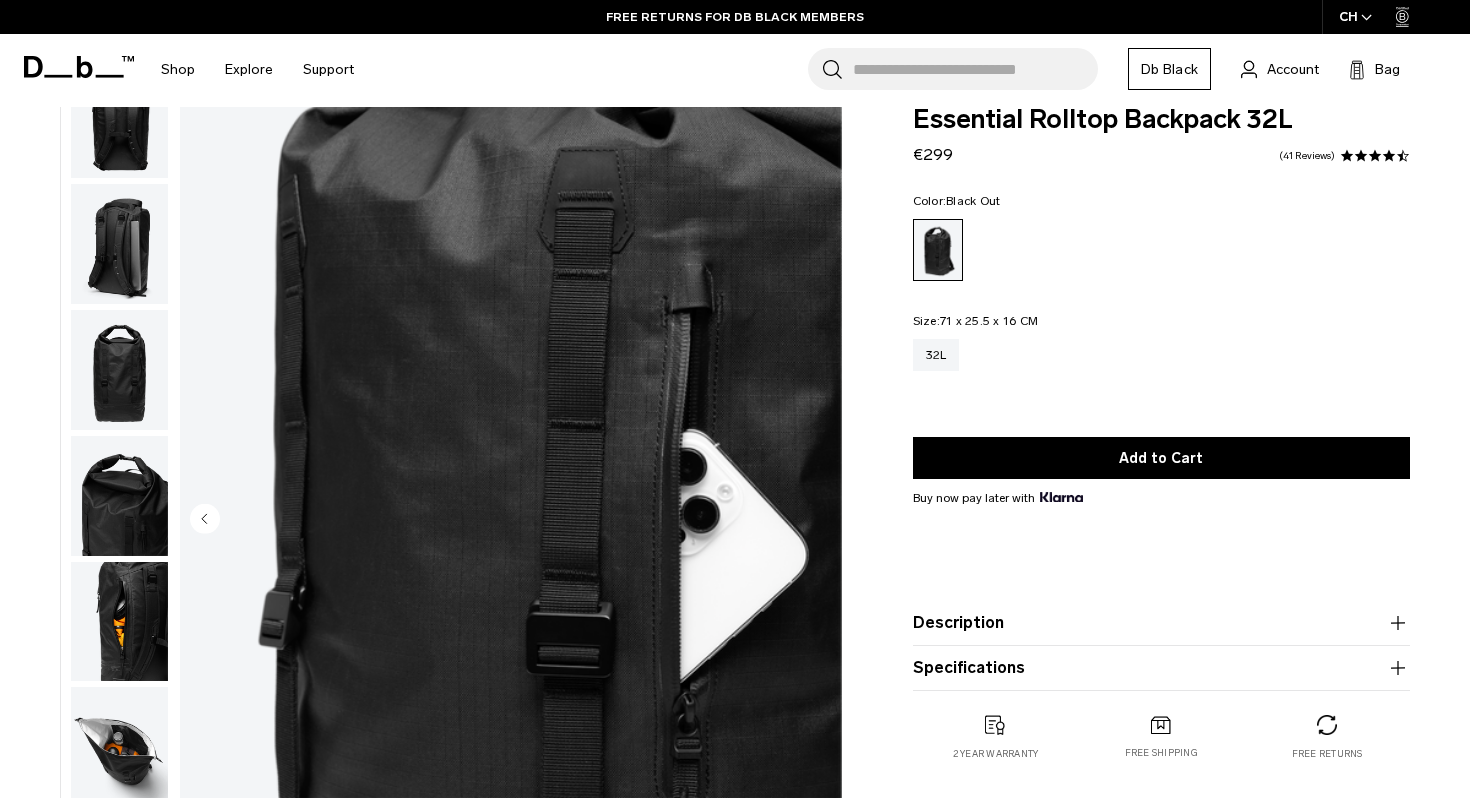 scroll, scrollTop: 0, scrollLeft: 0, axis: both 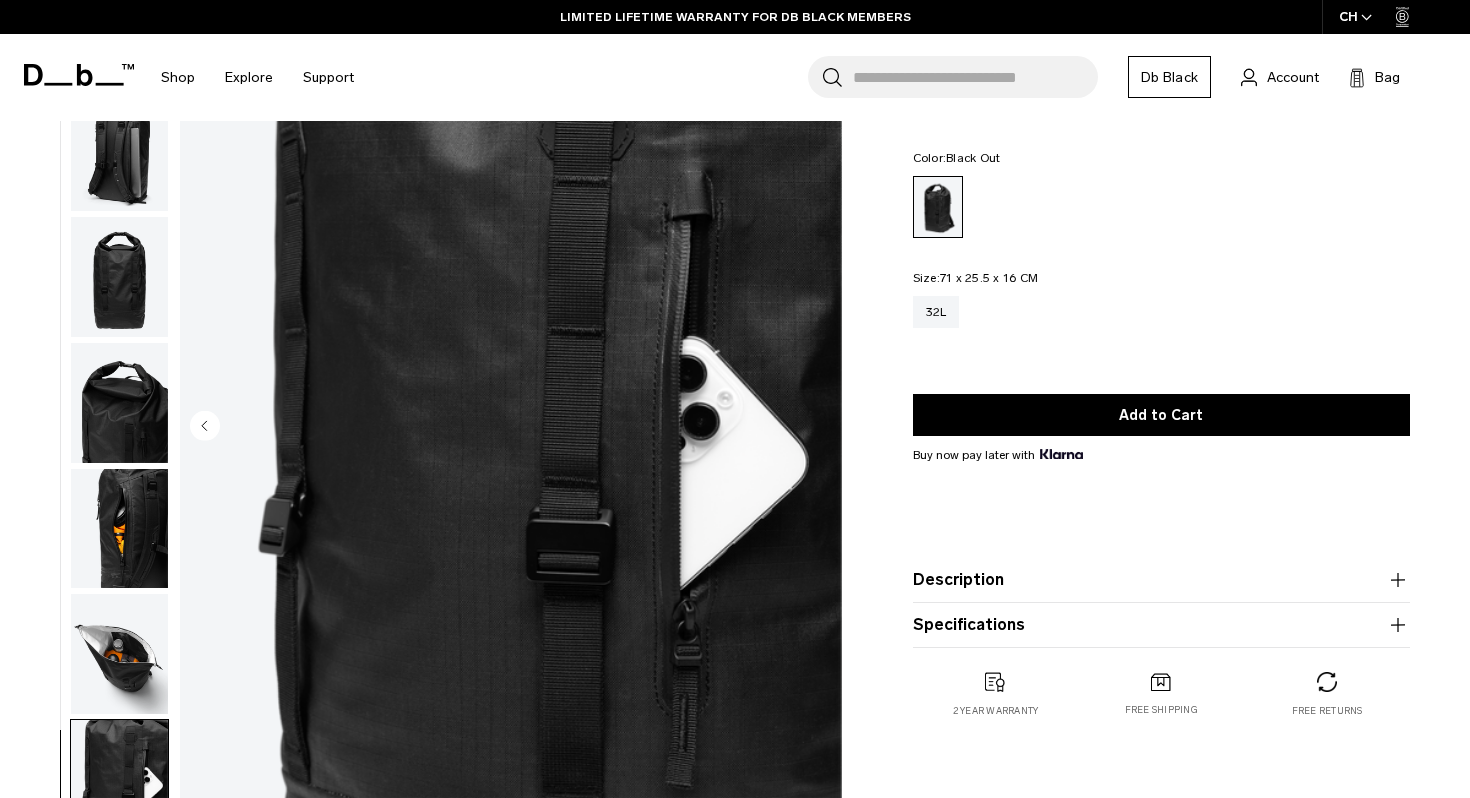 click on "Description" at bounding box center [1161, 580] 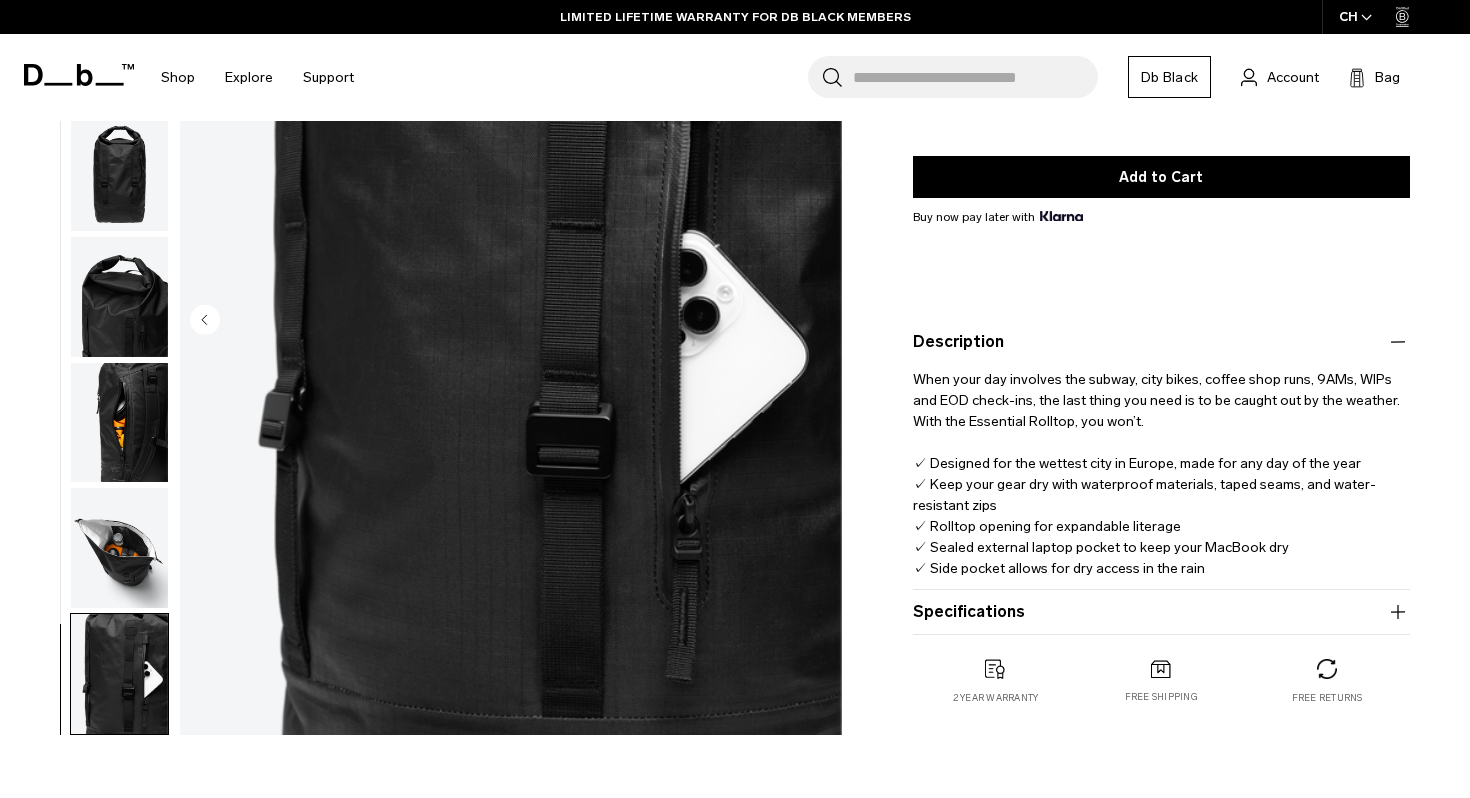 scroll, scrollTop: 404, scrollLeft: 0, axis: vertical 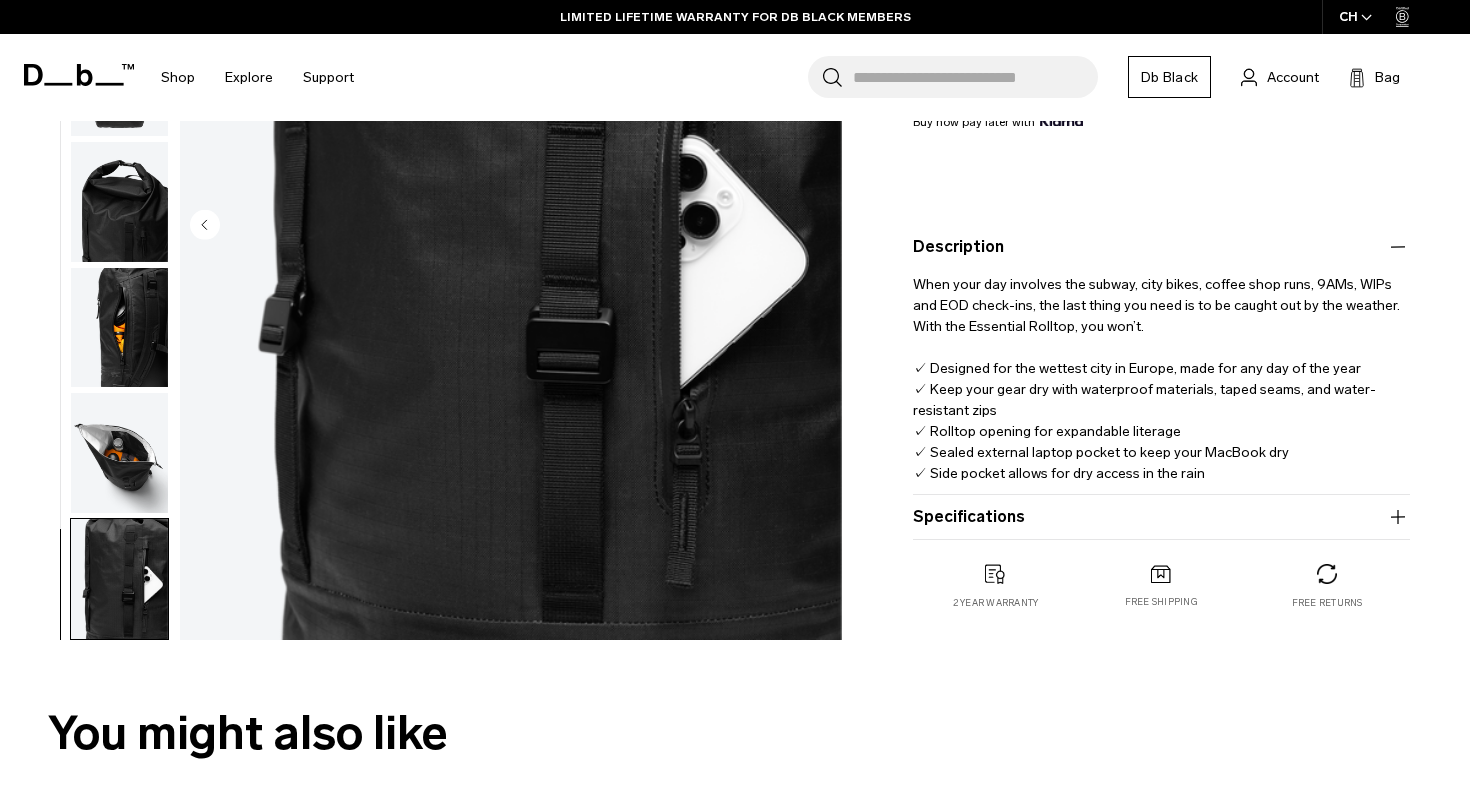 click on "When your day involves the subway, city bikes, coffee shop runs, 9AMs, WIPs and EOD check-ins, the last thing you need is to be caught out by the weather. With the Essential Rolltop, you won’t.  ✓ Designed for the wettest city in Europe, made for any day of the year  ✓ Keep your gear dry with waterproof materials, taped seams, and water-resistant zips  ✓ Rolltop opening for expandable literage  ✓ Sealed external laptop pocket to keep your MacBook dry  ✓ Side pocket allows for dry access in the rain" at bounding box center (1161, 371) 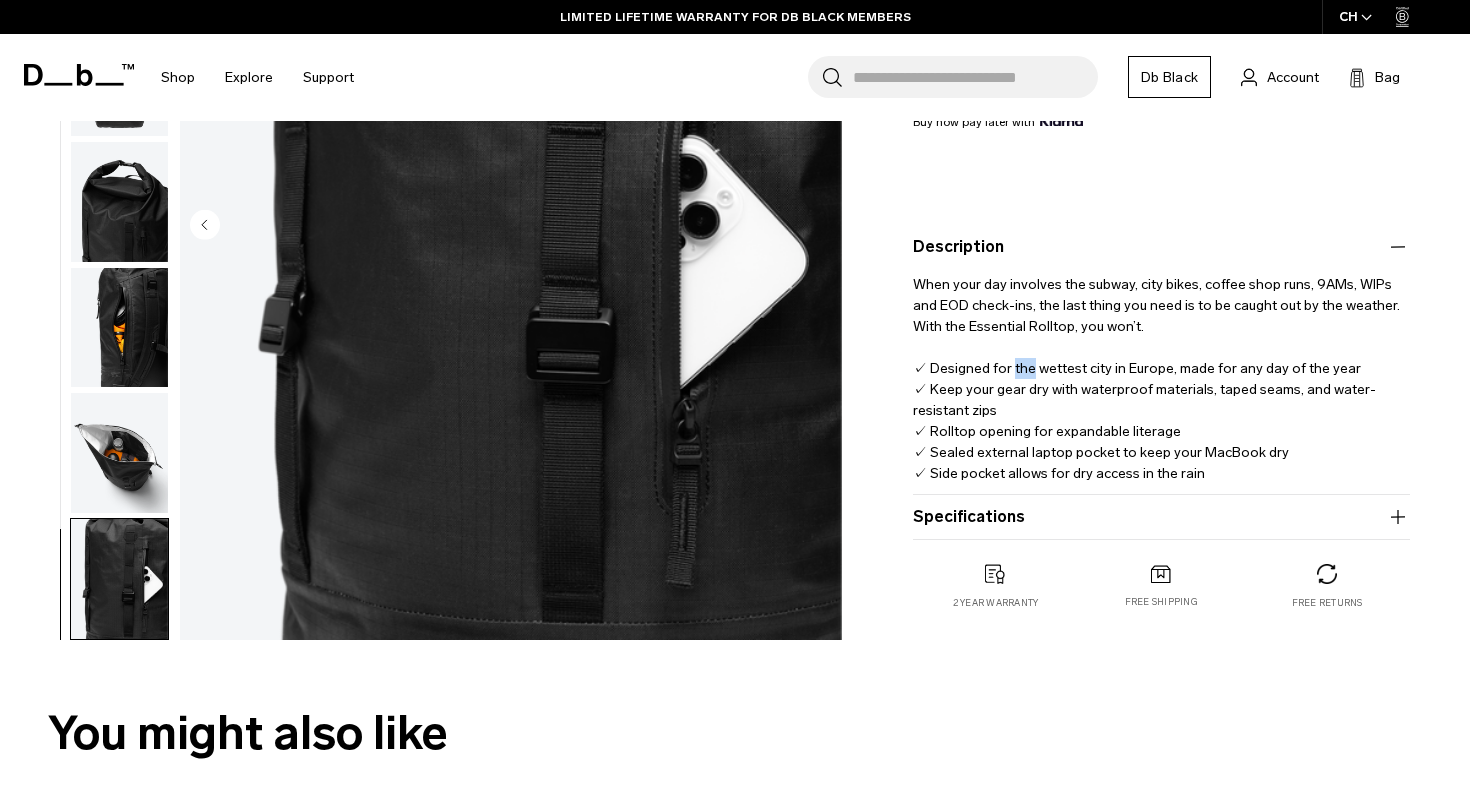 click on "When your day involves the subway, city bikes, coffee shop runs, 9AMs, WIPs and EOD check-ins, the last thing you need is to be caught out by the weather. With the Essential Rolltop, you won’t.  ✓ Designed for the wettest city in Europe, made for any day of the year  ✓ Keep your gear dry with waterproof materials, taped seams, and water-resistant zips  ✓ Rolltop opening for expandable literage  ✓ Sealed external laptop pocket to keep your MacBook dry  ✓ Side pocket allows for dry access in the rain" at bounding box center [1161, 371] 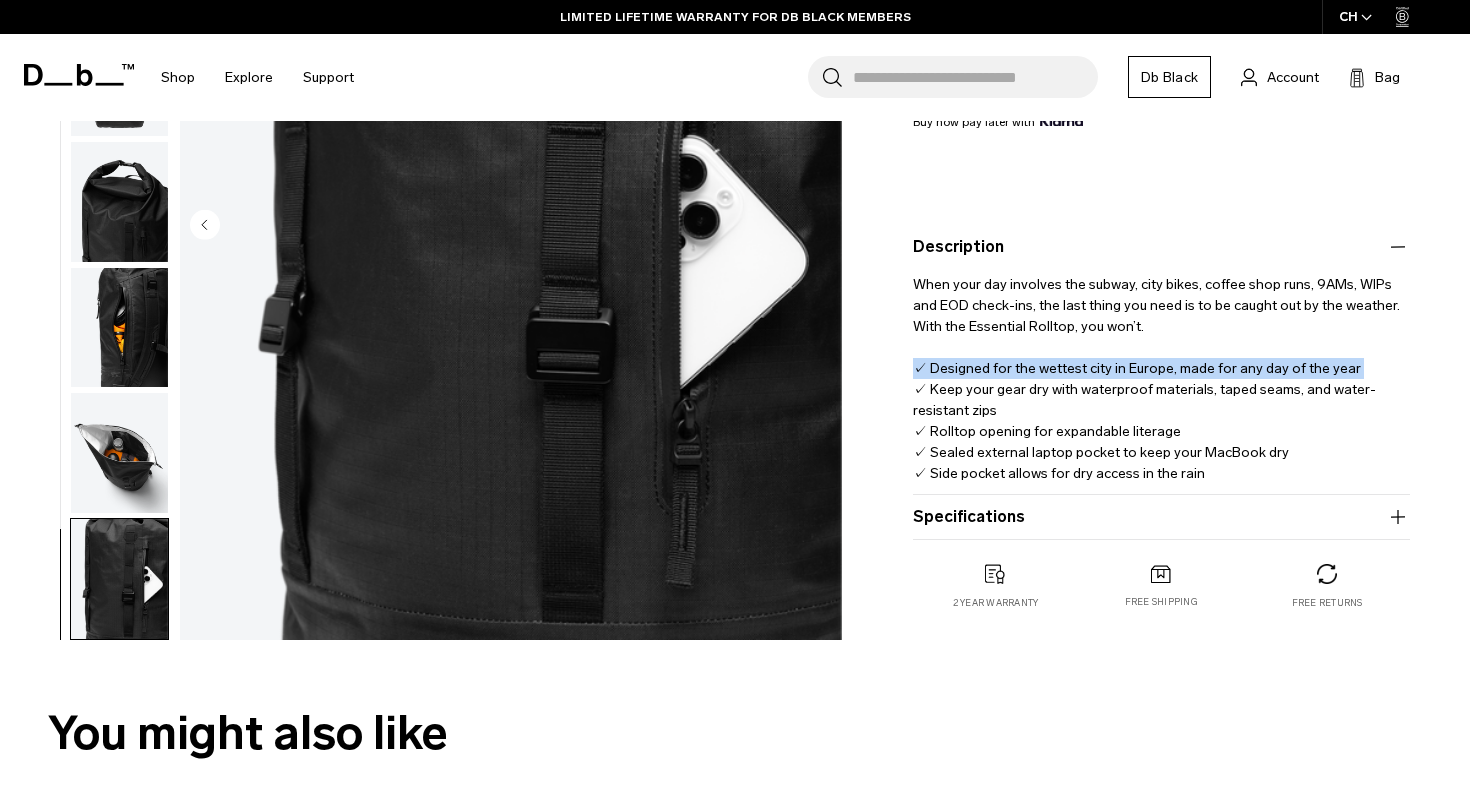 click on "When your day involves the subway, city bikes, coffee shop runs, 9AMs, WIPs and EOD check-ins, the last thing you need is to be caught out by the weather. With the Essential Rolltop, you won’t.  ✓ Designed for the wettest city in Europe, made for any day of the year  ✓ Keep your gear dry with waterproof materials, taped seams, and water-resistant zips  ✓ Rolltop opening for expandable literage  ✓ Sealed external laptop pocket to keep your MacBook dry  ✓ Side pocket allows for dry access in the rain" at bounding box center (1161, 371) 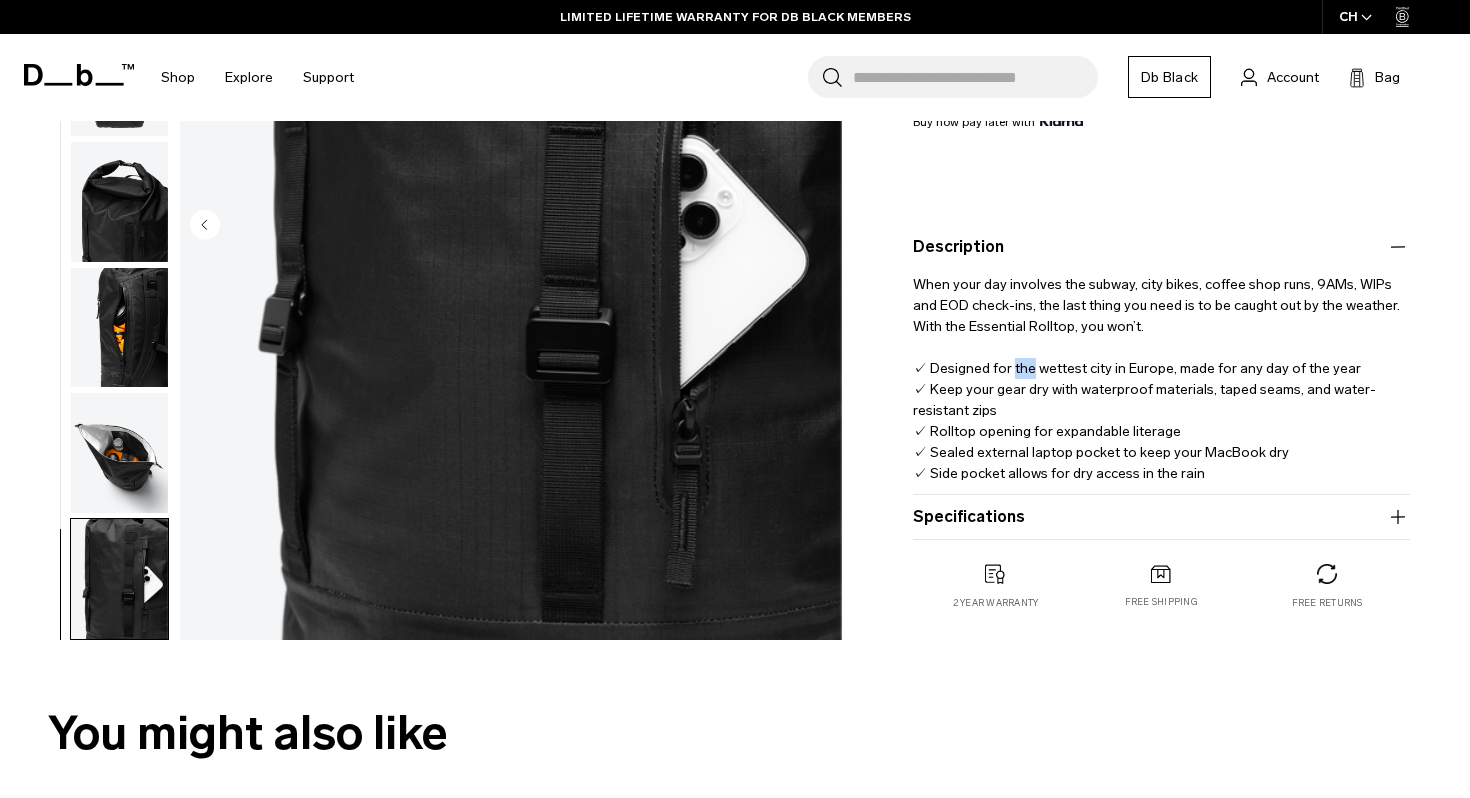 click on "When your day involves the subway, city bikes, coffee shop runs, 9AMs, WIPs and EOD check-ins, the last thing you need is to be caught out by the weather. With the Essential Rolltop, you won’t.  ✓ Designed for the wettest city in Europe, made for any day of the year  ✓ Keep your gear dry with waterproof materials, taped seams, and water-resistant zips  ✓ Rolltop opening for expandable literage  ✓ Sealed external laptop pocket to keep your MacBook dry  ✓ Side pocket allows for dry access in the rain" at bounding box center (1161, 371) 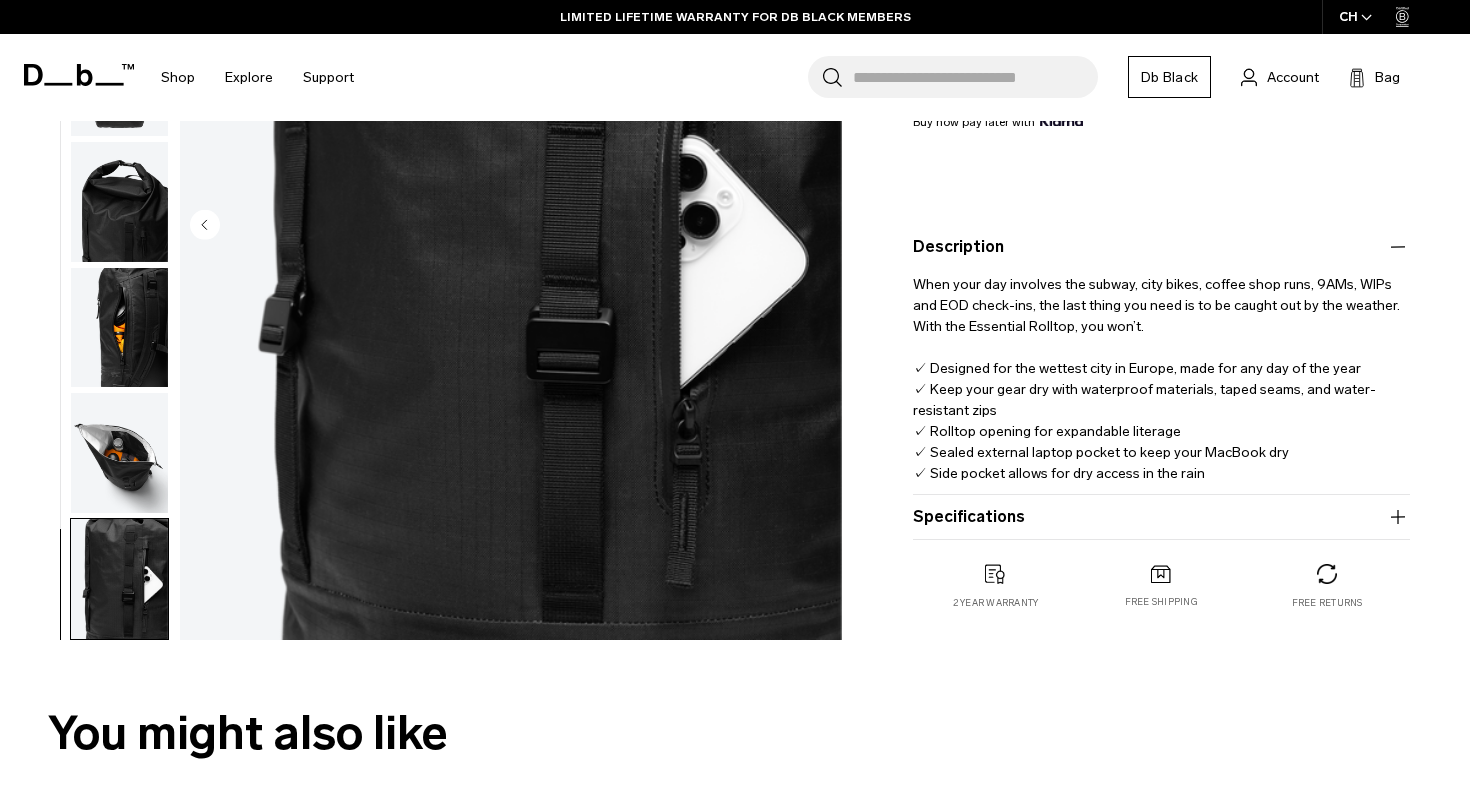 click on "When your day involves the subway, city bikes, coffee shop runs, 9AMs, WIPs and EOD check-ins, the last thing you need is to be caught out by the weather. With the Essential Rolltop, you won’t.  ✓ Designed for the wettest city in Europe, made for any day of the year  ✓ Keep your gear dry with waterproof materials, taped seams, and water-resistant zips  ✓ Rolltop opening for expandable literage  ✓ Sealed external laptop pocket to keep your MacBook dry  ✓ Side pocket allows for dry access in the rain" at bounding box center [1161, 371] 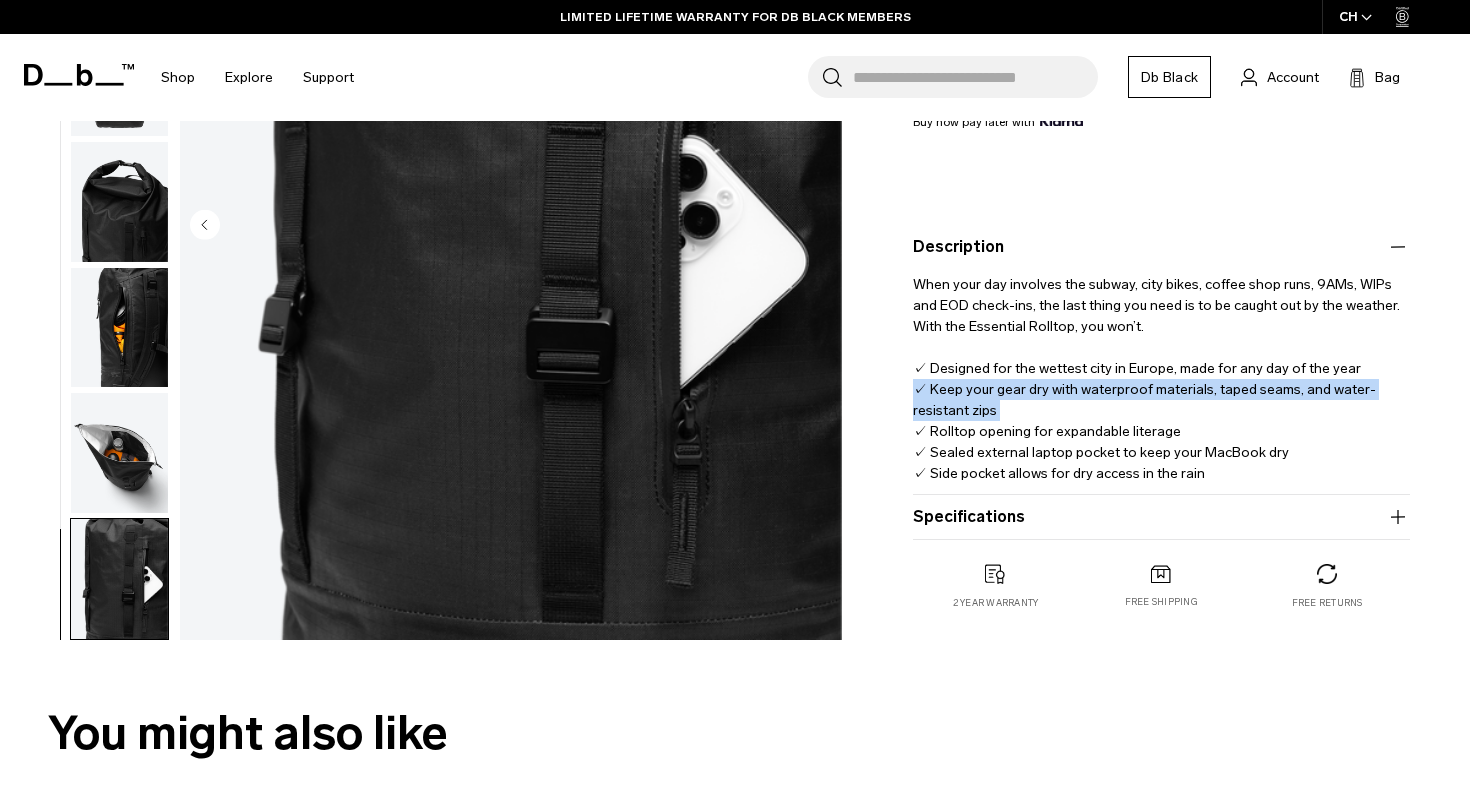 click on "When your day involves the subway, city bikes, coffee shop runs, 9AMs, WIPs and EOD check-ins, the last thing you need is to be caught out by the weather. With the Essential Rolltop, you won’t.  ✓ Designed for the wettest city in Europe, made for any day of the year  ✓ Keep your gear dry with waterproof materials, taped seams, and water-resistant zips  ✓ Rolltop opening for expandable literage  ✓ Sealed external laptop pocket to keep your MacBook dry  ✓ Side pocket allows for dry access in the rain" at bounding box center (1161, 371) 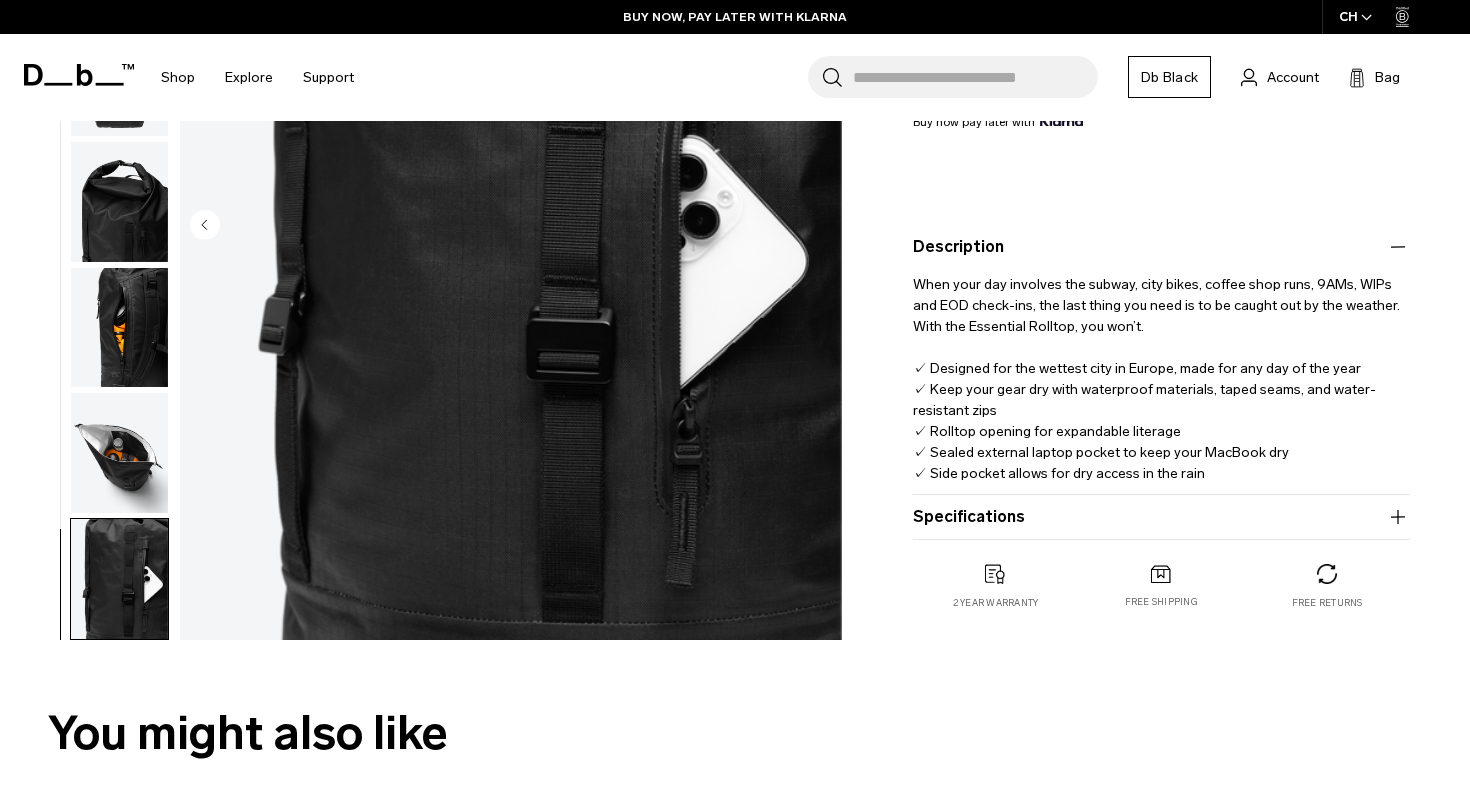 click on "When your day involves the subway, city bikes, coffee shop runs, 9AMs, WIPs and EOD check-ins, the last thing you need is to be caught out by the weather. With the Essential Rolltop, you won’t.  ✓ Designed for the wettest city in Europe, made for any day of the year  ✓ Keep your gear dry with waterproof materials, taped seams, and water-resistant zips  ✓ Rolltop opening for expandable literage  ✓ Sealed external laptop pocket to keep your MacBook dry  ✓ Side pocket allows for dry access in the rain" at bounding box center (1161, 371) 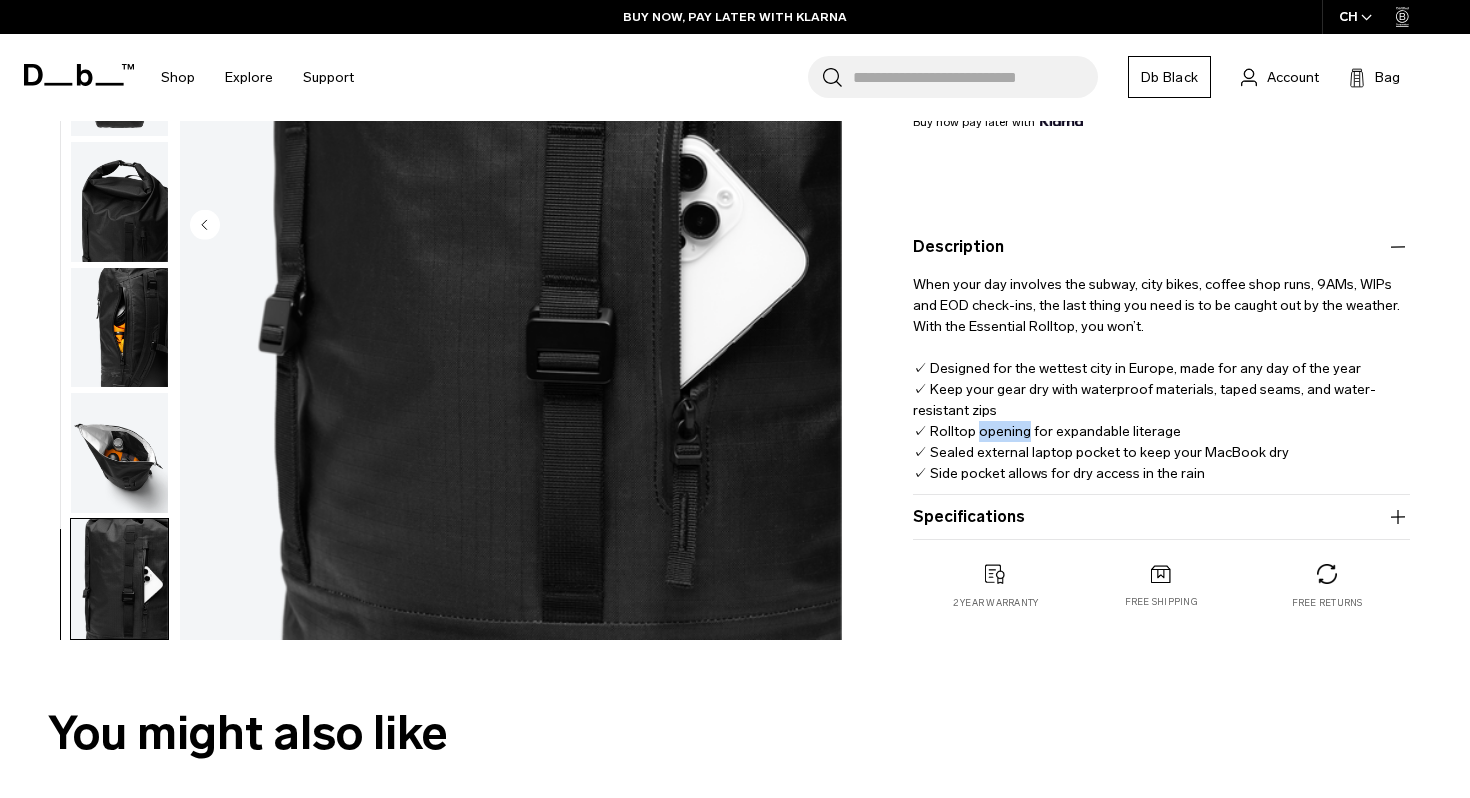 click on "When your day involves the subway, city bikes, coffee shop runs, 9AMs, WIPs and EOD check-ins, the last thing you need is to be caught out by the weather. With the Essential Rolltop, you won’t.  ✓ Designed for the wettest city in Europe, made for any day of the year  ✓ Keep your gear dry with waterproof materials, taped seams, and water-resistant zips  ✓ Rolltop opening for expandable literage  ✓ Sealed external laptop pocket to keep your MacBook dry  ✓ Side pocket allows for dry access in the rain" at bounding box center (1161, 371) 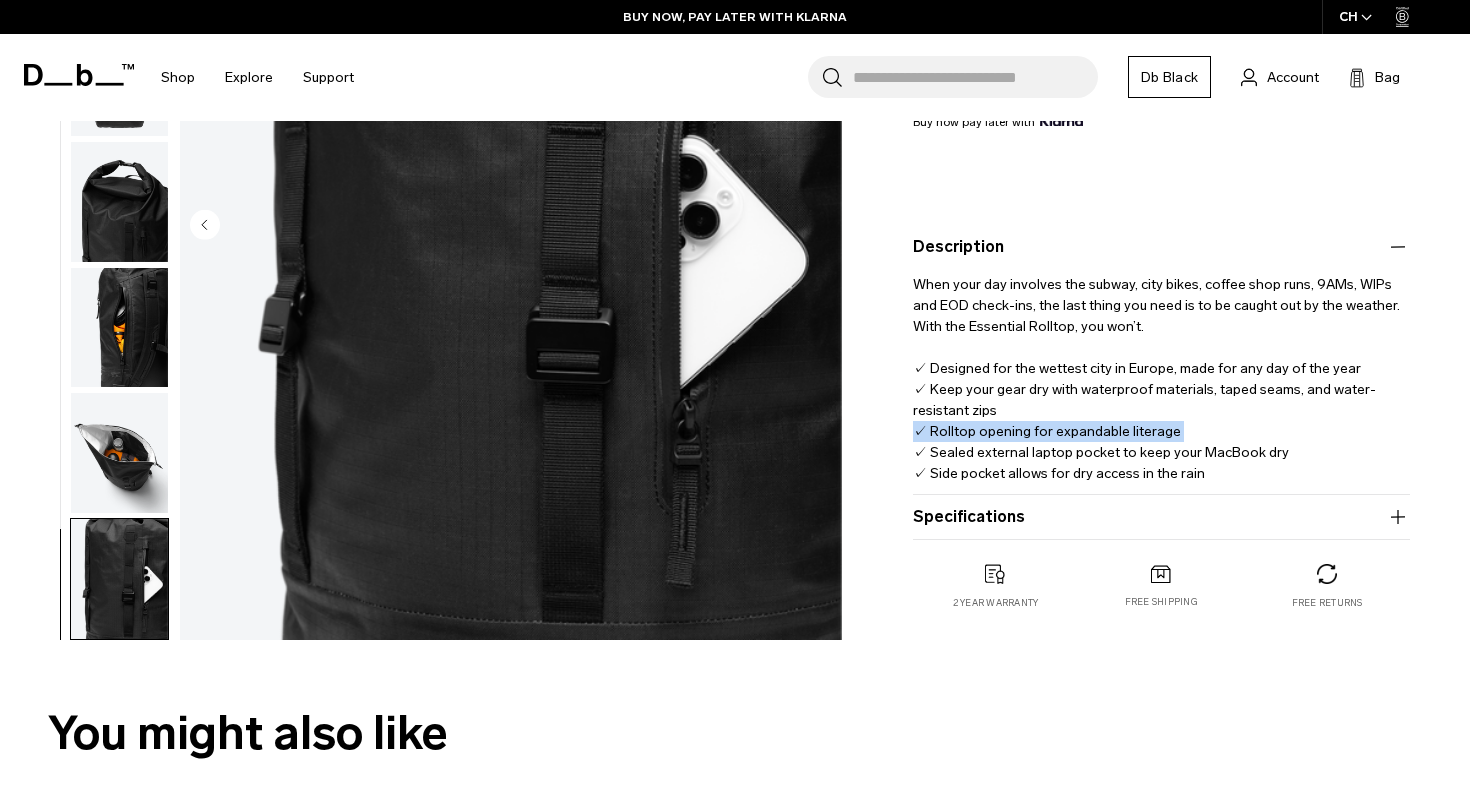click on "When your day involves the subway, city bikes, coffee shop runs, 9AMs, WIPs and EOD check-ins, the last thing you need is to be caught out by the weather. With the Essential Rolltop, you won’t.  ✓ Designed for the wettest city in Europe, made for any day of the year  ✓ Keep your gear dry with waterproof materials, taped seams, and water-resistant zips  ✓ Rolltop opening for expandable literage  ✓ Sealed external laptop pocket to keep your MacBook dry  ✓ Side pocket allows for dry access in the rain" at bounding box center (1161, 371) 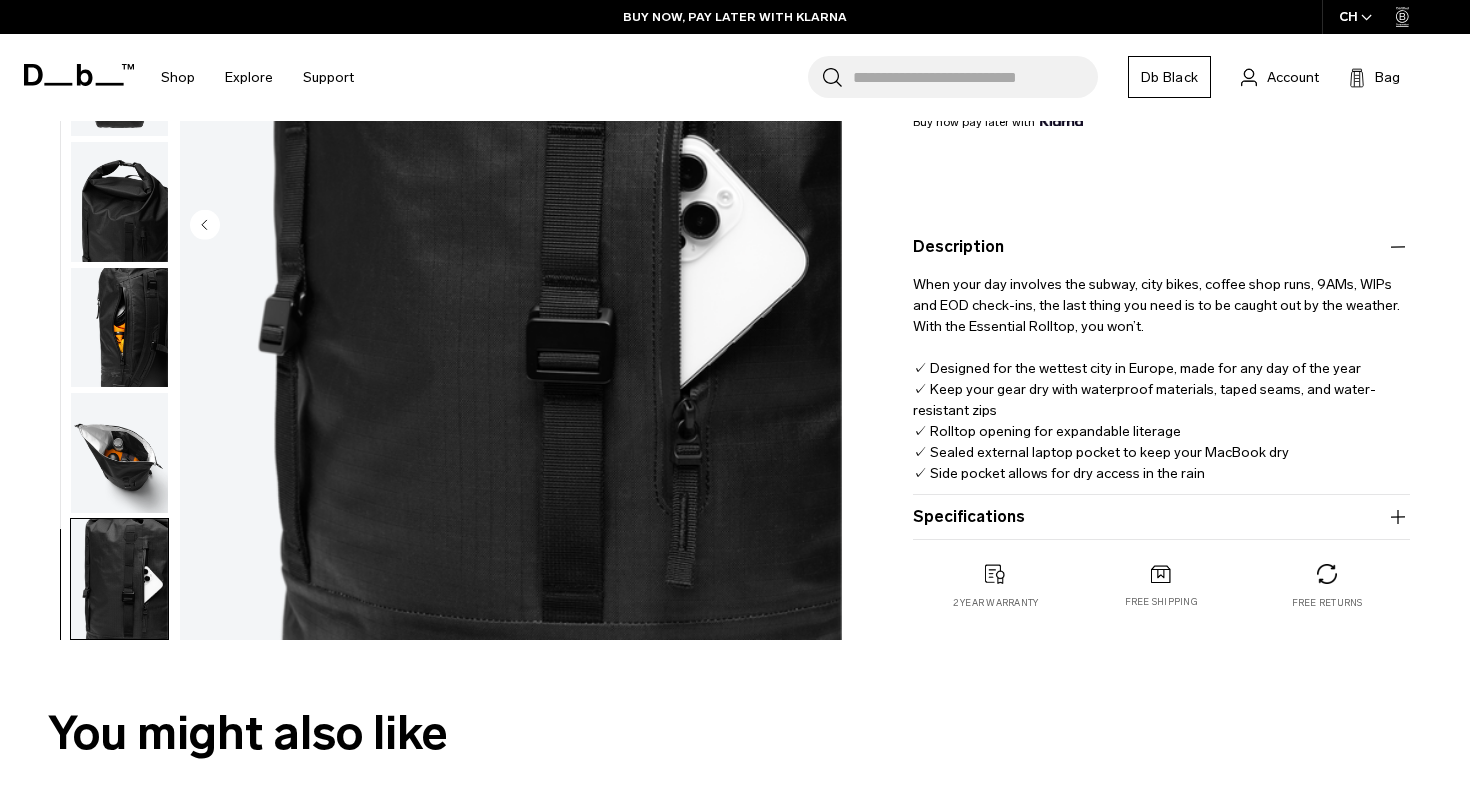 click on "When your day involves the subway, city bikes, coffee shop runs, 9AMs, WIPs and EOD check-ins, the last thing you need is to be caught out by the weather. With the Essential Rolltop, you won’t.  ✓ Designed for the wettest city in Europe, made for any day of the year  ✓ Keep your gear dry with waterproof materials, taped seams, and water-resistant zips  ✓ Rolltop opening for expandable literage  ✓ Sealed external laptop pocket to keep your MacBook dry  ✓ Side pocket allows for dry access in the rain" at bounding box center [1161, 371] 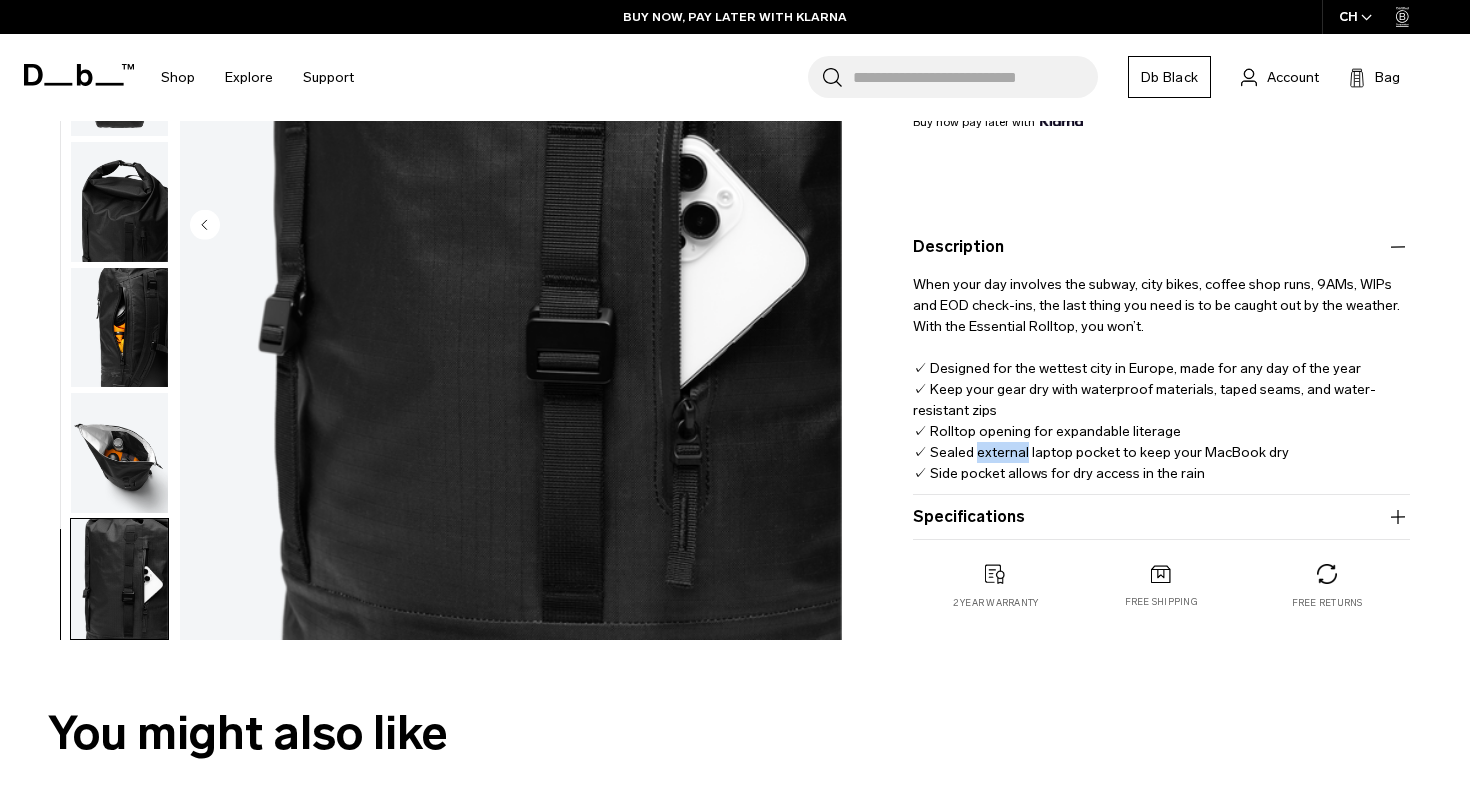 click on "When your day involves the subway, city bikes, coffee shop runs, 9AMs, WIPs and EOD check-ins, the last thing you need is to be caught out by the weather. With the Essential Rolltop, you won’t.  ✓ Designed for the wettest city in Europe, made for any day of the year  ✓ Keep your gear dry with waterproof materials, taped seams, and water-resistant zips  ✓ Rolltop opening for expandable literage  ✓ Sealed external laptop pocket to keep your MacBook dry  ✓ Side pocket allows for dry access in the rain" at bounding box center (1161, 371) 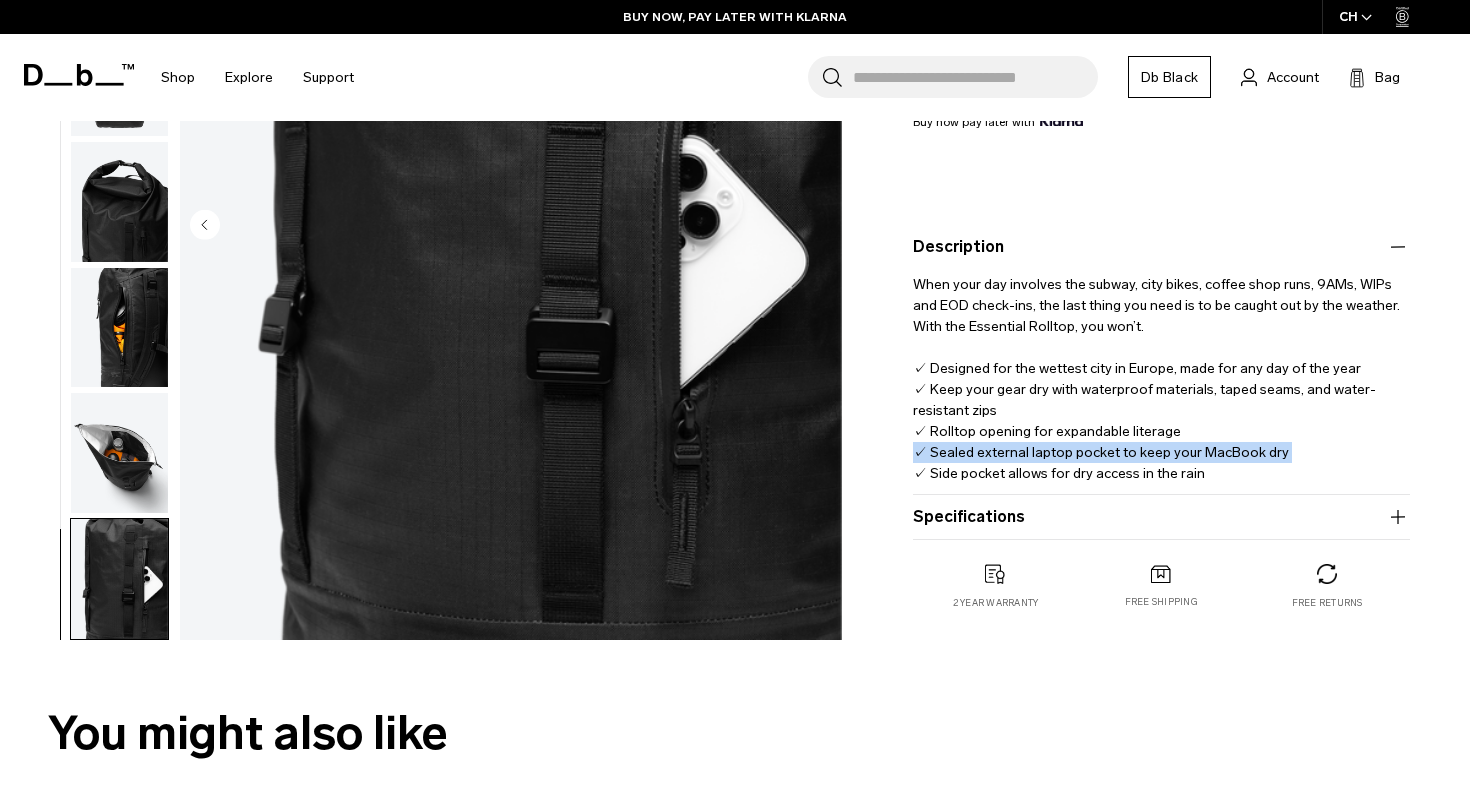 click on "When your day involves the subway, city bikes, coffee shop runs, 9AMs, WIPs and EOD check-ins, the last thing you need is to be caught out by the weather. With the Essential Rolltop, you won’t.  ✓ Designed for the wettest city in Europe, made for any day of the year  ✓ Keep your gear dry with waterproof materials, taped seams, and water-resistant zips  ✓ Rolltop opening for expandable literage  ✓ Sealed external laptop pocket to keep your MacBook dry  ✓ Side pocket allows for dry access in the rain" at bounding box center (1161, 371) 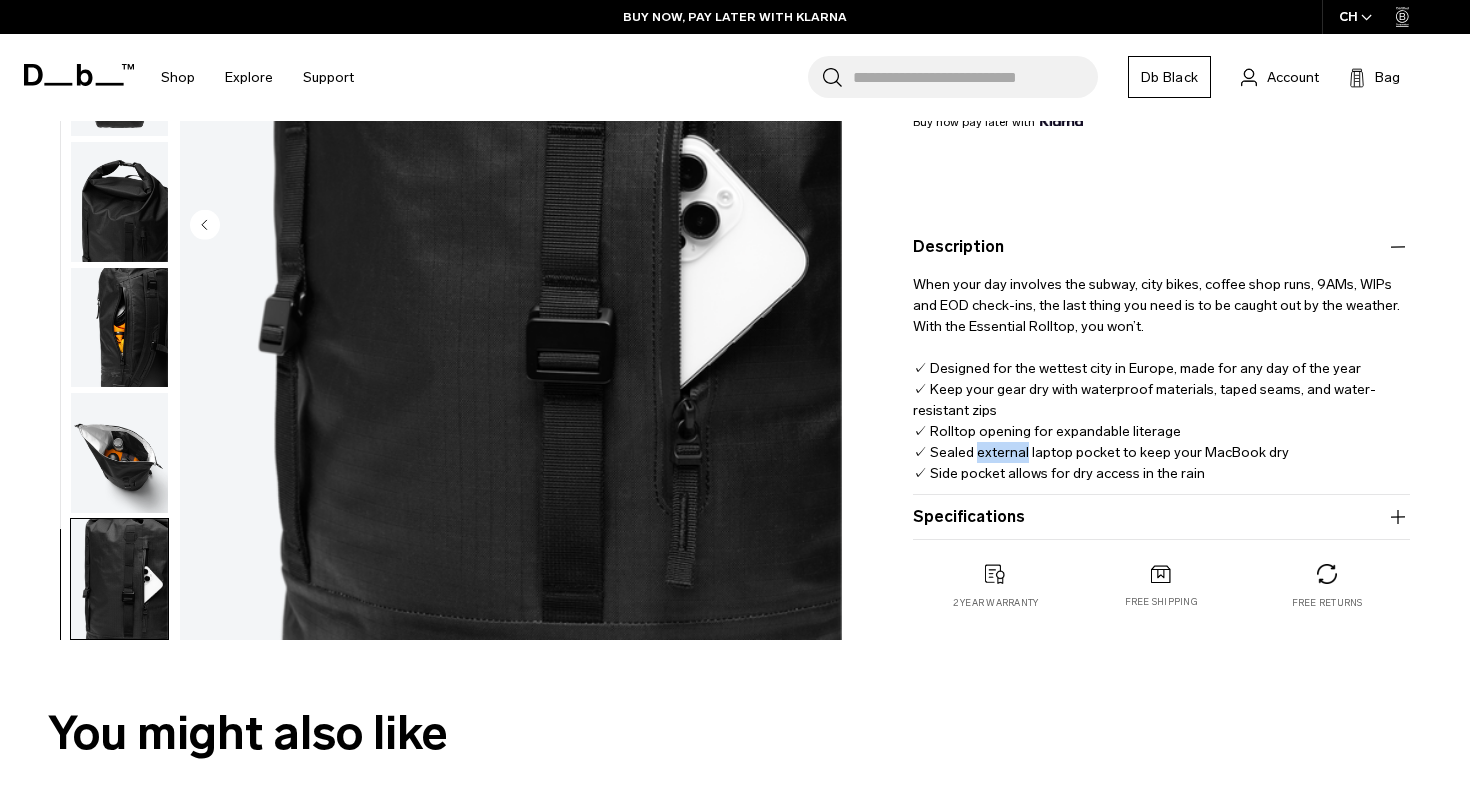 click on "When your day involves the subway, city bikes, coffee shop runs, 9AMs, WIPs and EOD check-ins, the last thing you need is to be caught out by the weather. With the Essential Rolltop, you won’t.  ✓ Designed for the wettest city in Europe, made for any day of the year  ✓ Keep your gear dry with waterproof materials, taped seams, and water-resistant zips  ✓ Rolltop opening for expandable literage  ✓ Sealed external laptop pocket to keep your MacBook dry  ✓ Side pocket allows for dry access in the rain" at bounding box center (1161, 371) 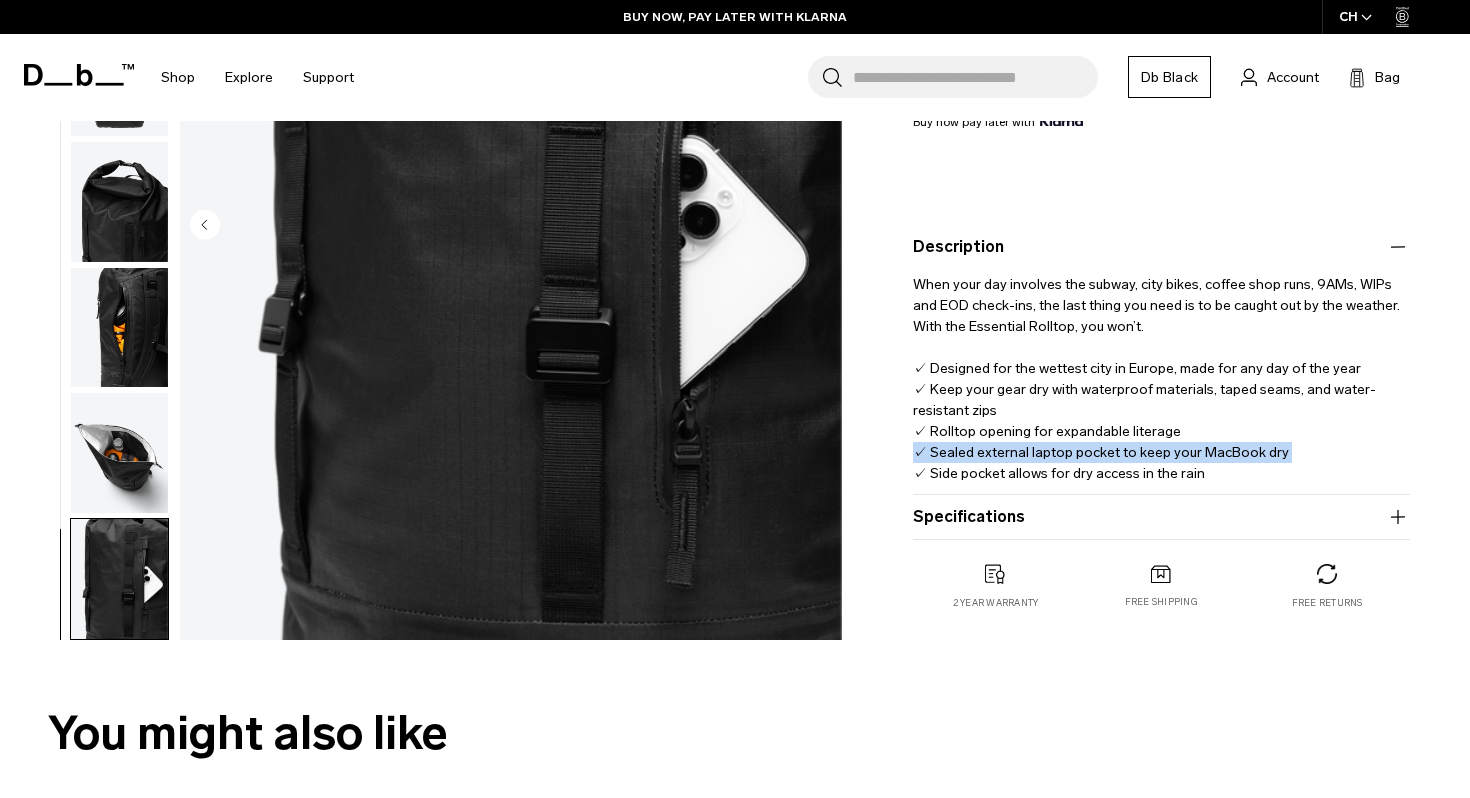 click on "When your day involves the subway, city bikes, coffee shop runs, 9AMs, WIPs and EOD check-ins, the last thing you need is to be caught out by the weather. With the Essential Rolltop, you won’t.  ✓ Designed for the wettest city in Europe, made for any day of the year  ✓ Keep your gear dry with waterproof materials, taped seams, and water-resistant zips  ✓ Rolltop opening for expandable literage  ✓ Sealed external laptop pocket to keep your MacBook dry  ✓ Side pocket allows for dry access in the rain" at bounding box center (1161, 371) 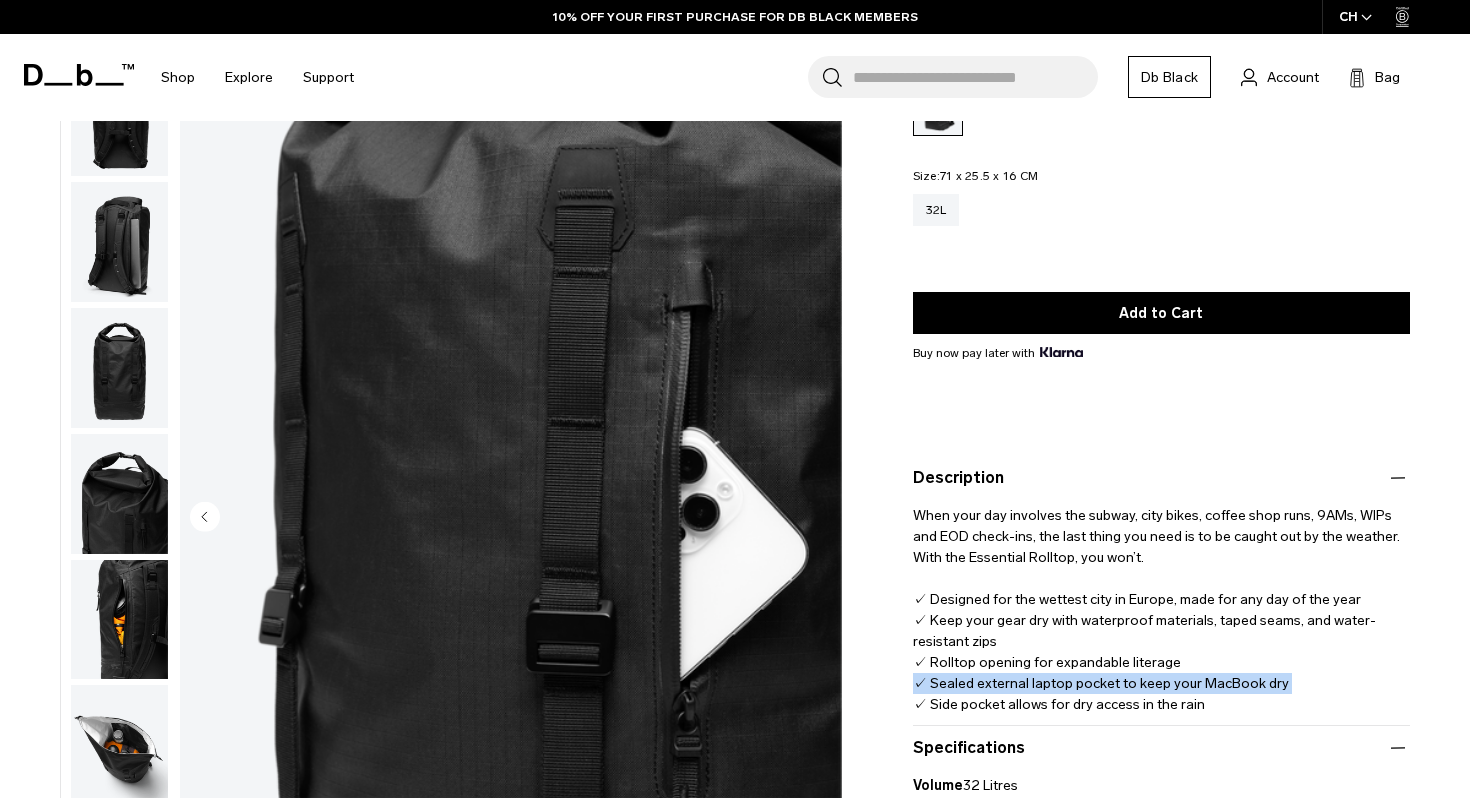 scroll, scrollTop: 0, scrollLeft: 0, axis: both 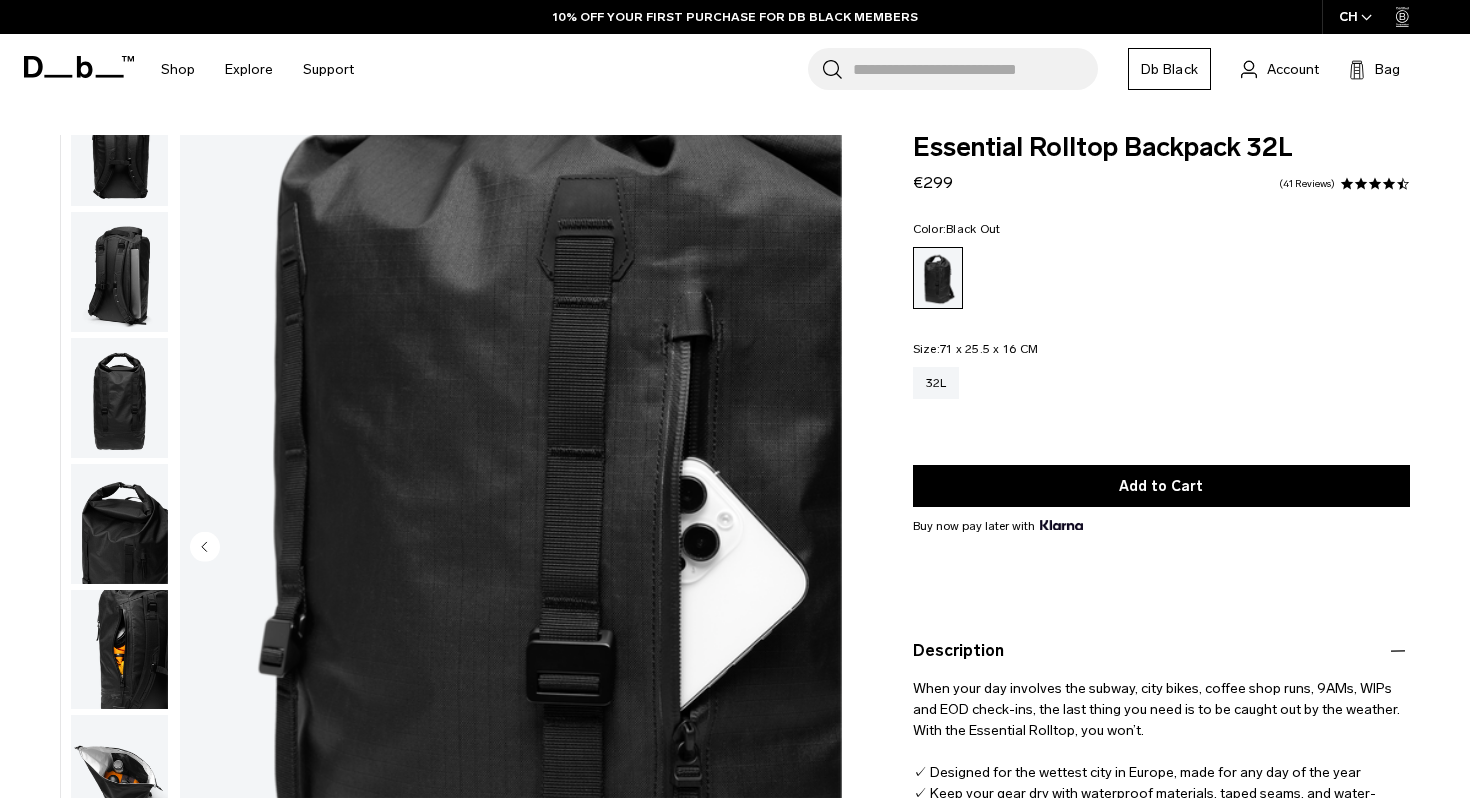 click at bounding box center [119, 272] 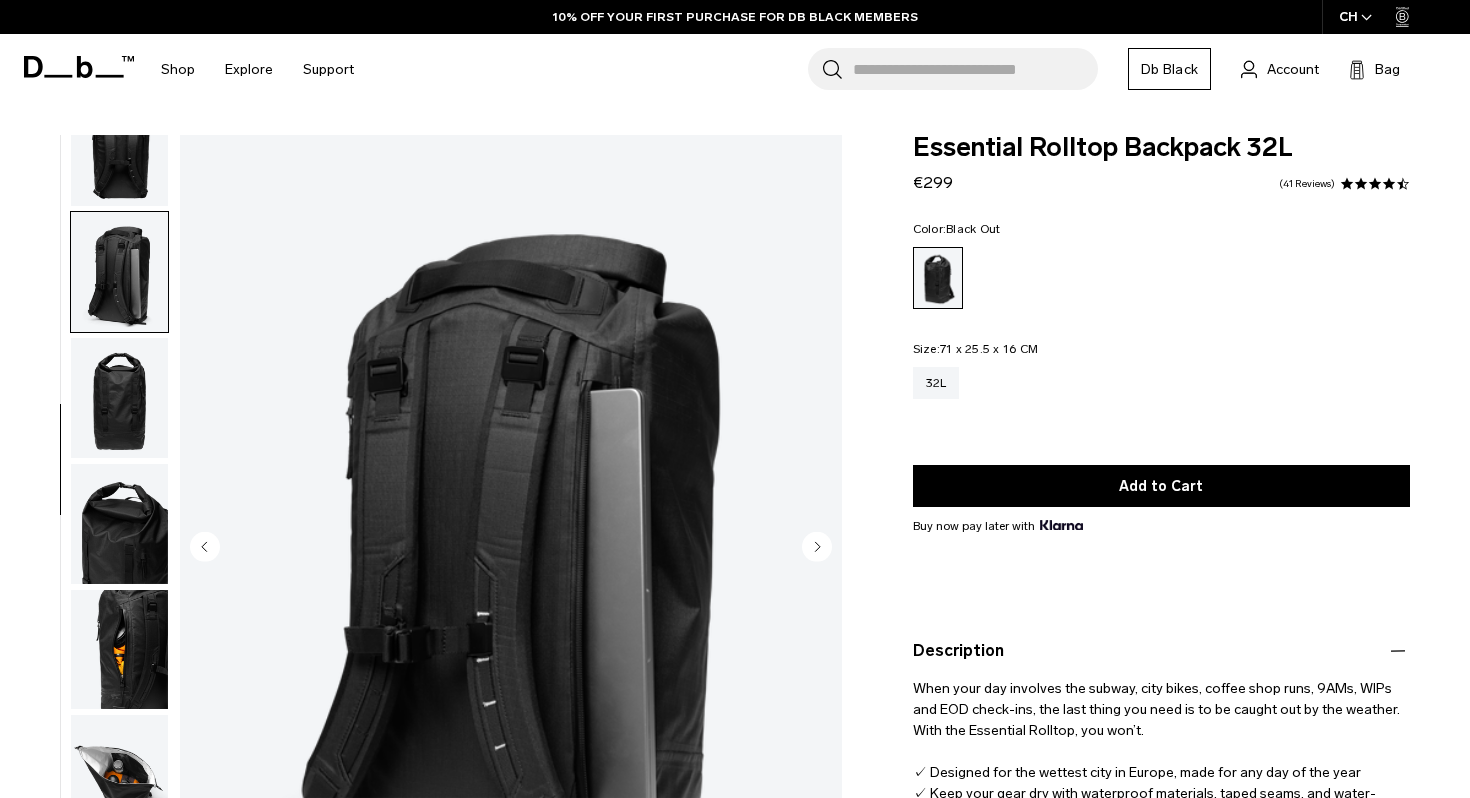 click on "04 / 09" at bounding box center (426, 553) 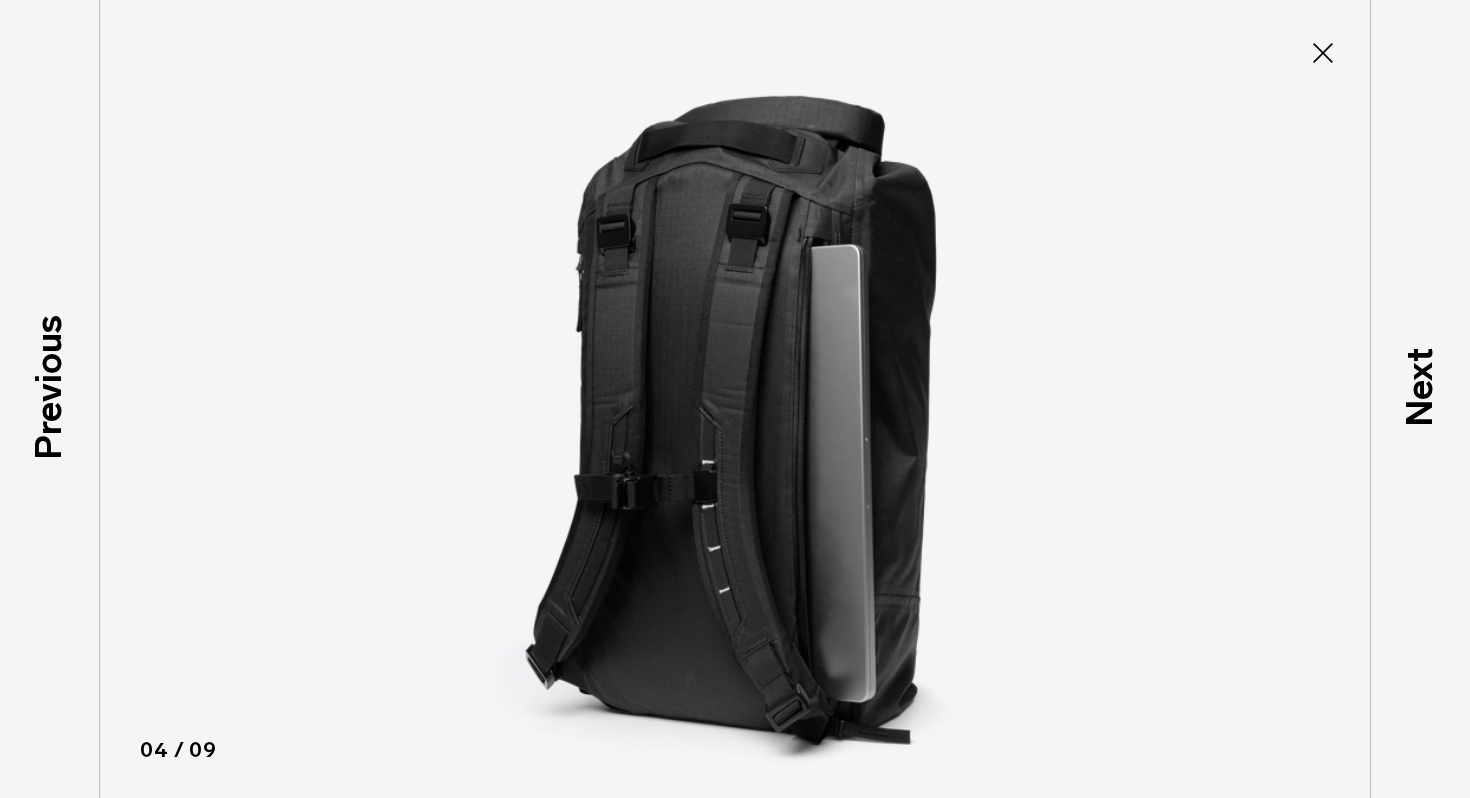 click 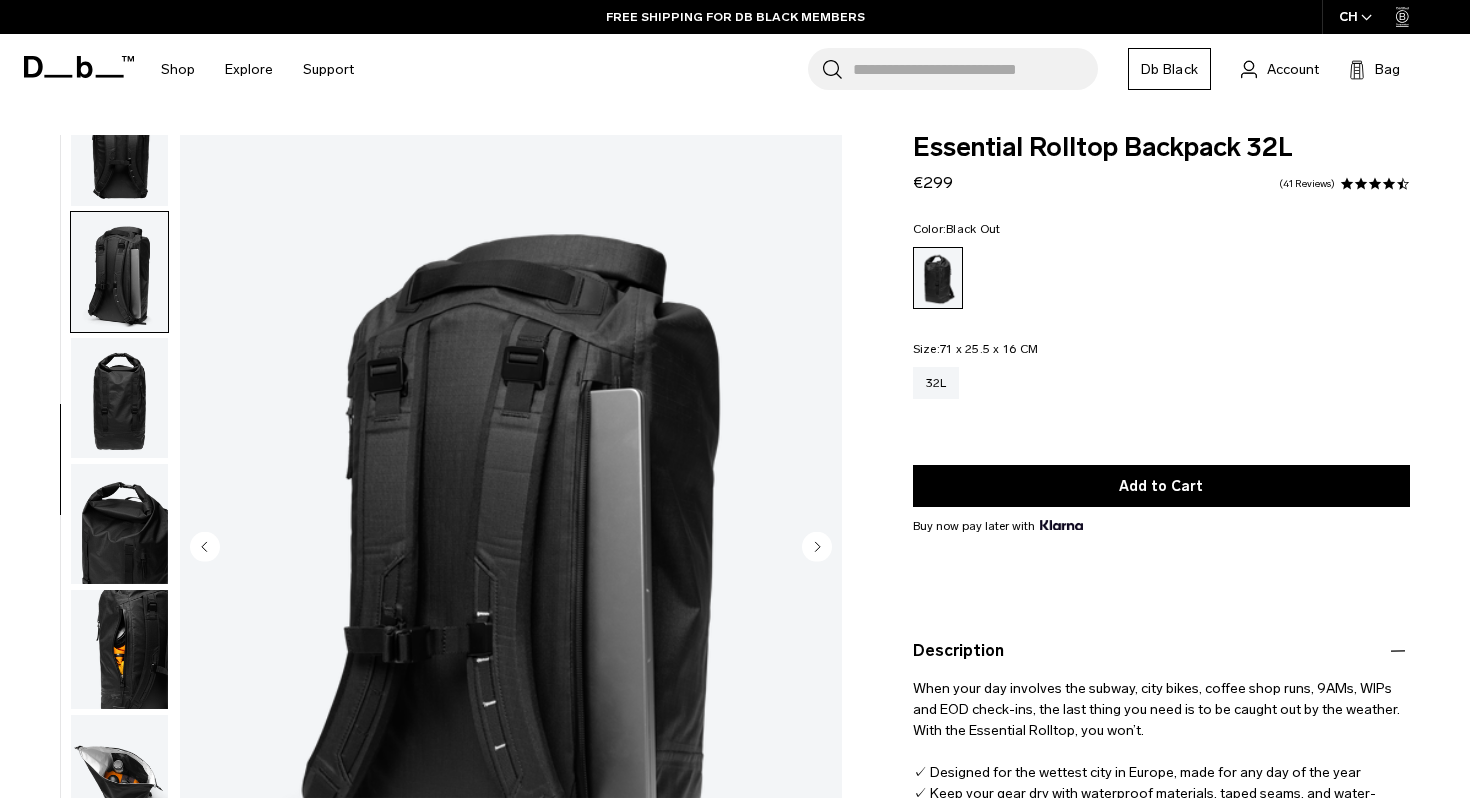 click at bounding box center (119, 147) 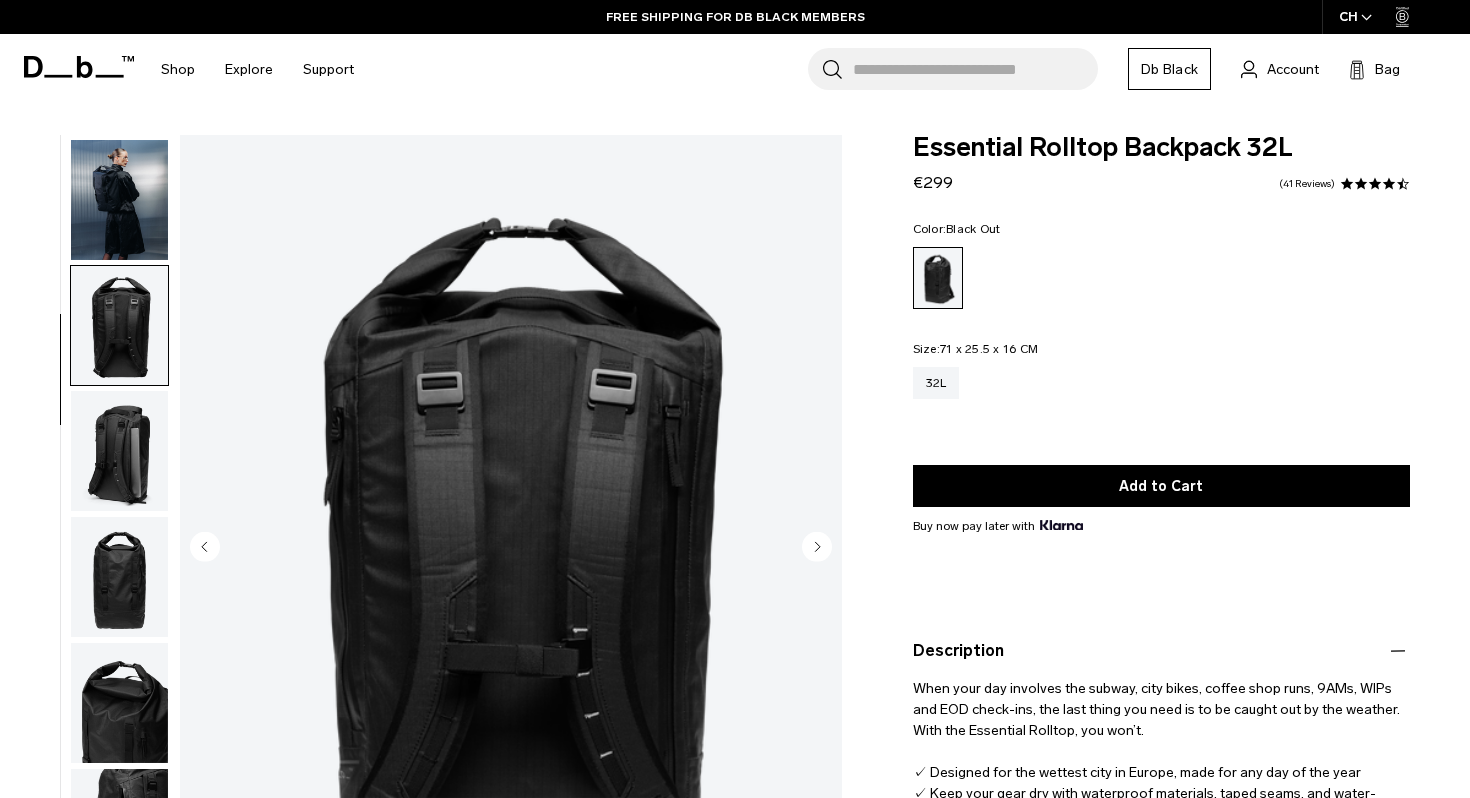 scroll, scrollTop: 0, scrollLeft: 0, axis: both 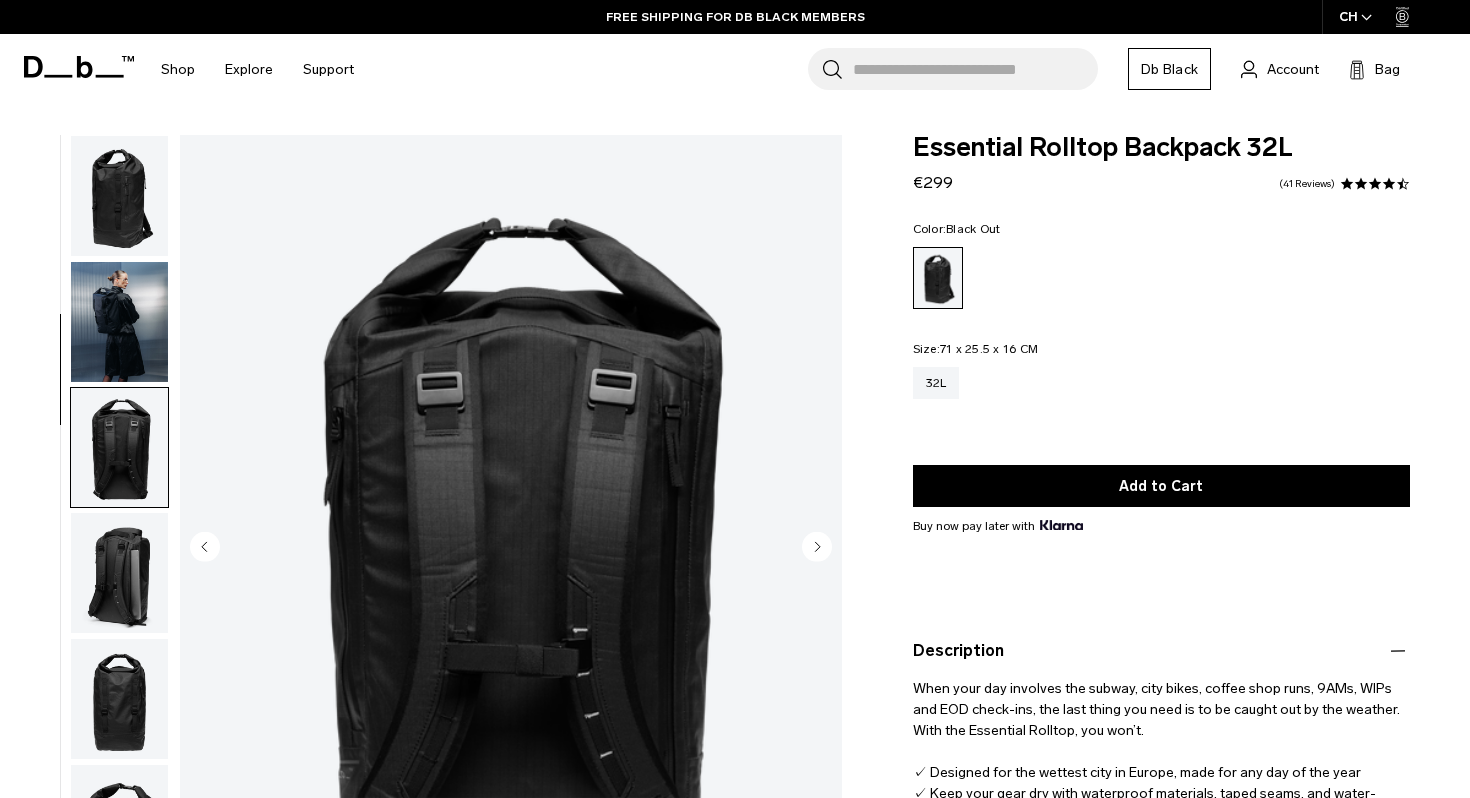 click at bounding box center [119, 196] 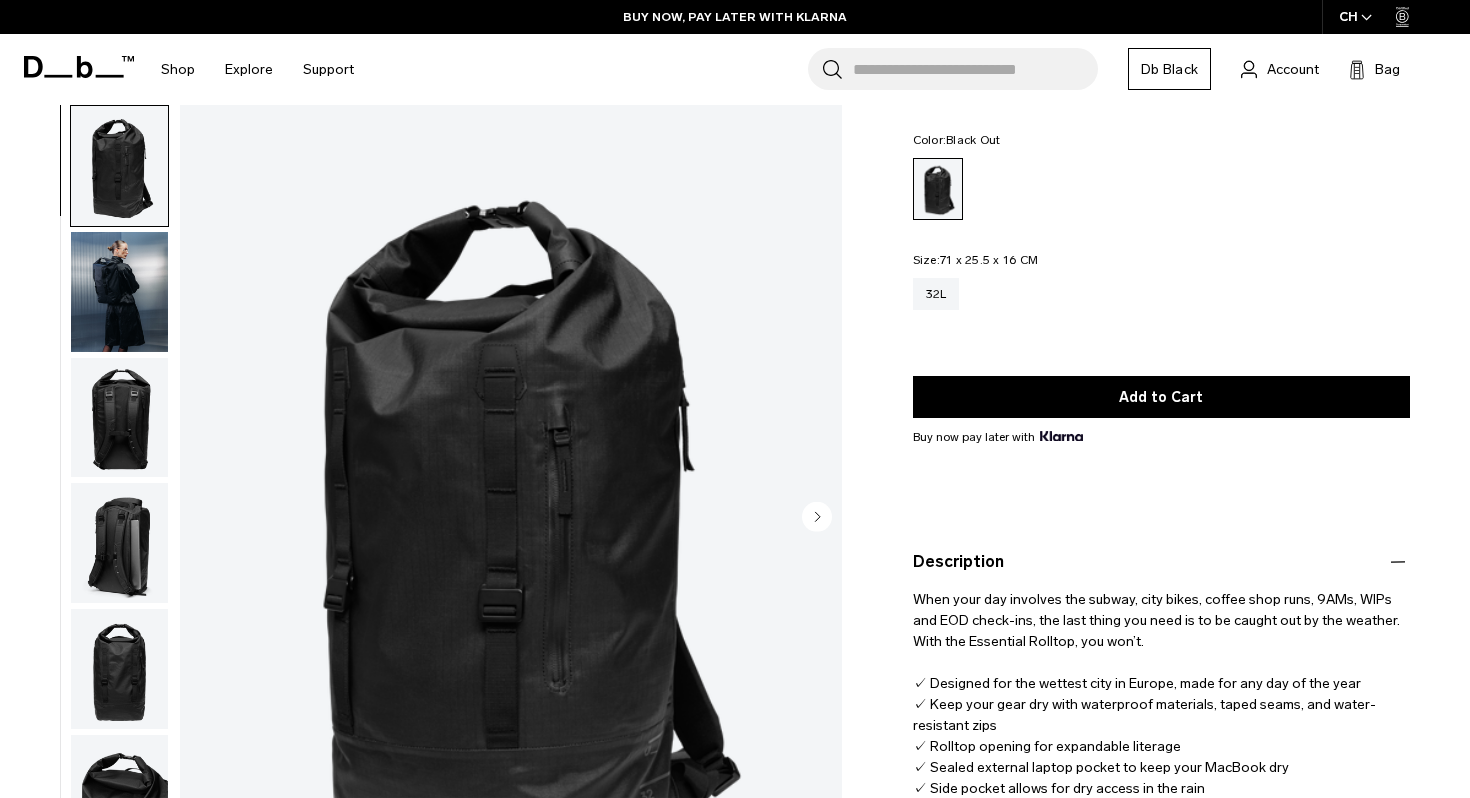 scroll, scrollTop: 0, scrollLeft: 0, axis: both 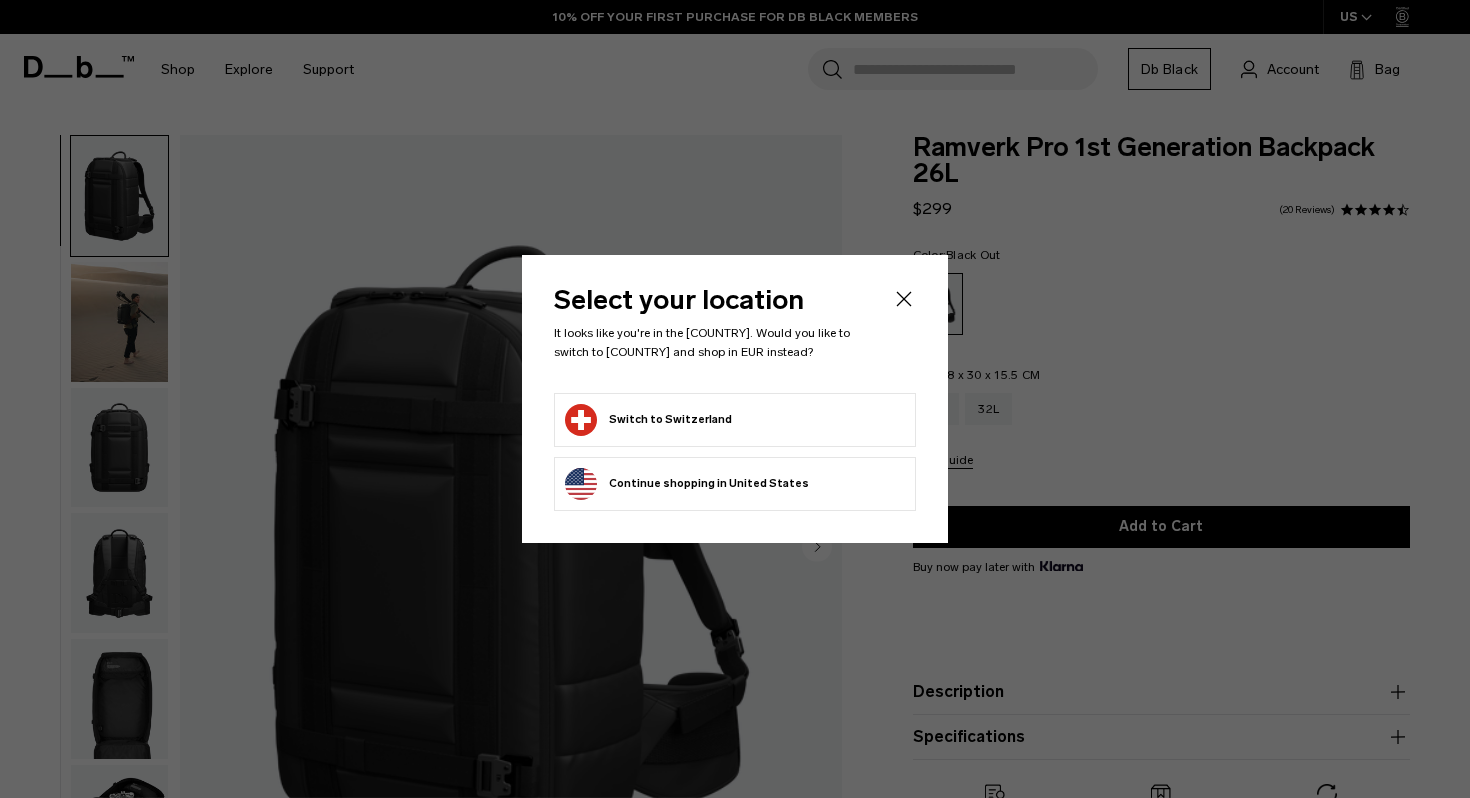 click on "Switch to Switzerland" 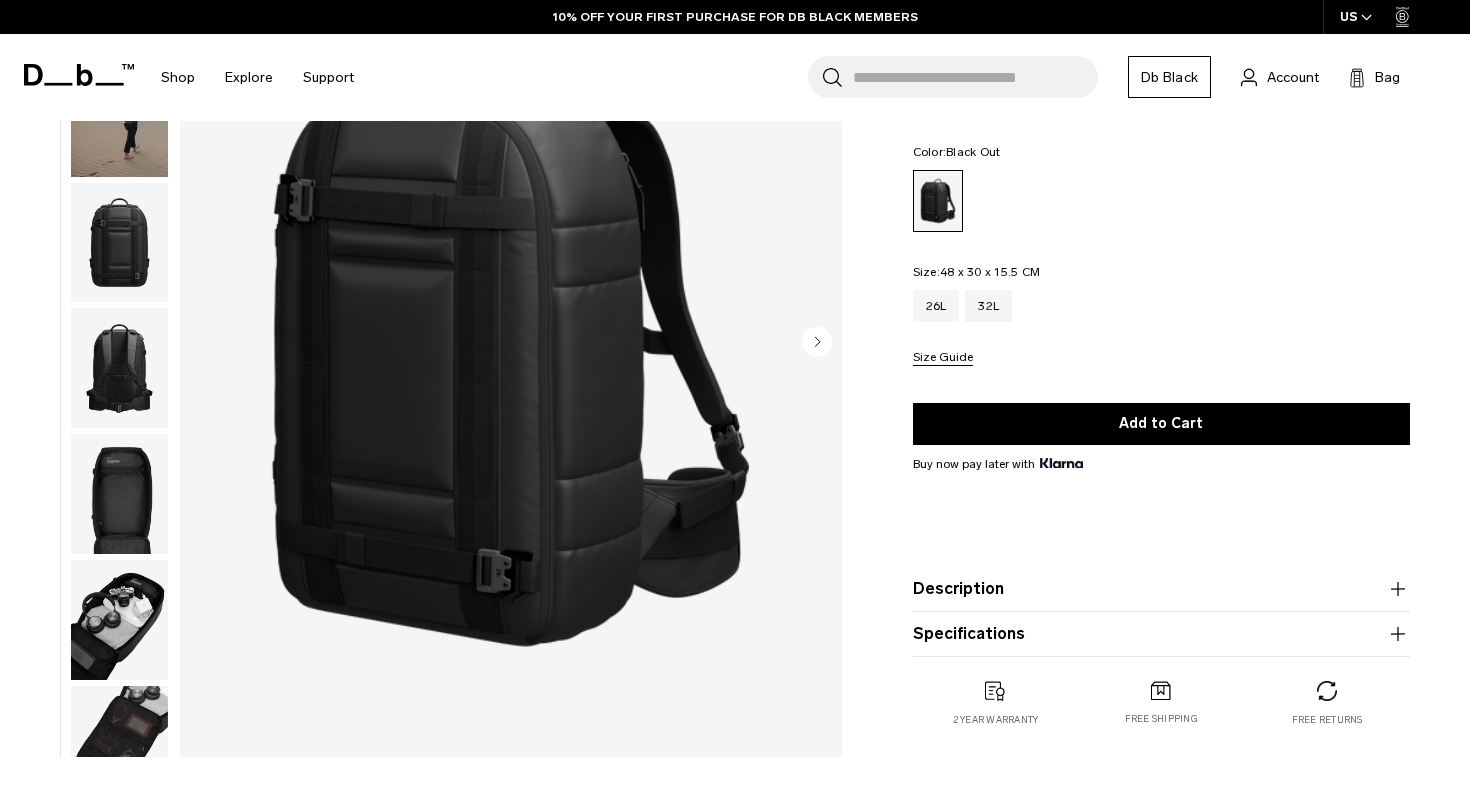 scroll, scrollTop: 235, scrollLeft: 0, axis: vertical 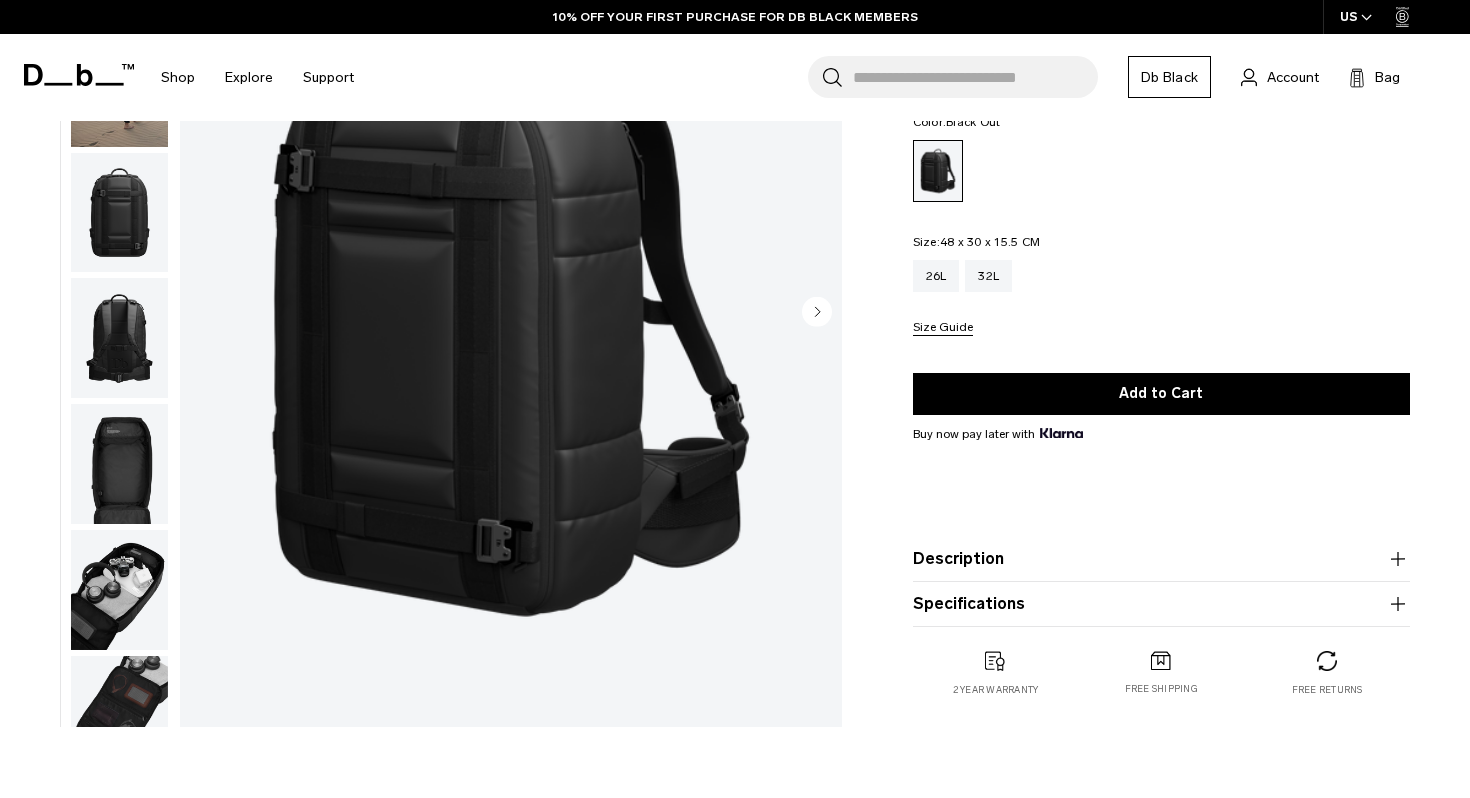 click on "Description
Our bestselling backpack will be your ultimate friend whether you’re just going around the block or heading off for a dusk to dawn shoot. With removable hip and shoulder straps, you can pack it as heavy as you like, or pair it with our camera insert for the ultimate heavy-duty photography backpack. Remove the insert and added straps and it slips straight back into being your daily runaround - perfect for crossing the city or heading out for a weekend adventure.  ✓  Fits Db’s camera inserts and packbags   ✓  Full-front opening for full overview   ✓  External side and front straps for easy carrying    ✓  Ergonomic shoulder straps for comfort    ✓   Separate, padded laptop compartment" at bounding box center [1161, 559] 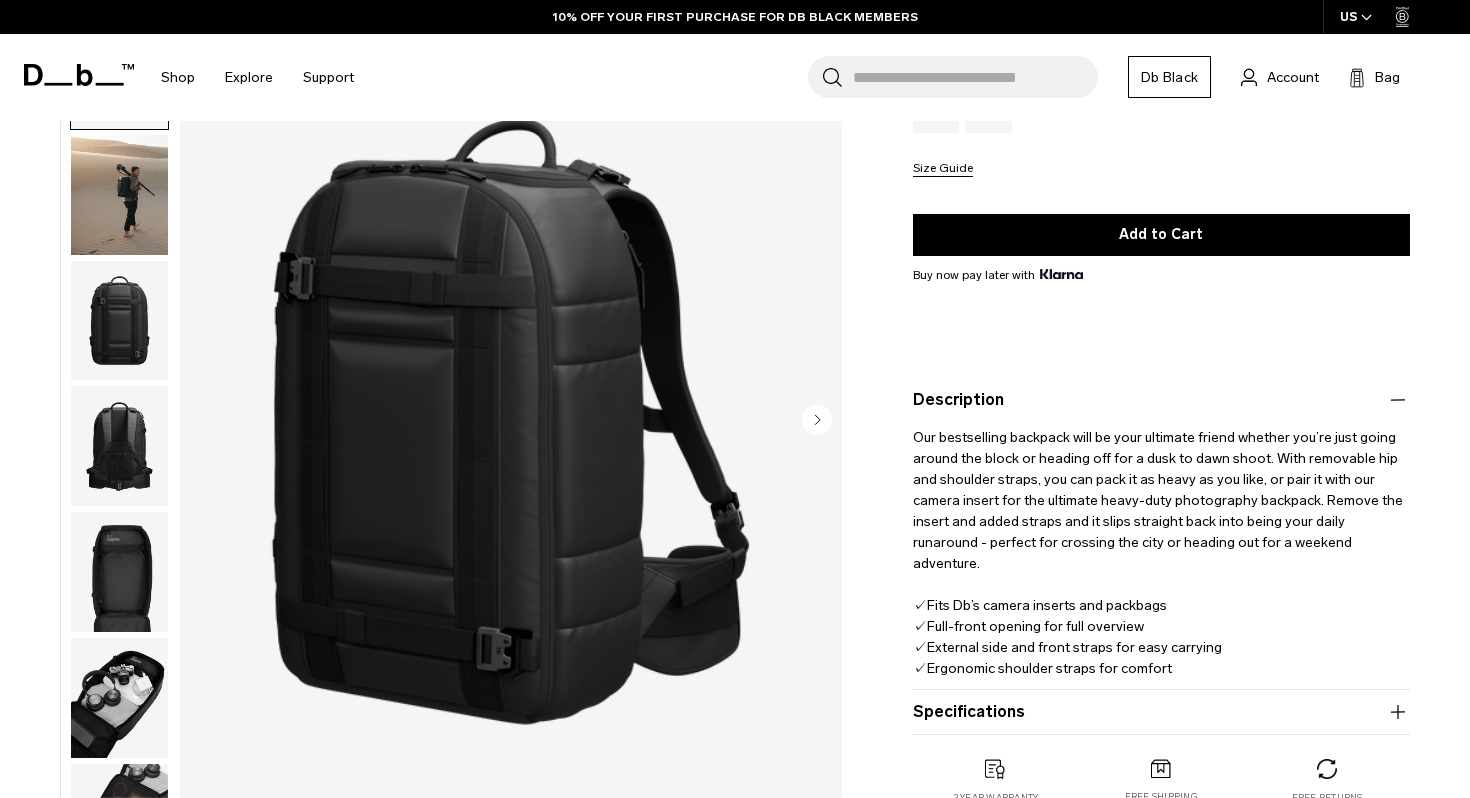 scroll, scrollTop: 319, scrollLeft: 0, axis: vertical 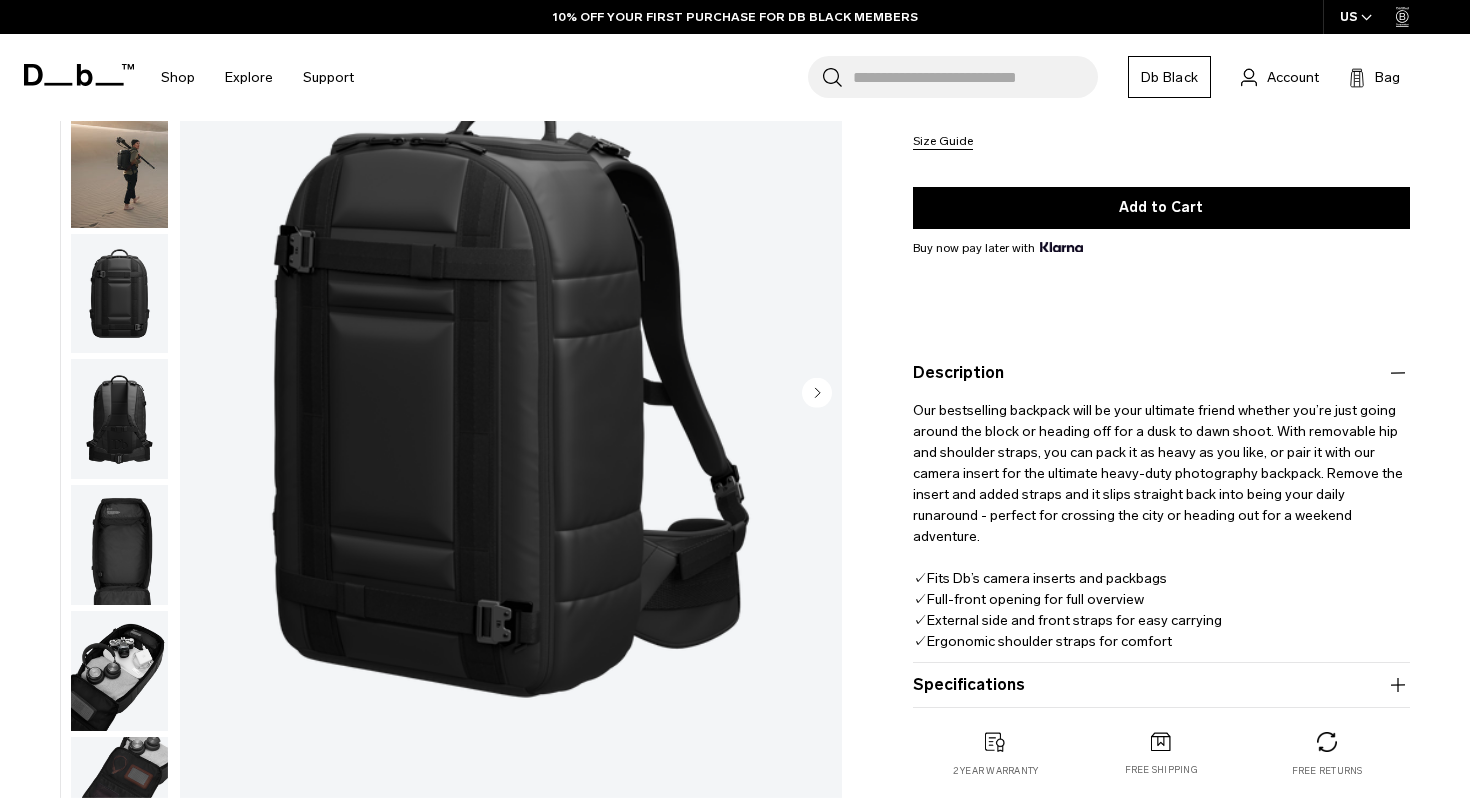 click on "Fits Db’s camera inserts and packbags" at bounding box center (1047, 578) 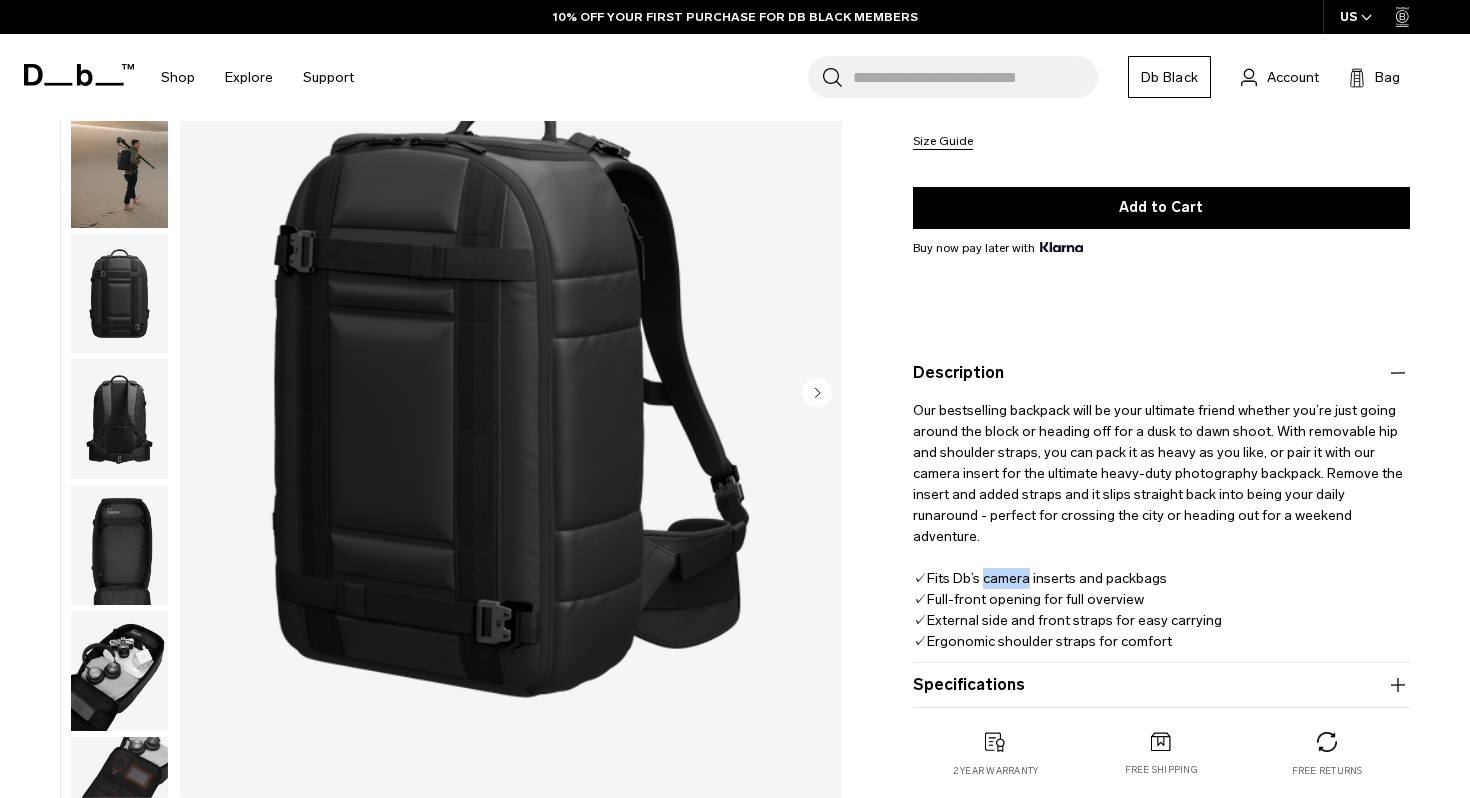 click on "Fits Db’s camera inserts and packbags" at bounding box center [1047, 578] 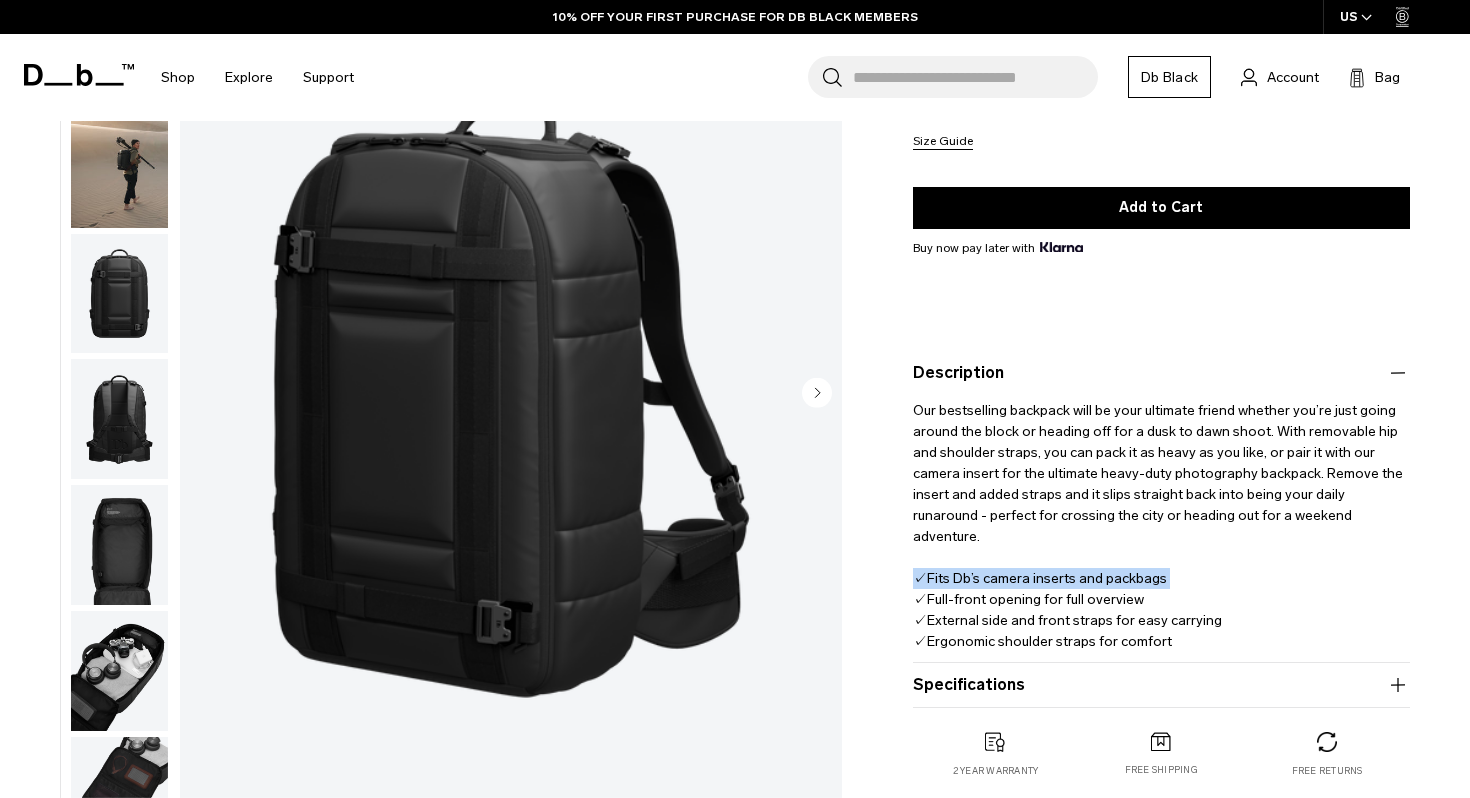 click on "Fits Db’s camera inserts and packbags" at bounding box center [1047, 578] 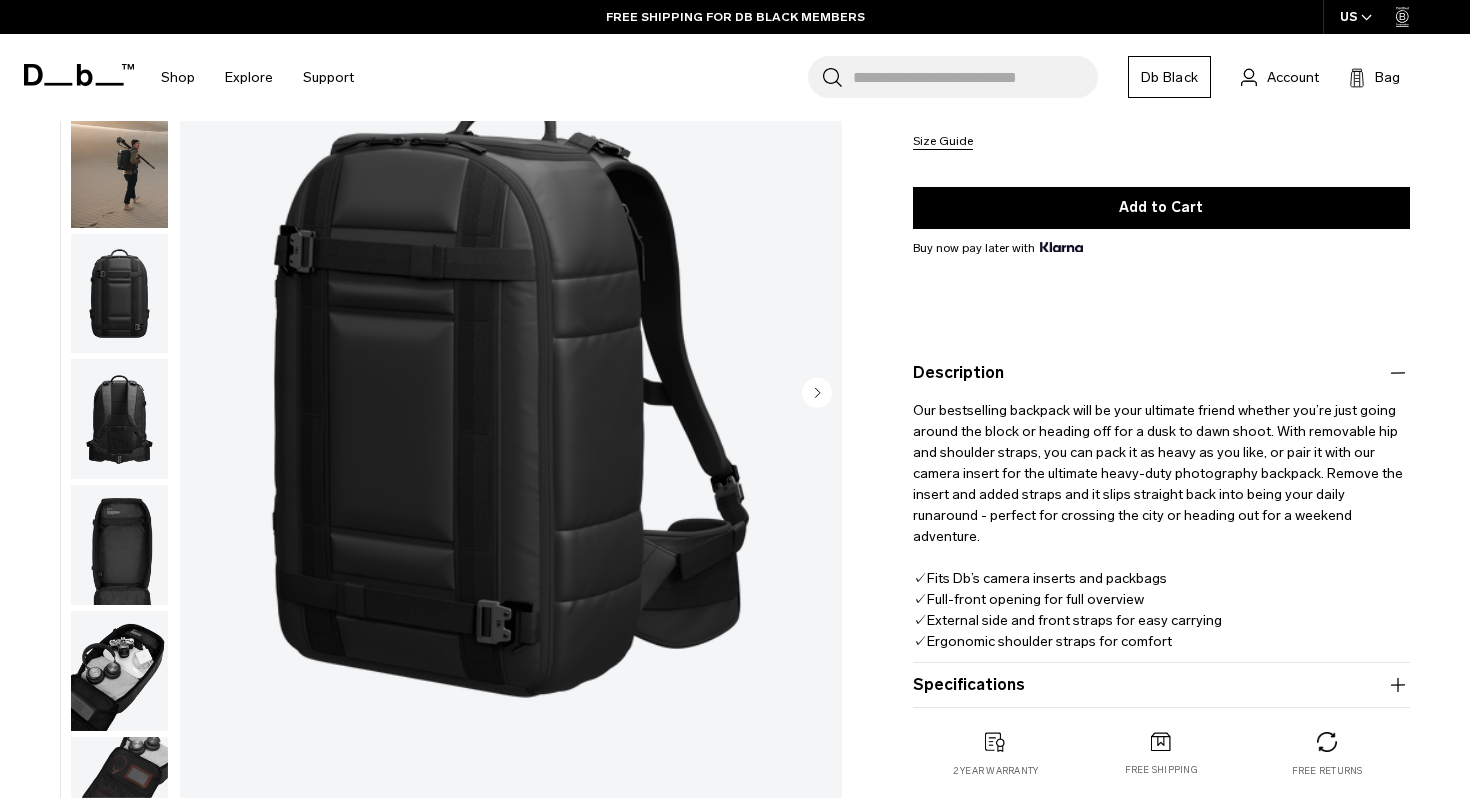 click on "Our bestselling backpack will be your ultimate friend whether you’re just going around the block or heading off for a dusk to dawn shoot. With removable hip and shoulder straps, you can pack it as heavy as you like, or pair it with our camera insert for the ultimate heavy-duty photography backpack. Remove the insert and added straps and it slips straight back into being your daily runaround - perfect for crossing the city or heading out for a weekend adventure.  ✓  Fits Db’s camera inserts and packbags   ✓  Full-front opening for full overview   ✓  External side and front straps for easy carrying    ✓  Ergonomic shoulder straps for comfort    ✓   Separate, padded laptop compartment" at bounding box center [1161, 529] 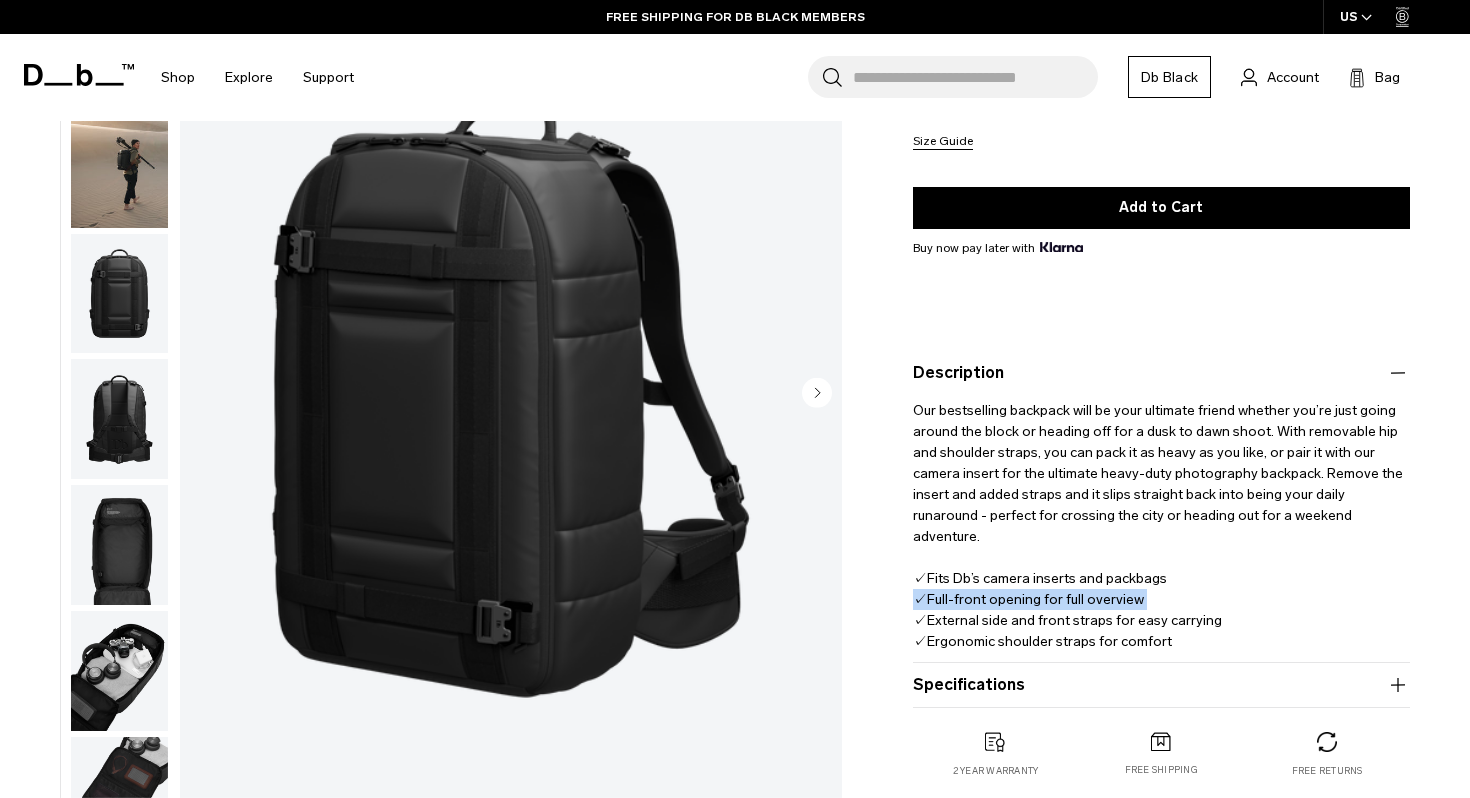 click on "Our bestselling backpack will be your ultimate friend whether you’re just going around the block or heading off for a dusk to dawn shoot. With removable hip and shoulder straps, you can pack it as heavy as you like, or pair it with our camera insert for the ultimate heavy-duty photography backpack. Remove the insert and added straps and it slips straight back into being your daily runaround - perfect for crossing the city or heading out for a weekend adventure.  ✓  Fits Db’s camera inserts and packbags   ✓  Full-front opening for full overview   ✓  External side and front straps for easy carrying    ✓  Ergonomic shoulder straps for comfort    ✓   Separate, padded laptop compartment" at bounding box center (1161, 529) 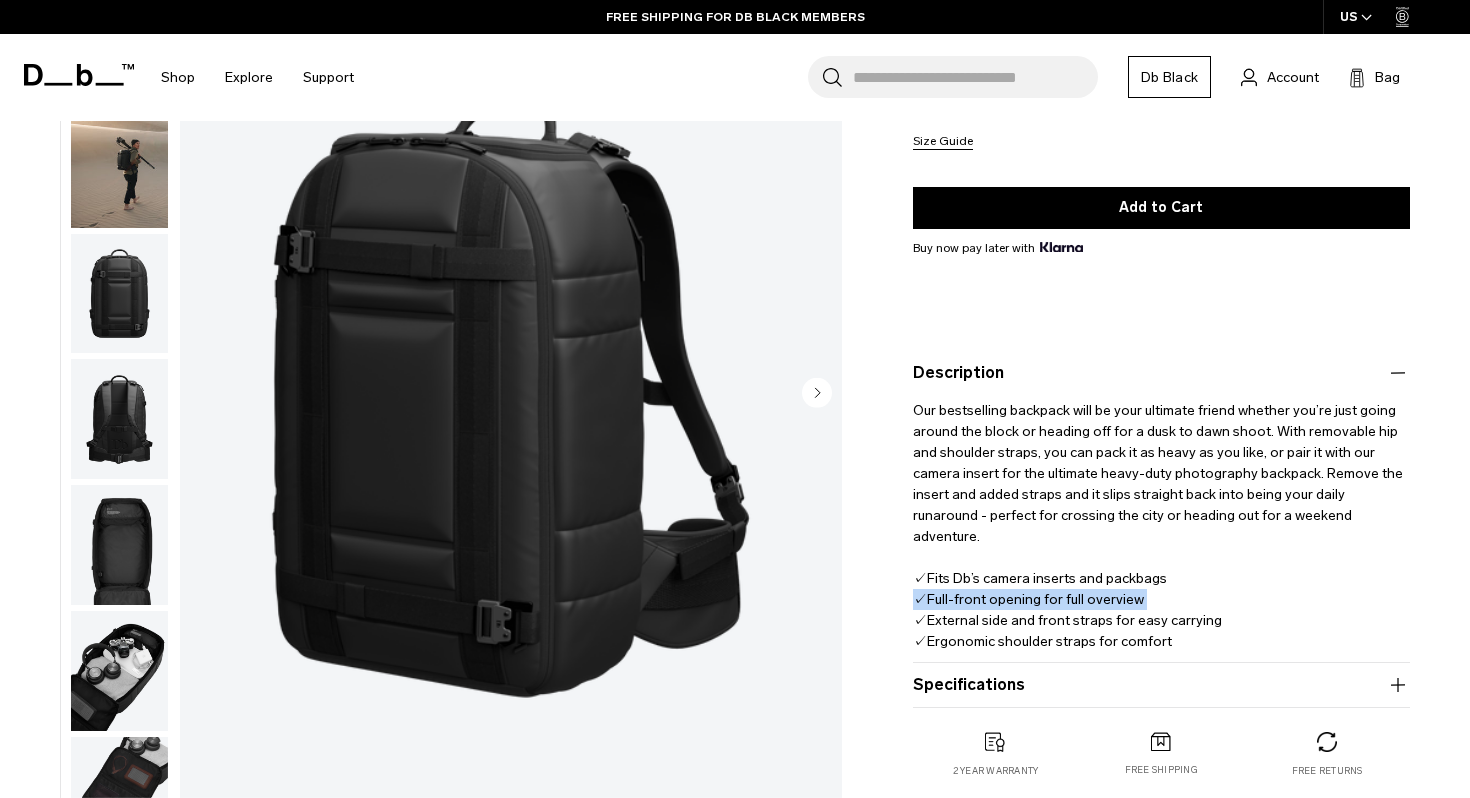 click on "Specifications" at bounding box center (1161, 685) 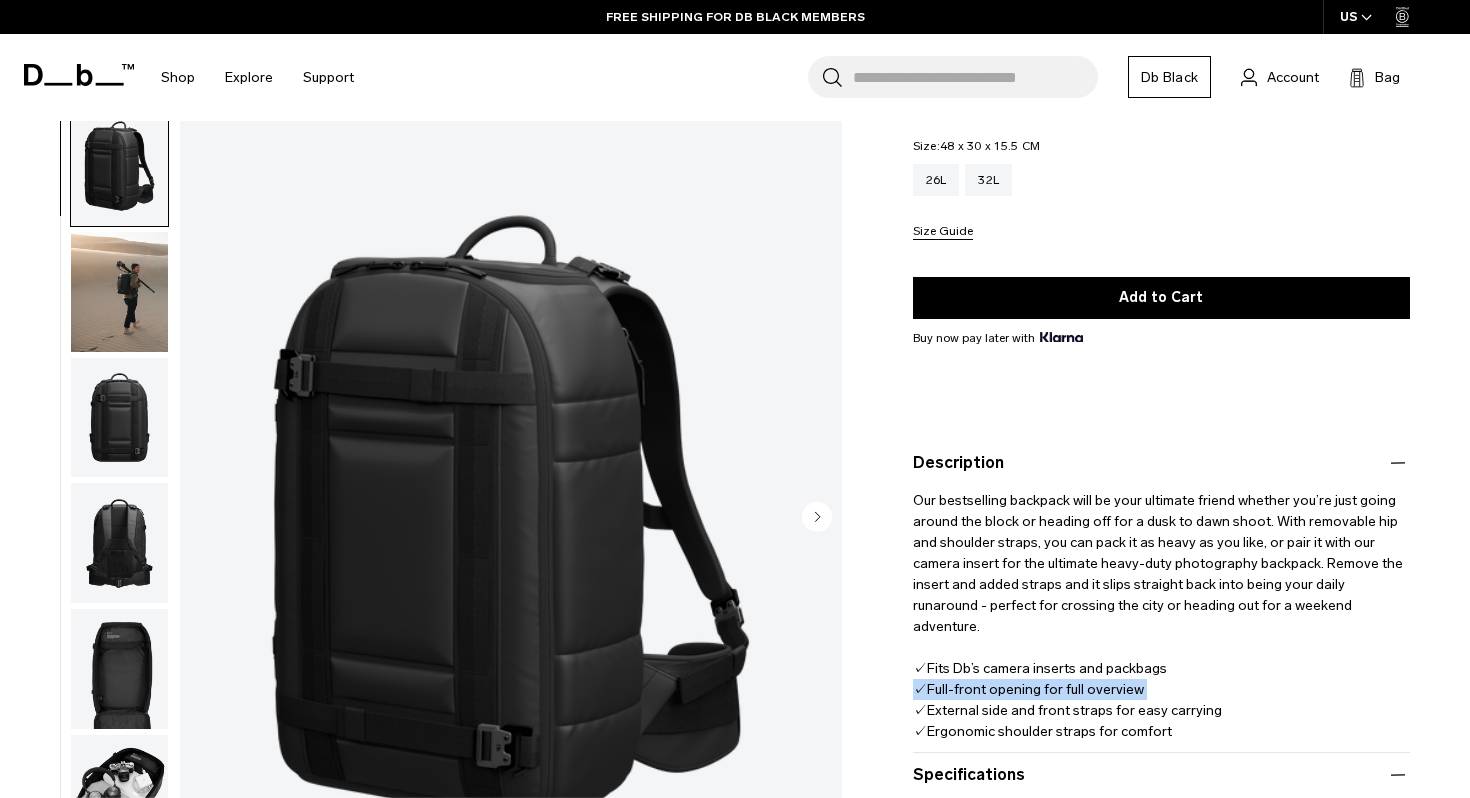 scroll, scrollTop: 180, scrollLeft: 0, axis: vertical 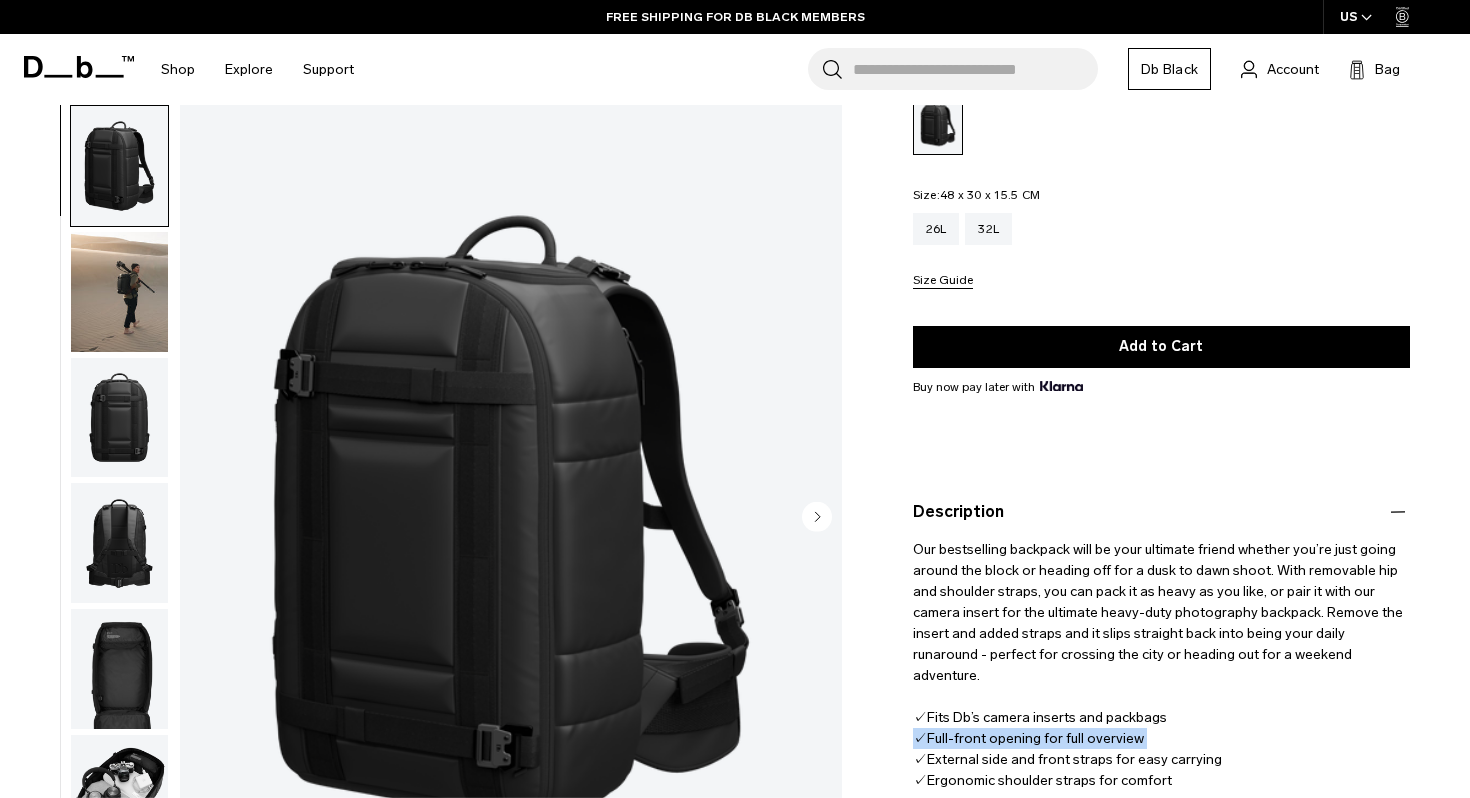click at bounding box center (119, 166) 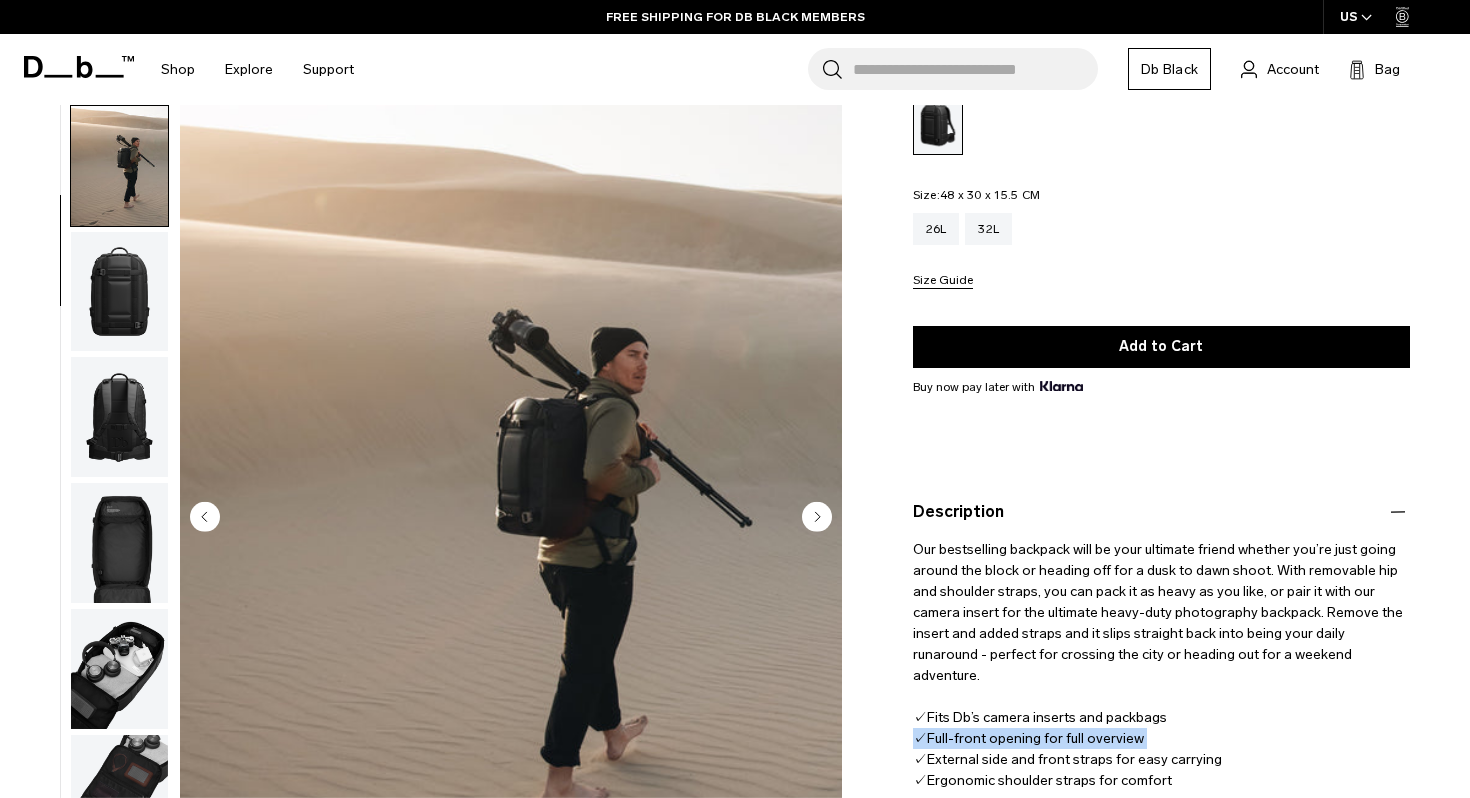 click at bounding box center (119, 292) 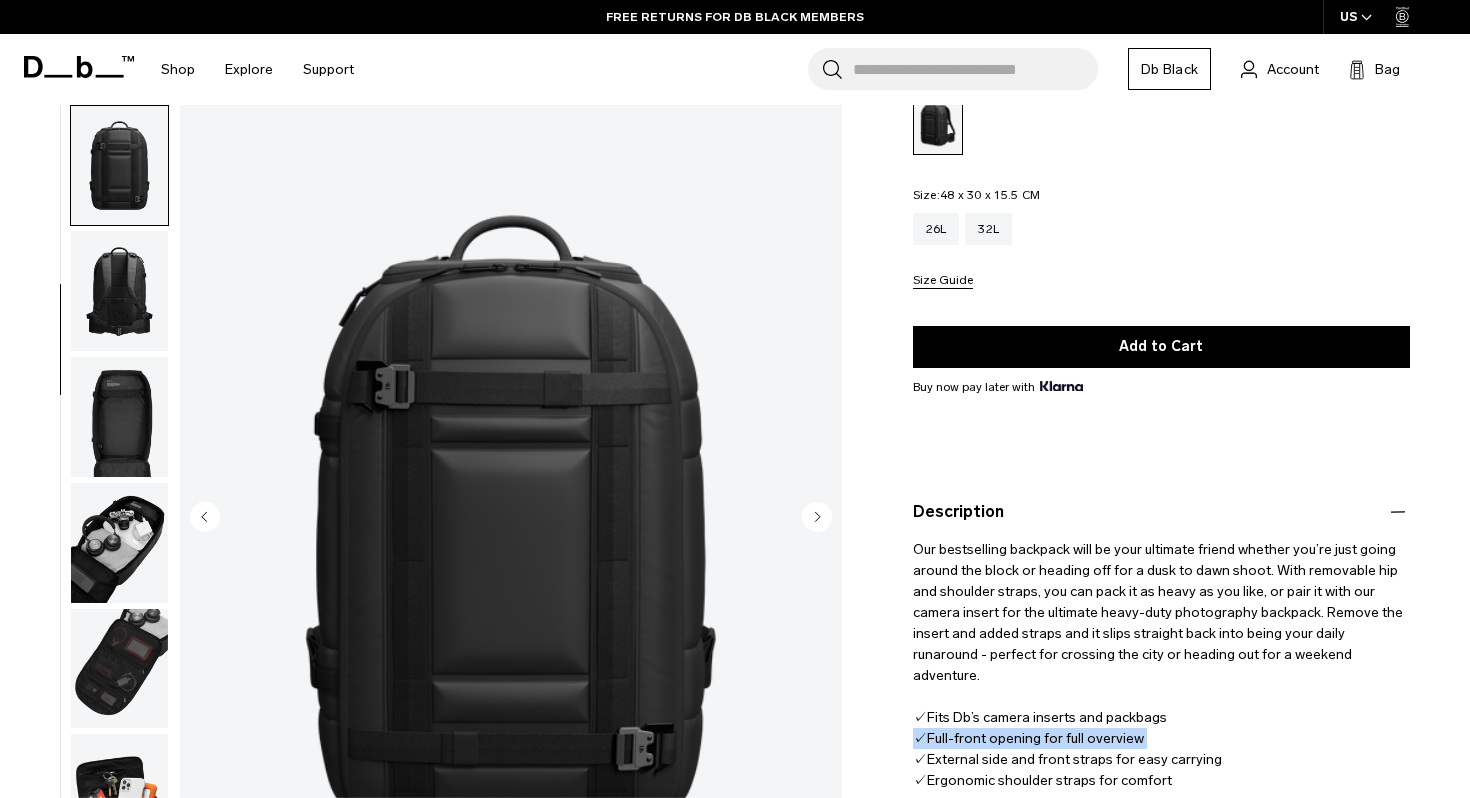 click at bounding box center (119, 291) 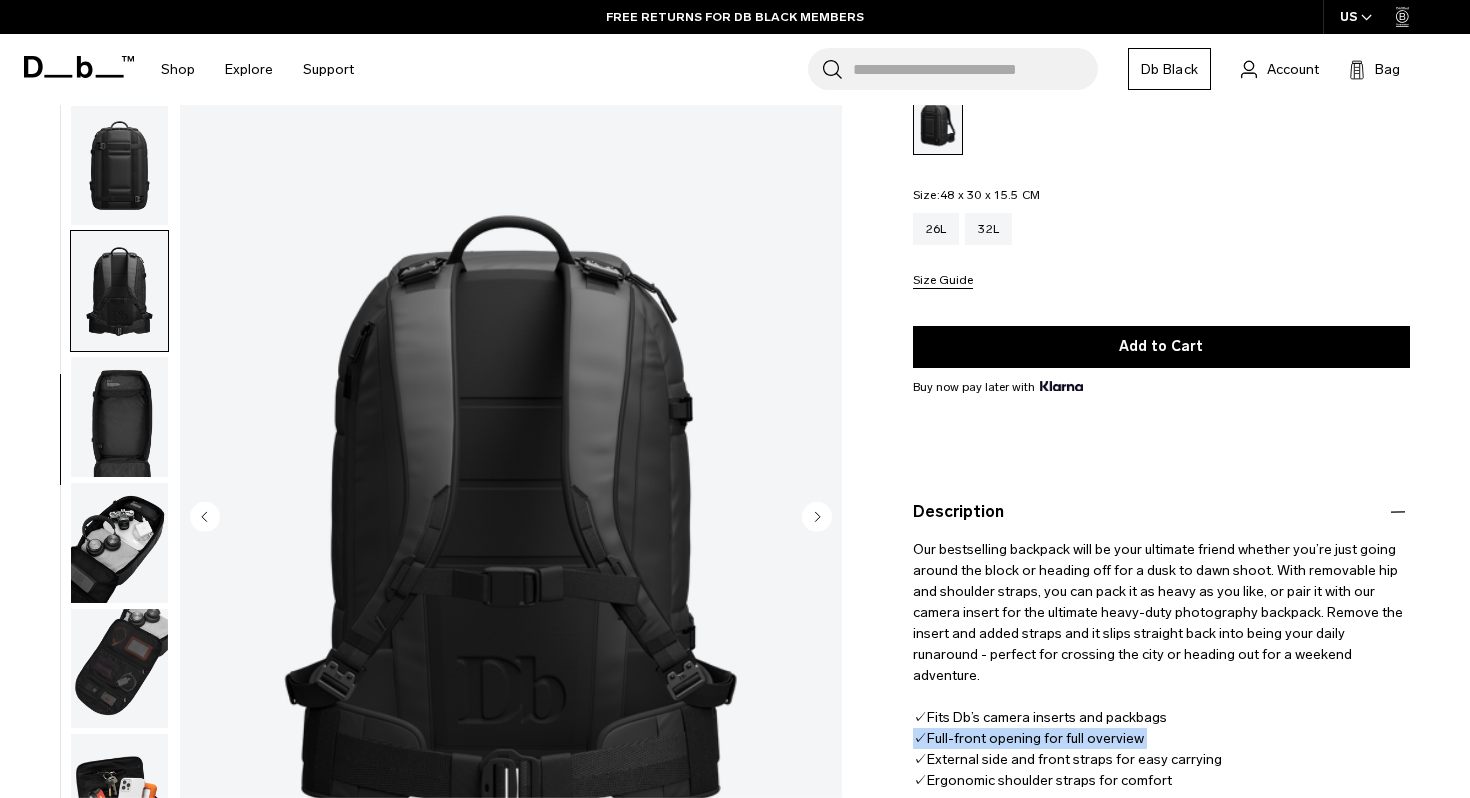 scroll, scrollTop: 301, scrollLeft: 0, axis: vertical 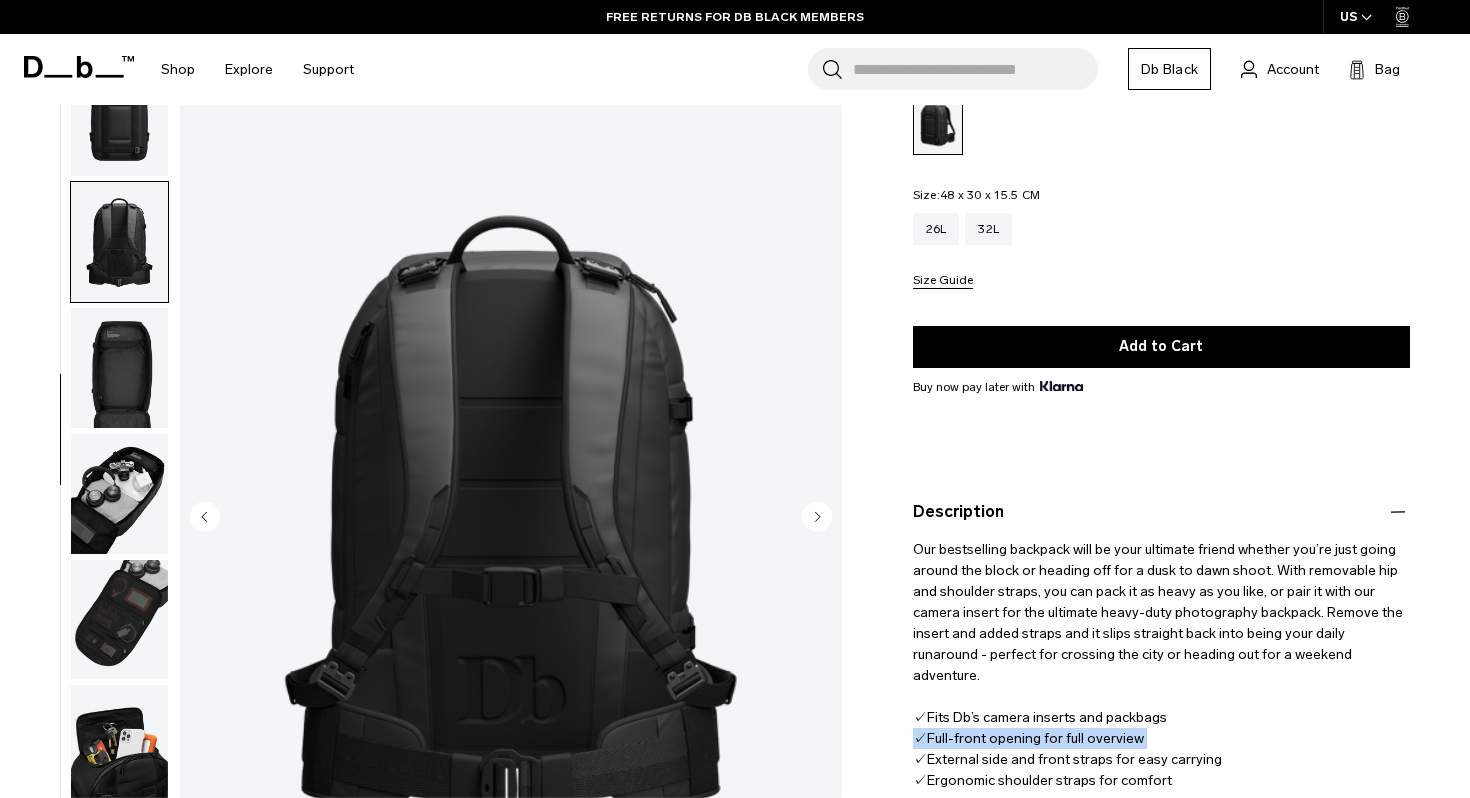 click at bounding box center (119, 368) 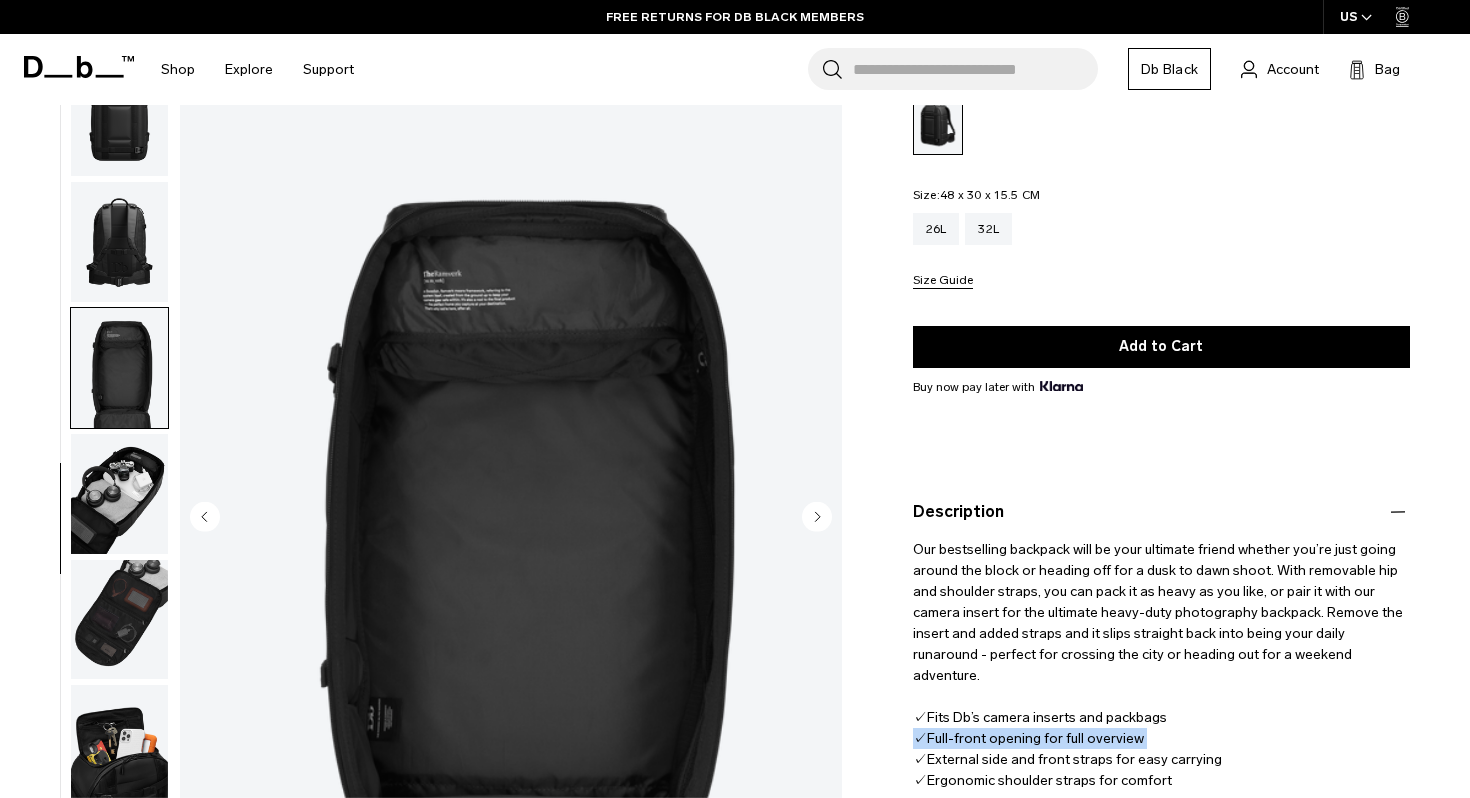 click at bounding box center (119, 494) 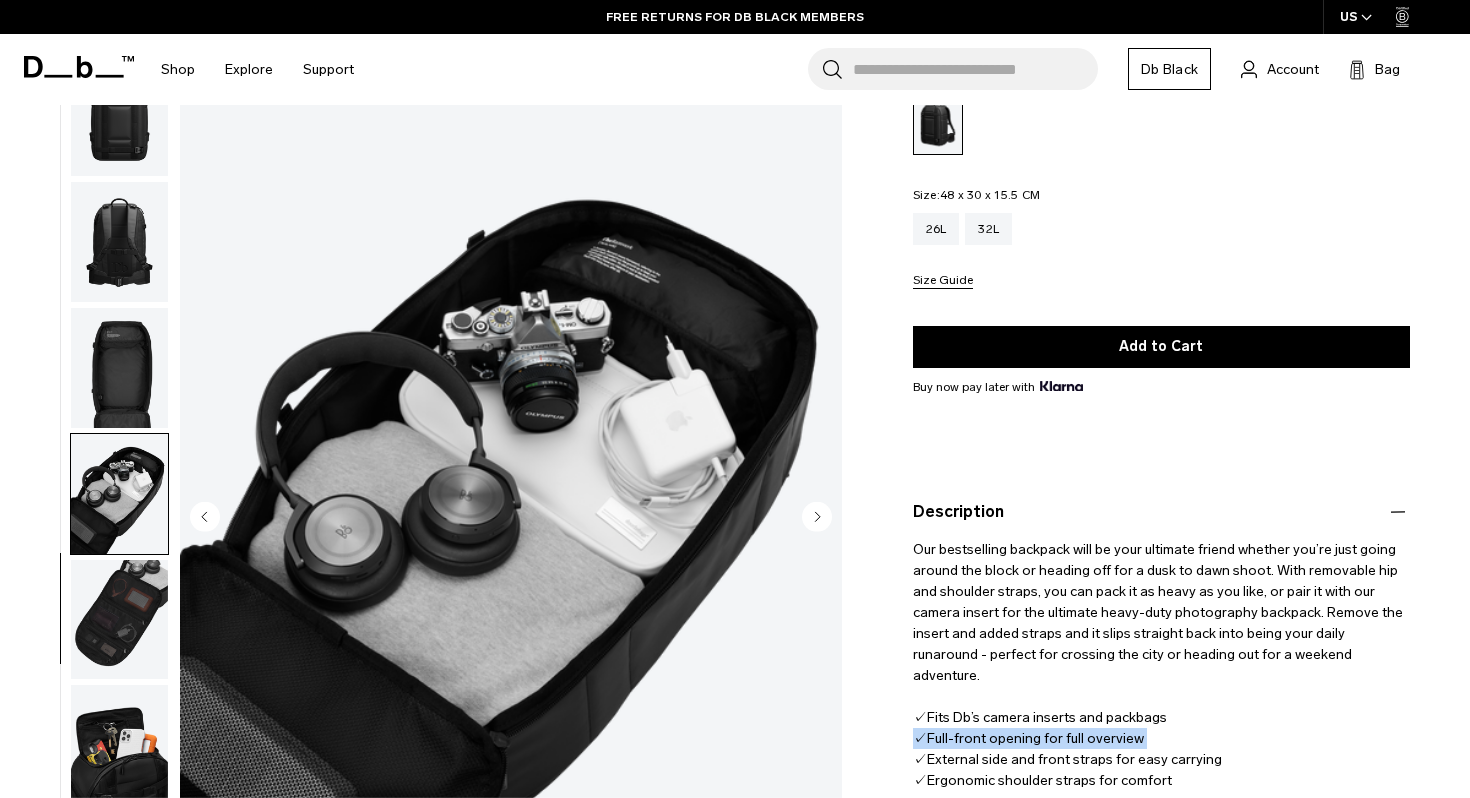 click at bounding box center (119, 620) 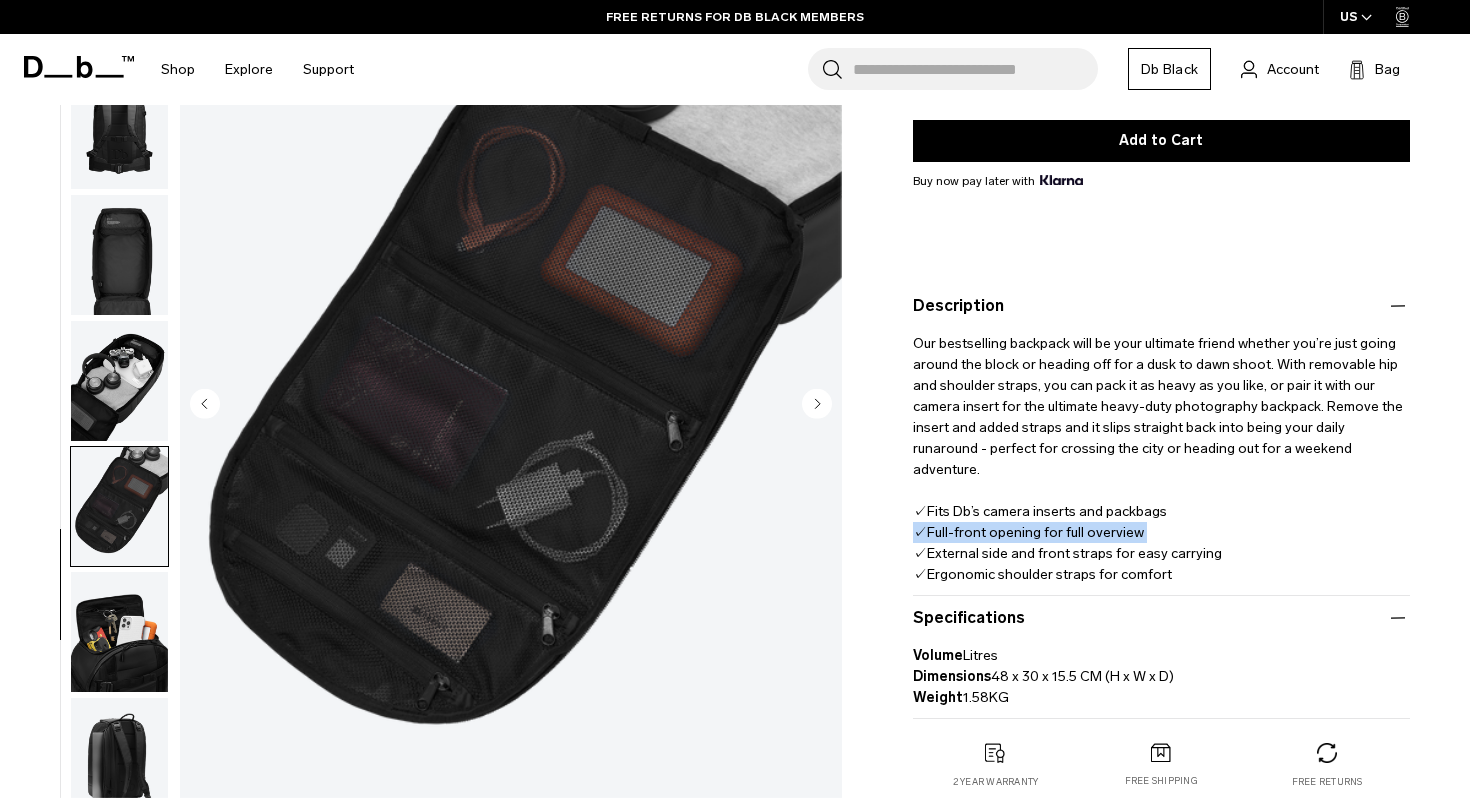 scroll, scrollTop: 441, scrollLeft: 0, axis: vertical 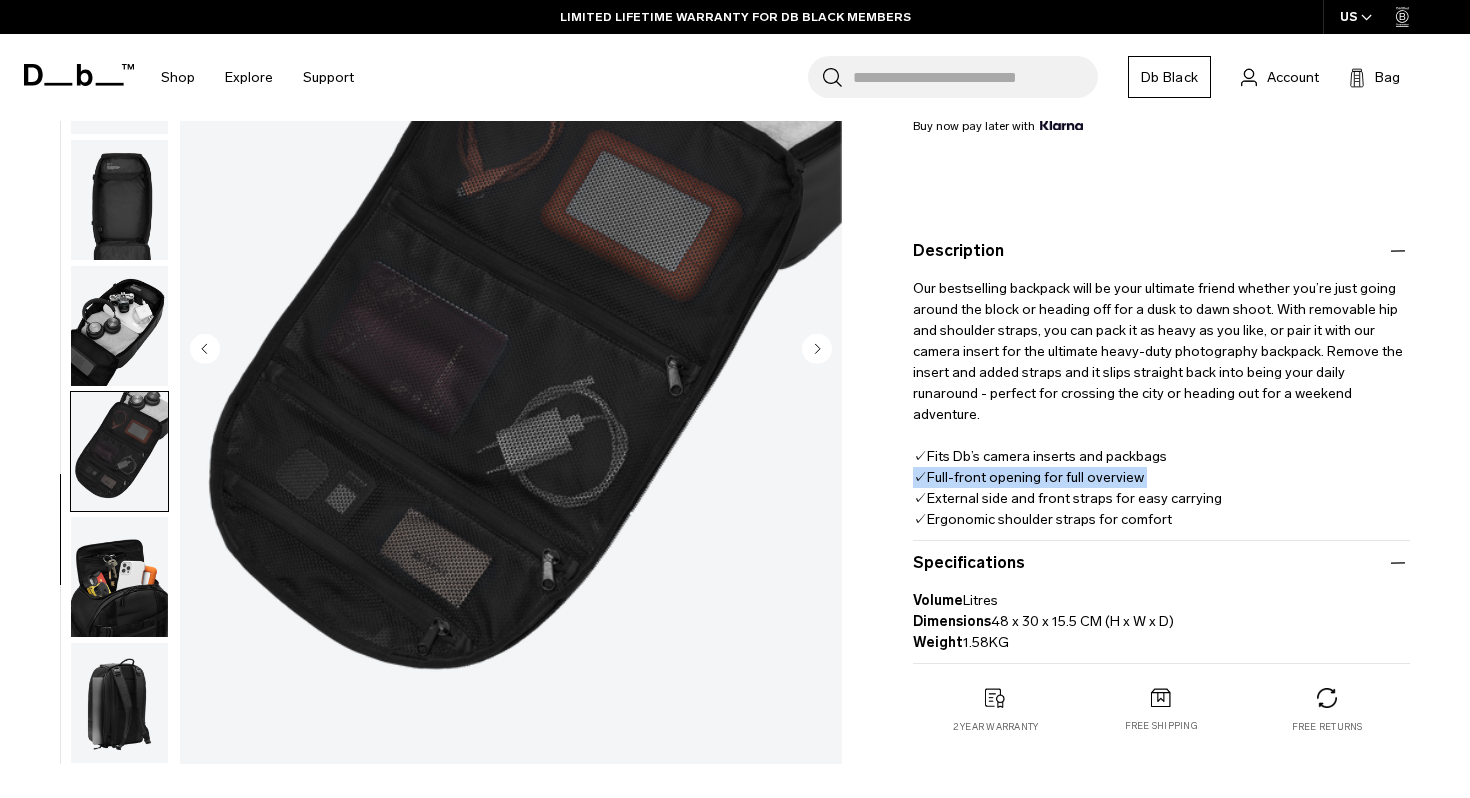 click at bounding box center [119, 703] 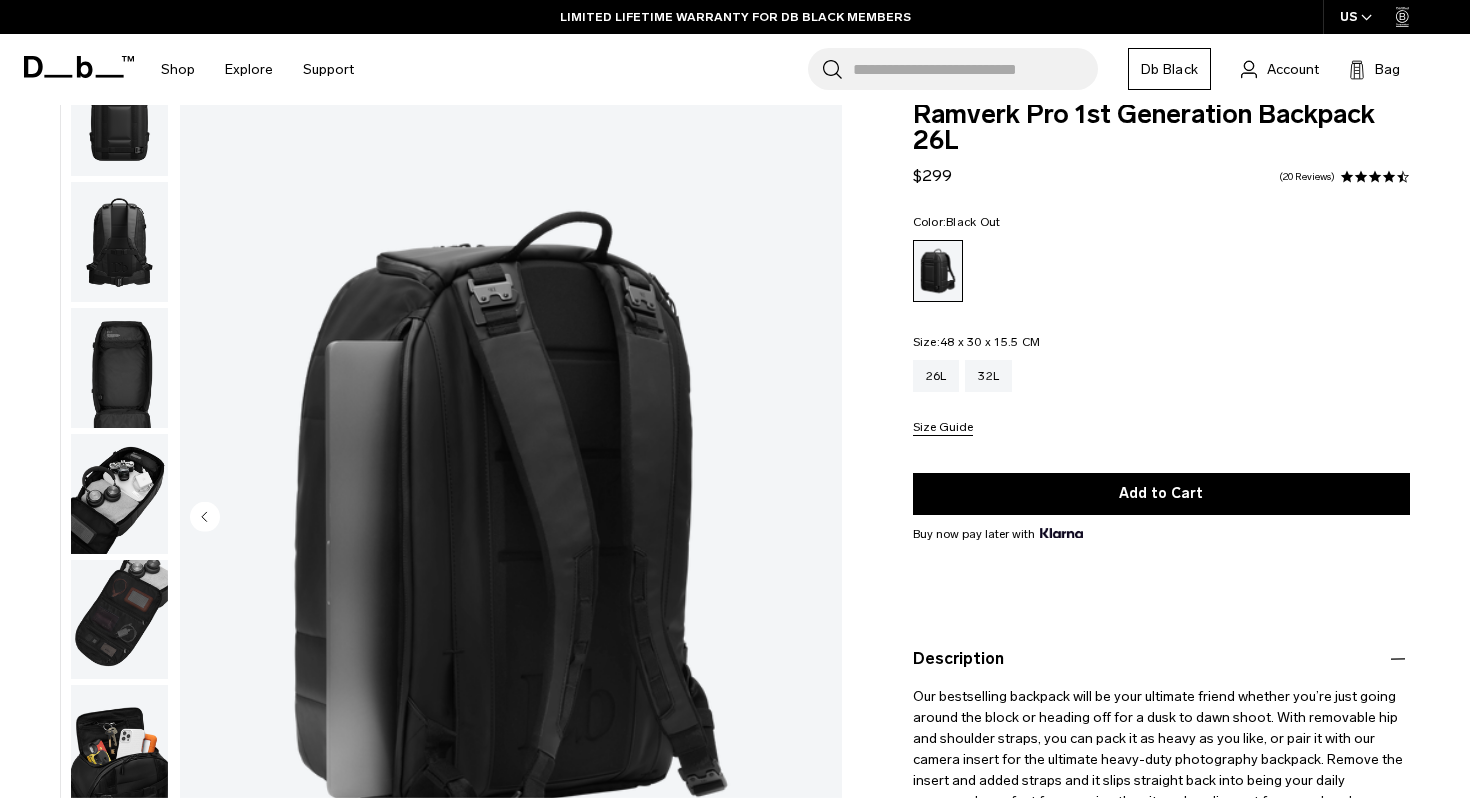 scroll, scrollTop: 27, scrollLeft: 0, axis: vertical 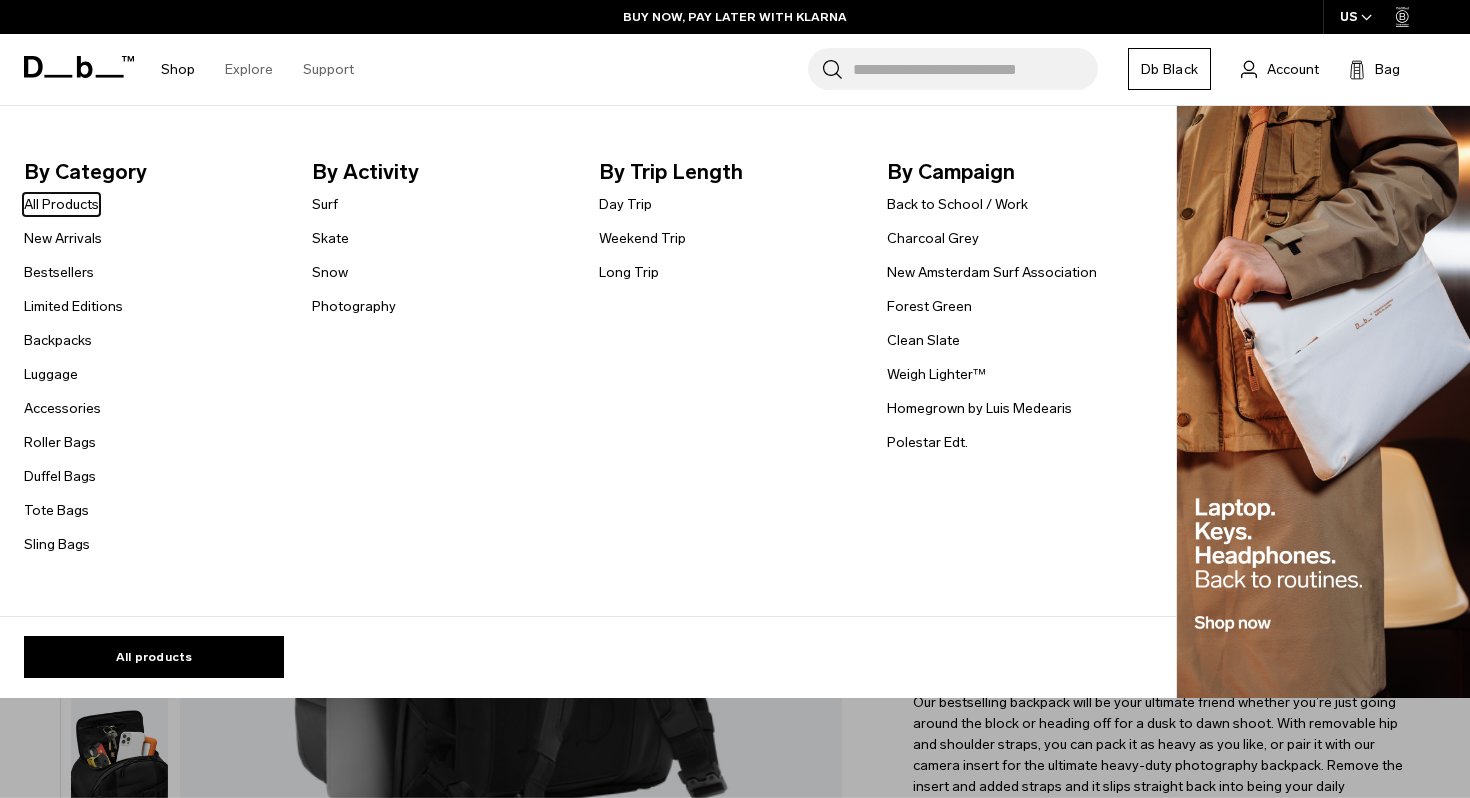 click on "Shop" at bounding box center [178, 69] 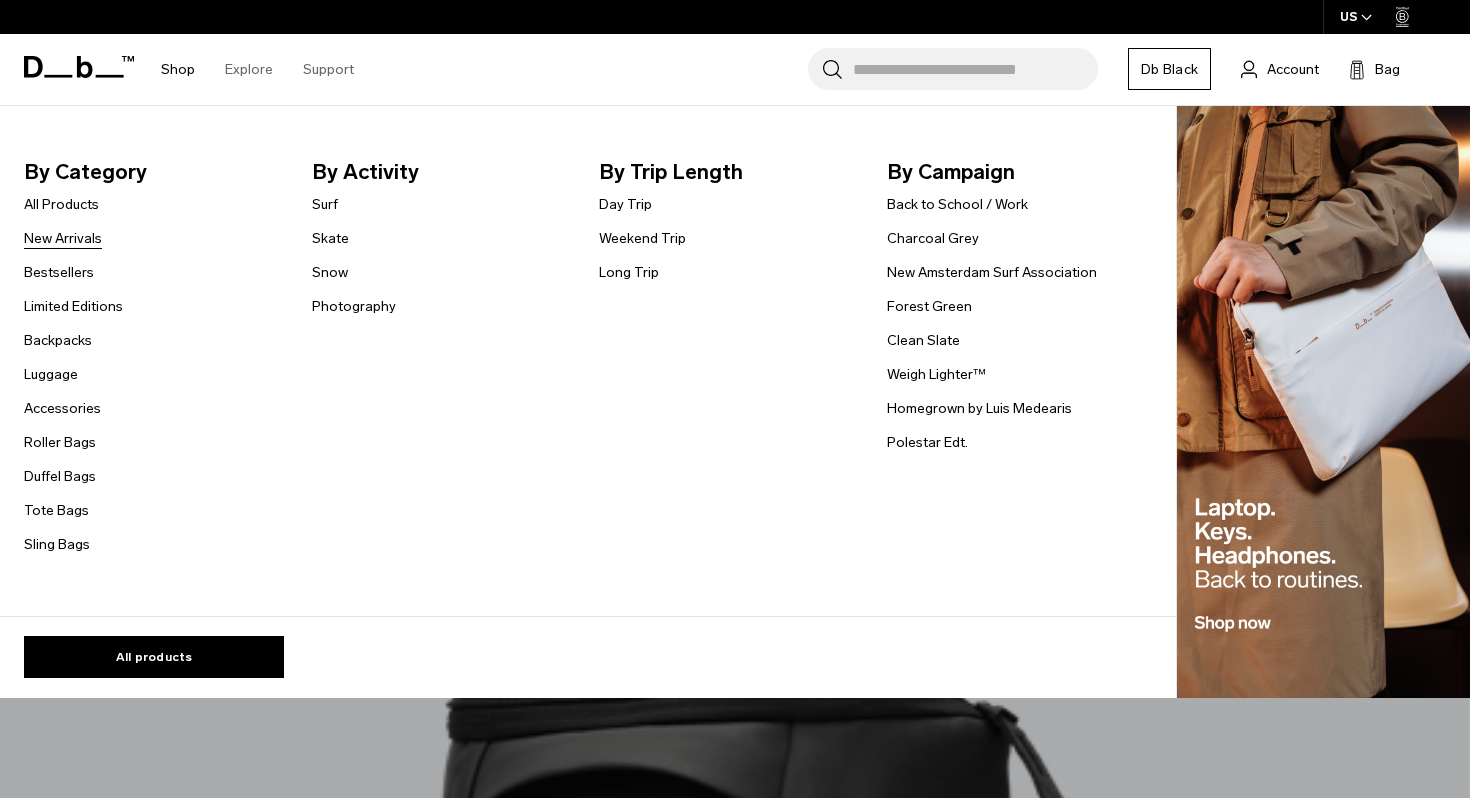 scroll, scrollTop: 0, scrollLeft: 0, axis: both 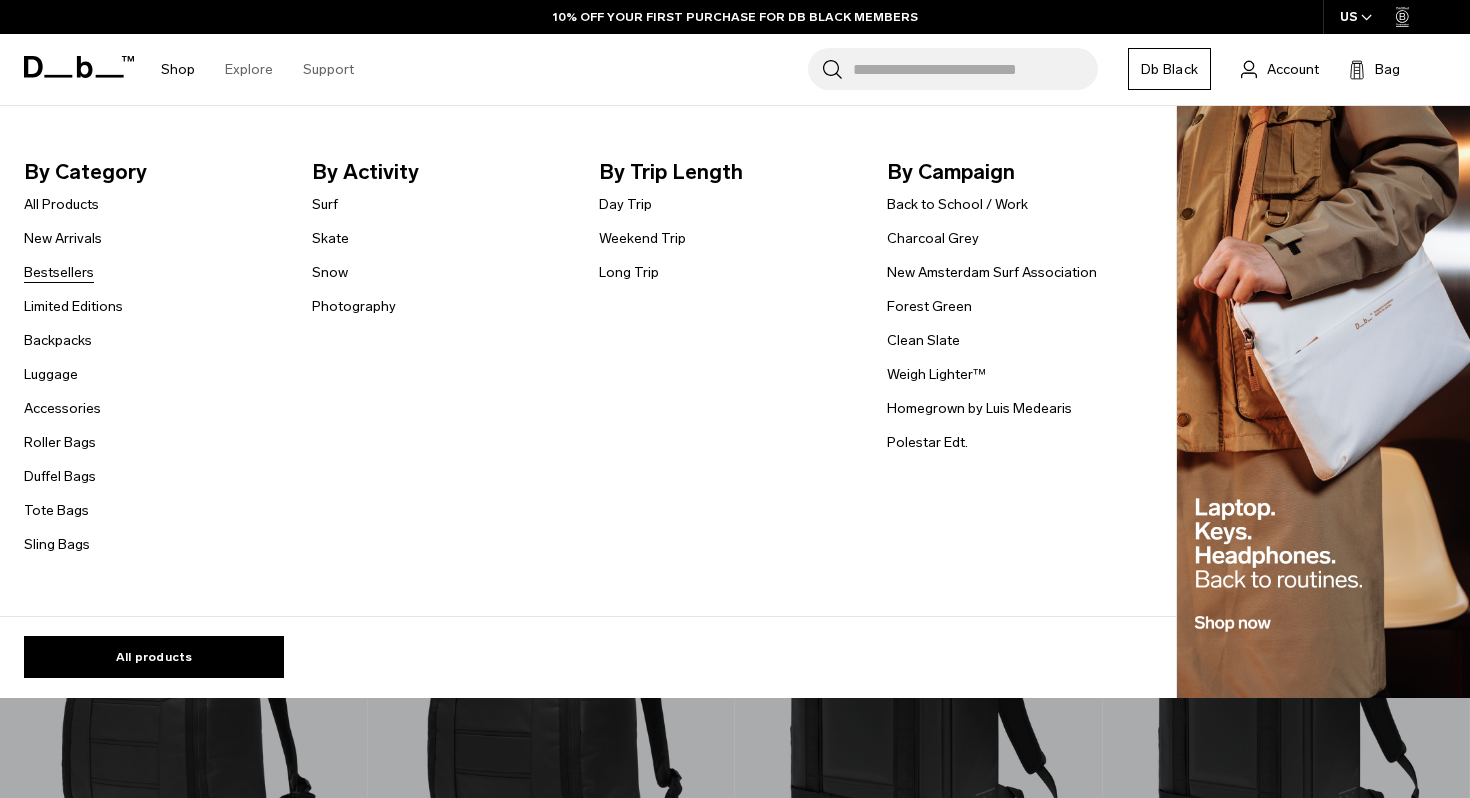 click on "Bestsellers" at bounding box center (59, 272) 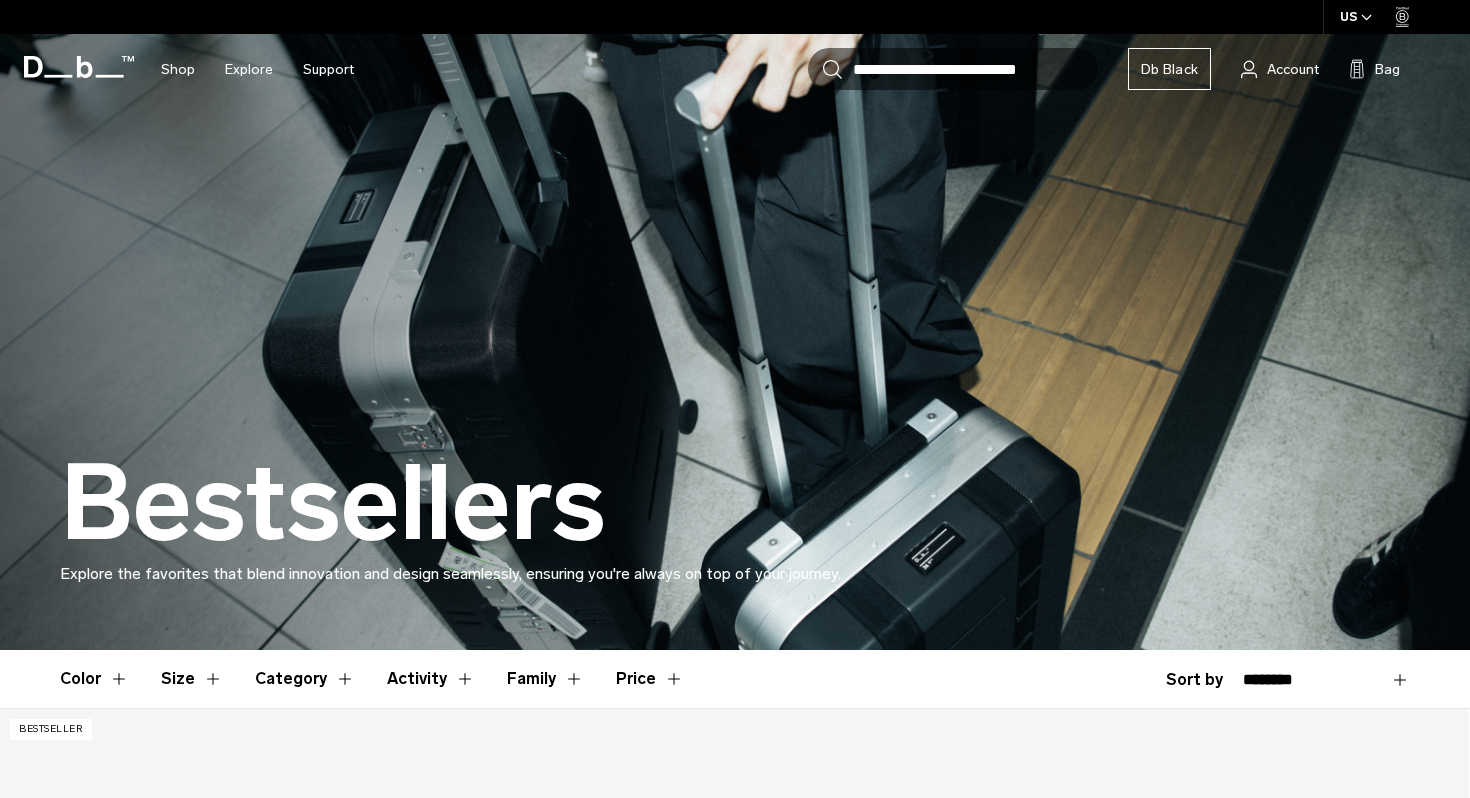 scroll, scrollTop: 331, scrollLeft: 0, axis: vertical 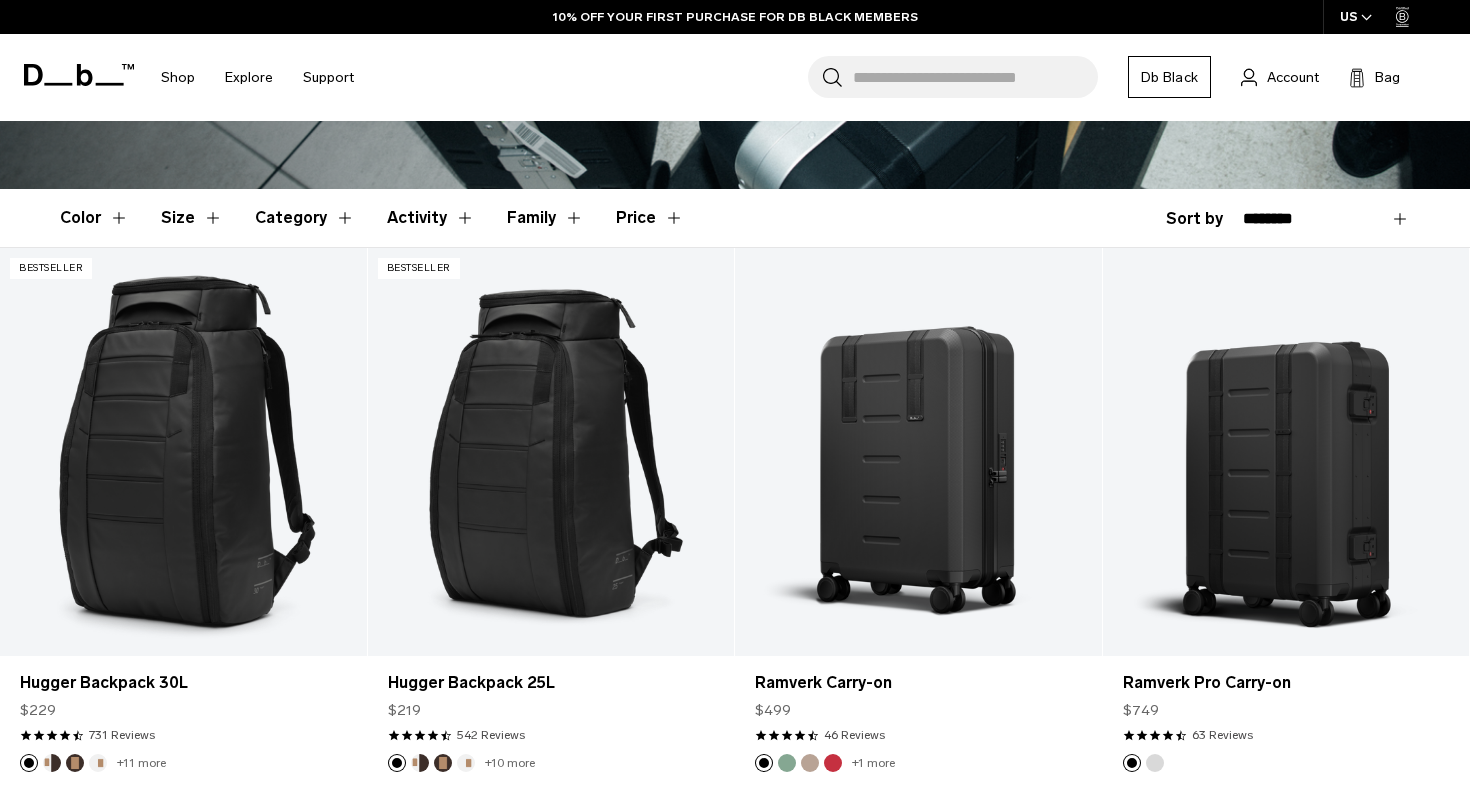 click on "Size" at bounding box center [192, 218] 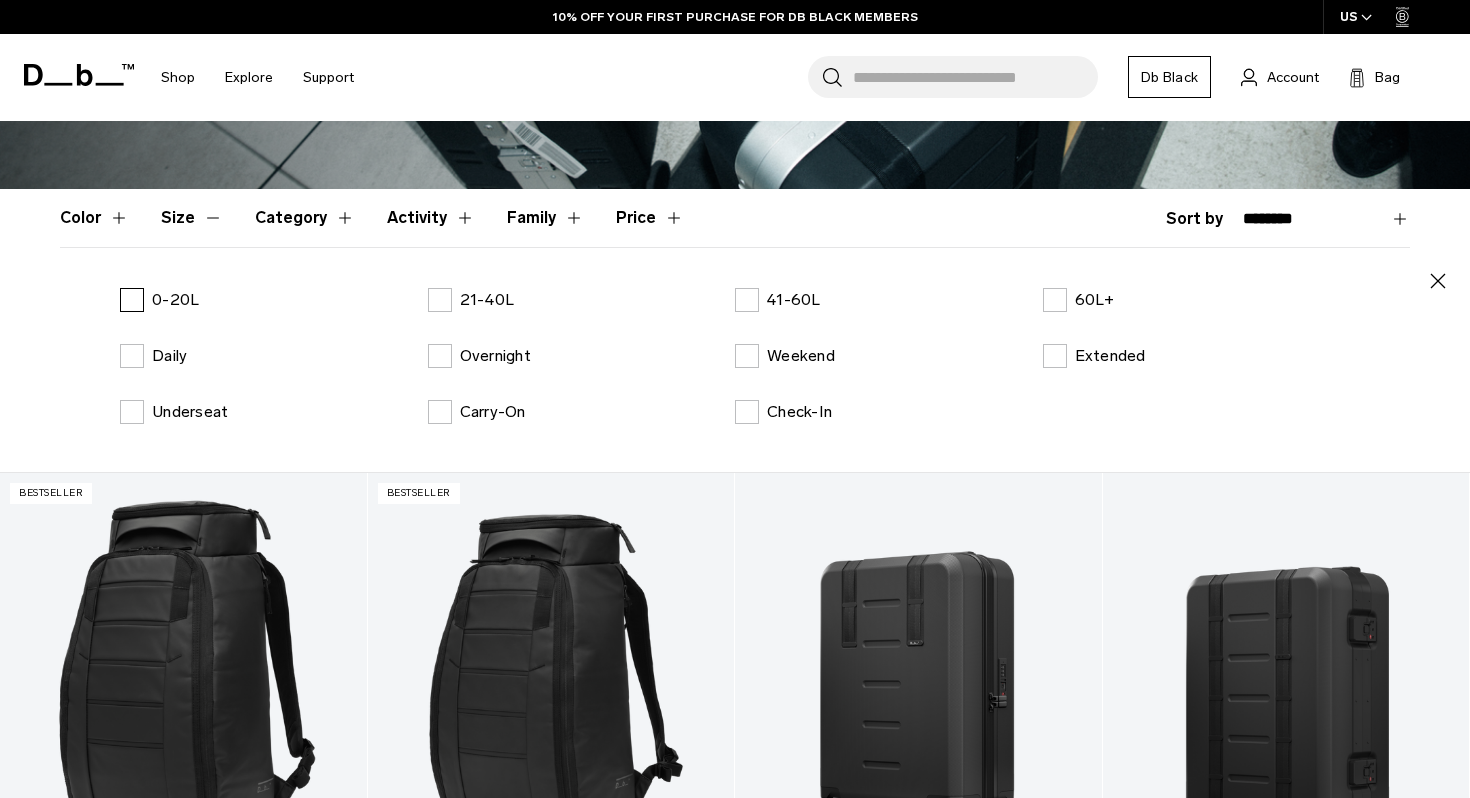 click on "0-20L" at bounding box center [159, 300] 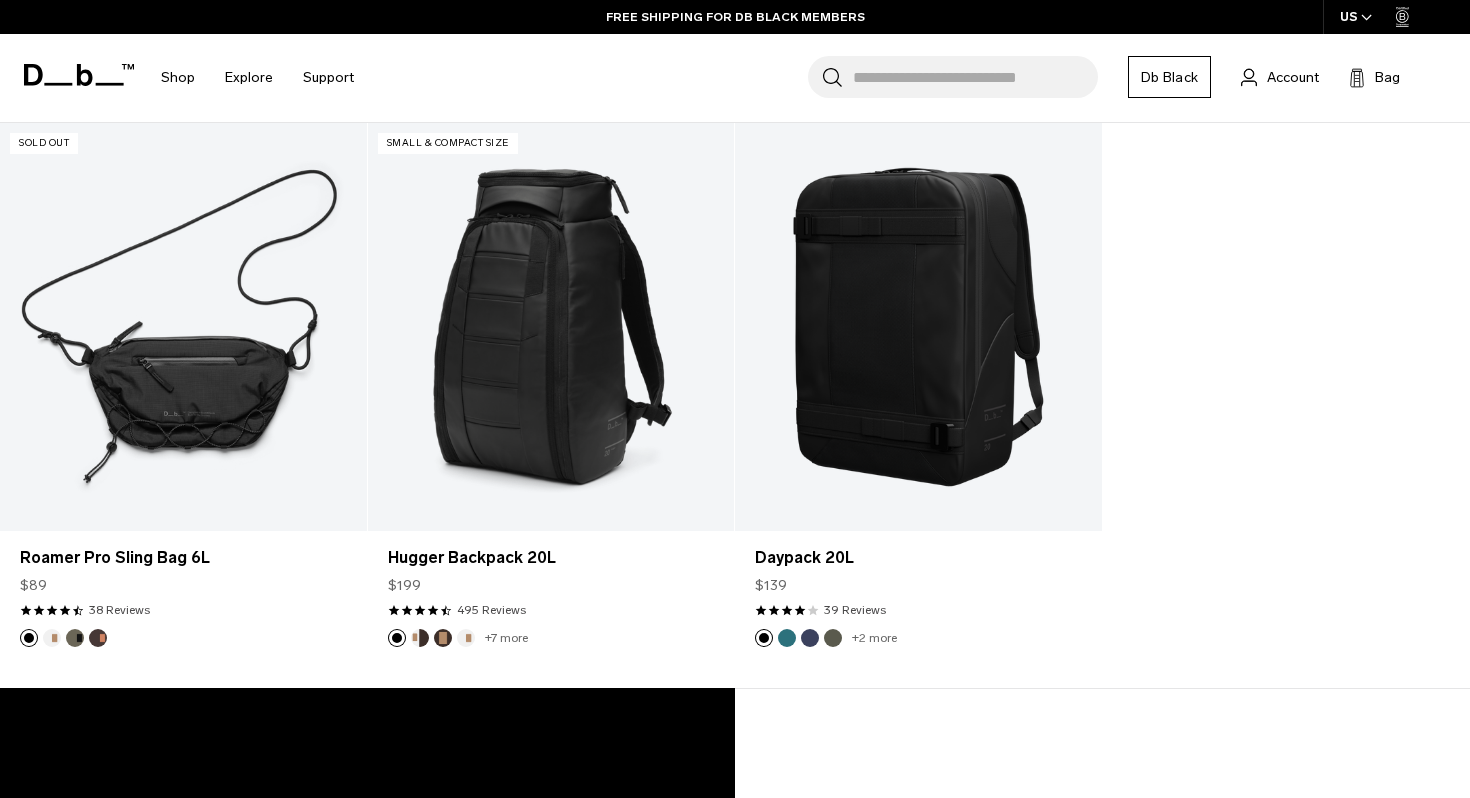scroll, scrollTop: 873, scrollLeft: 0, axis: vertical 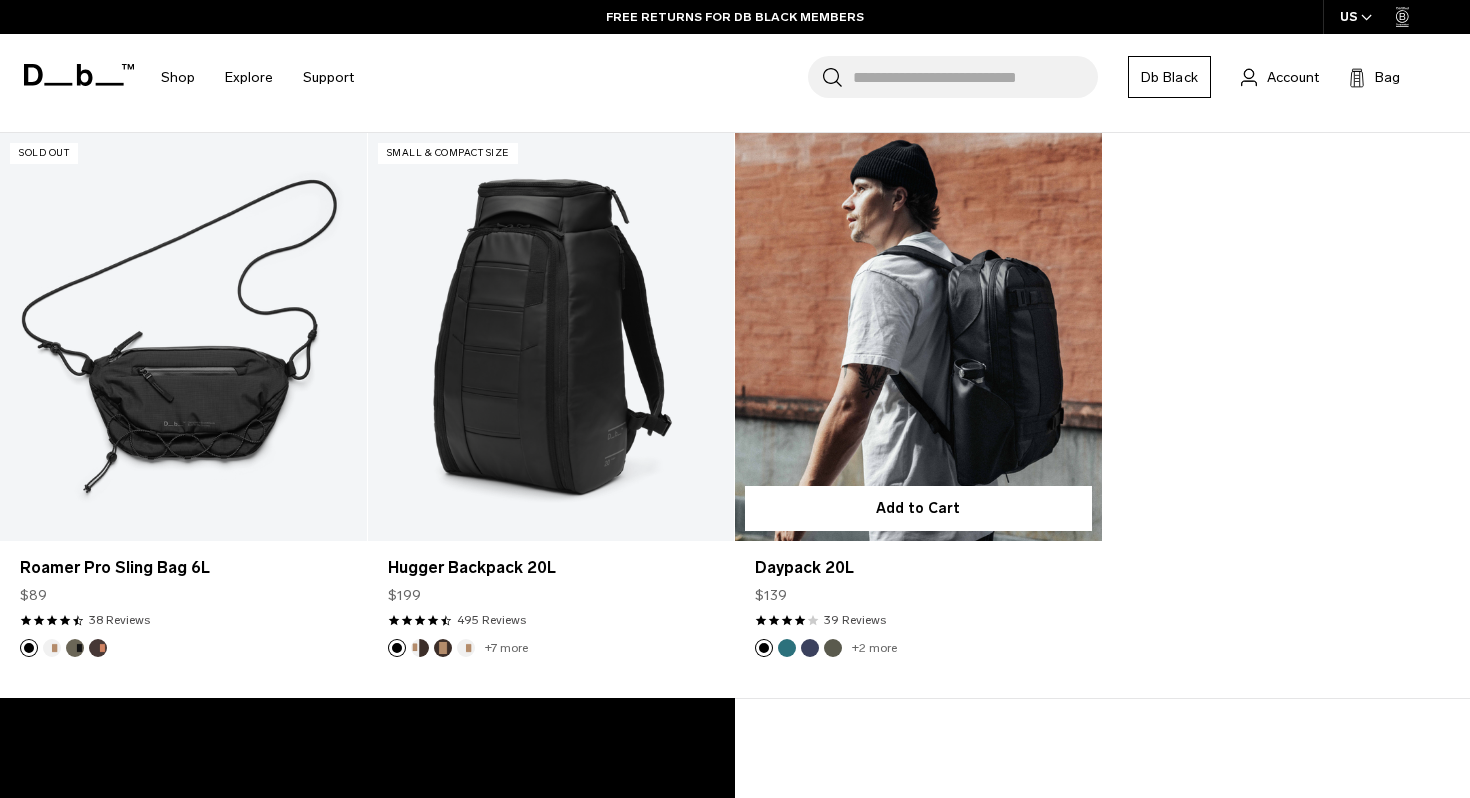 click at bounding box center [918, 336] 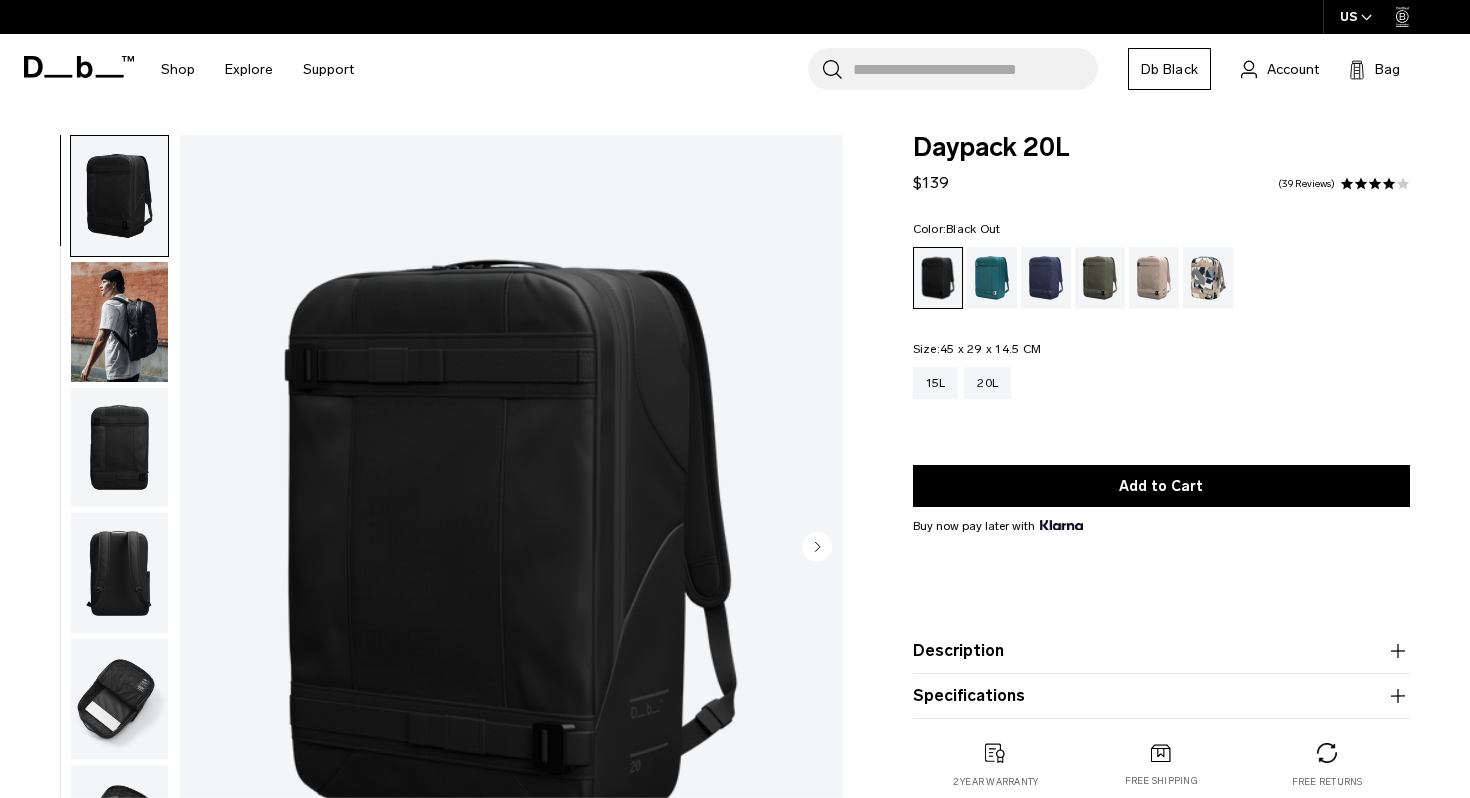 scroll, scrollTop: 0, scrollLeft: 0, axis: both 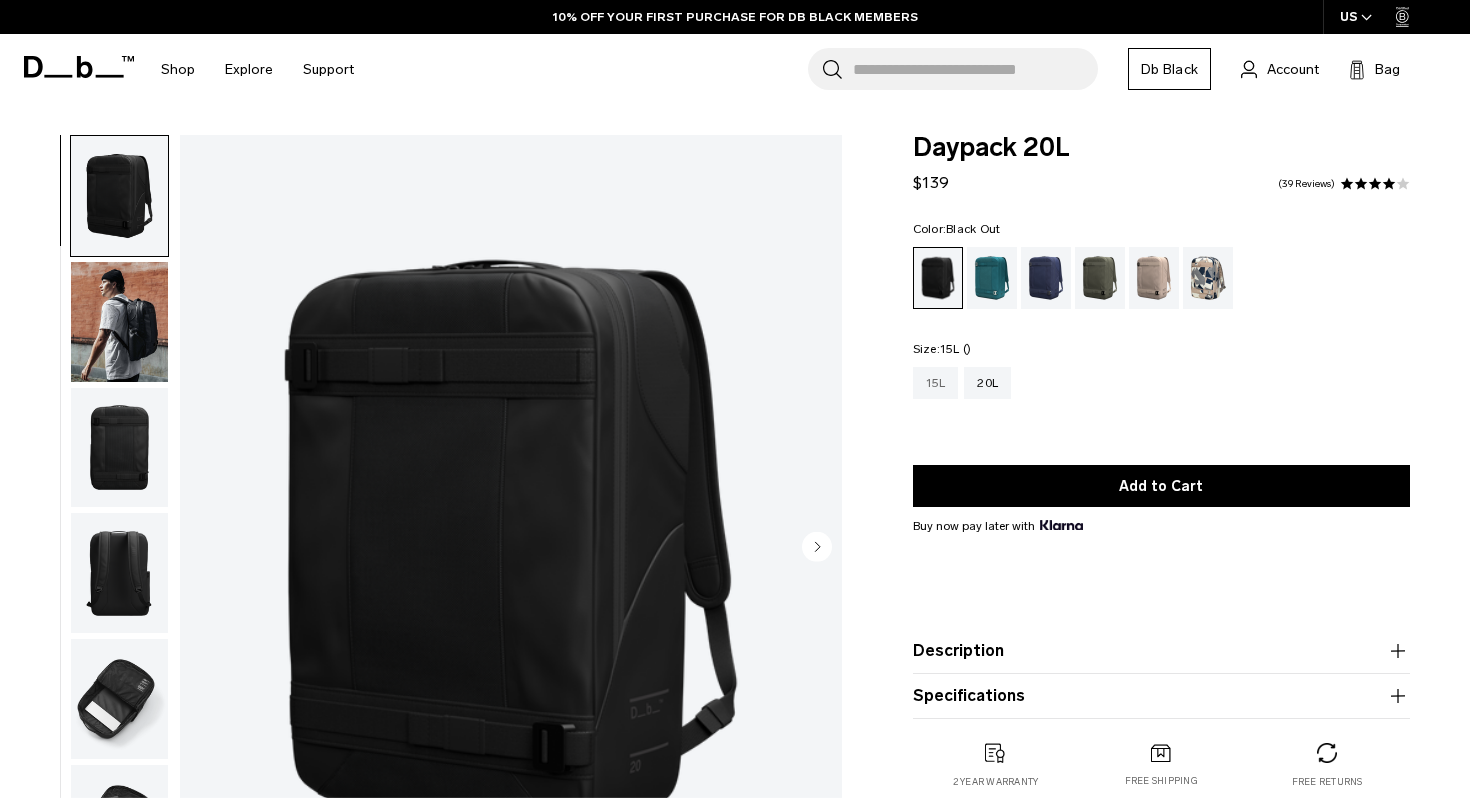 click on "15L" at bounding box center (936, 383) 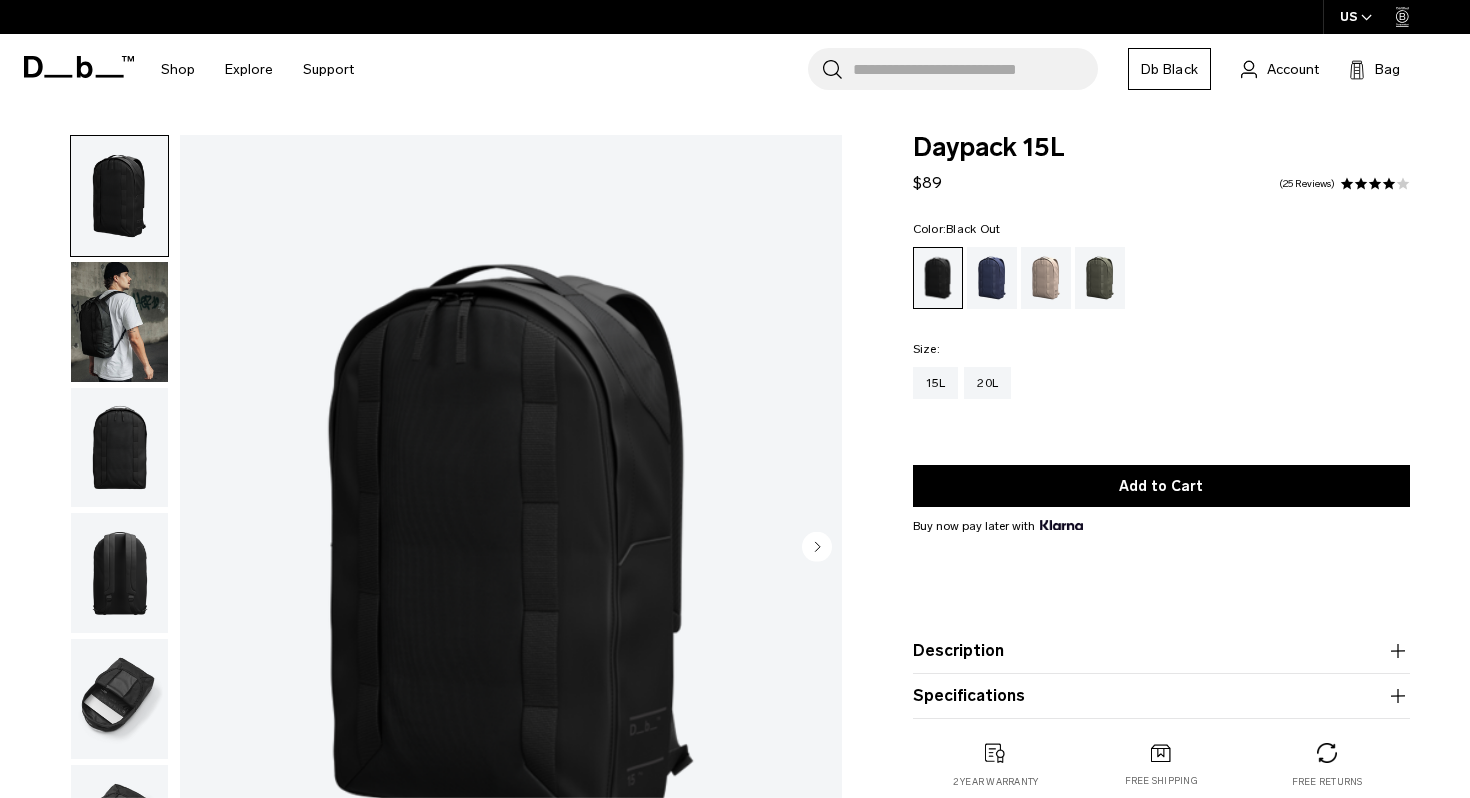 scroll, scrollTop: 0, scrollLeft: 0, axis: both 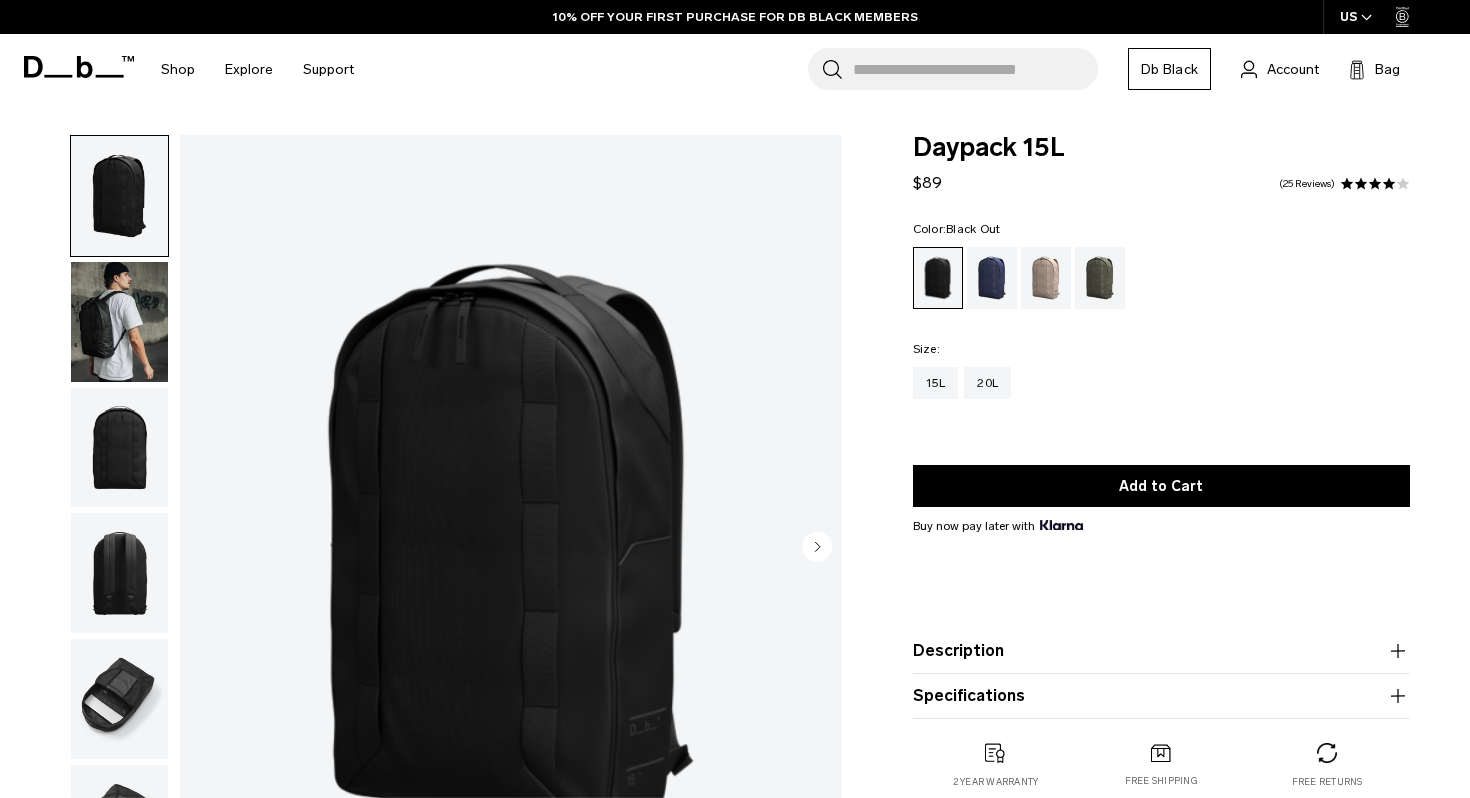 click 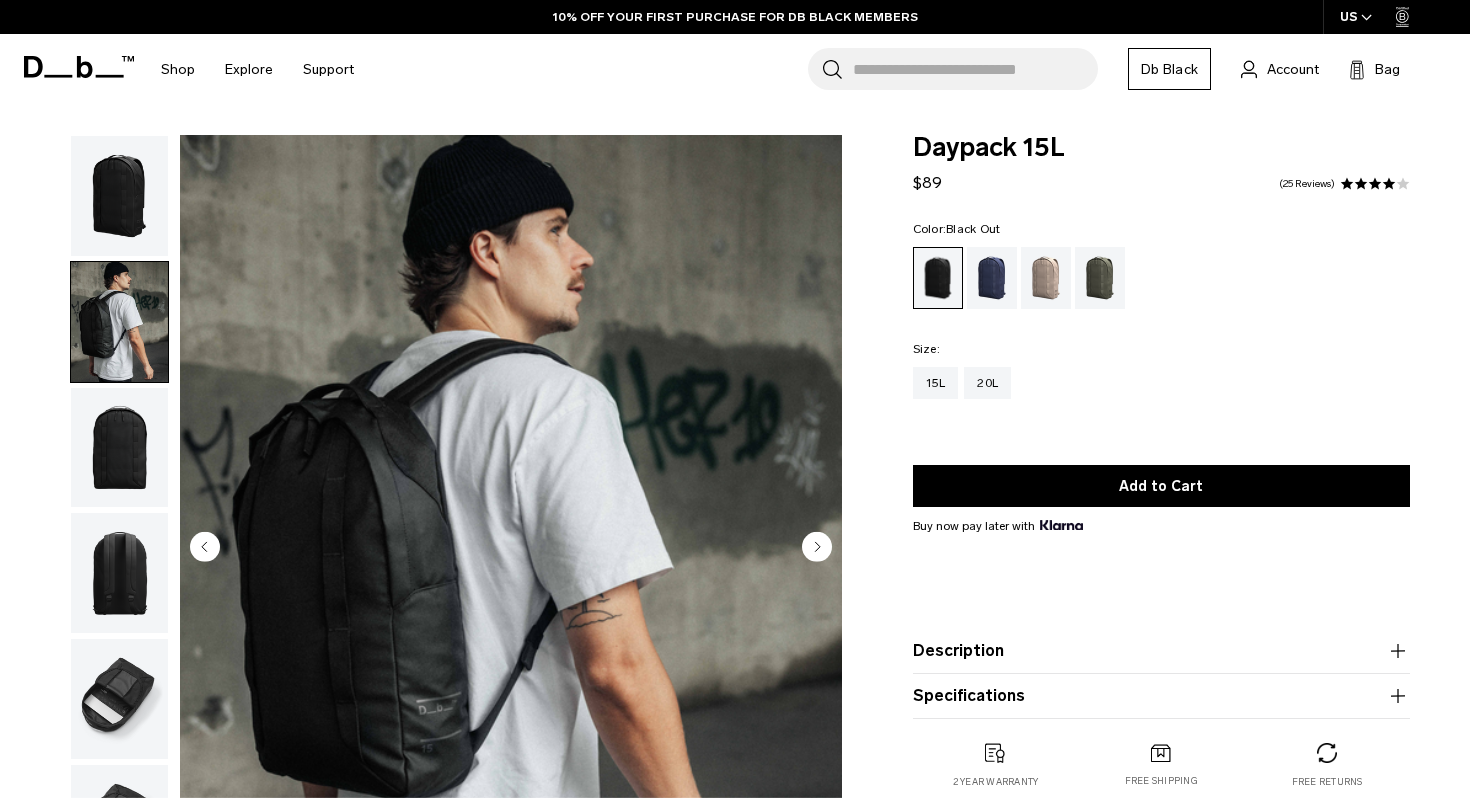 click 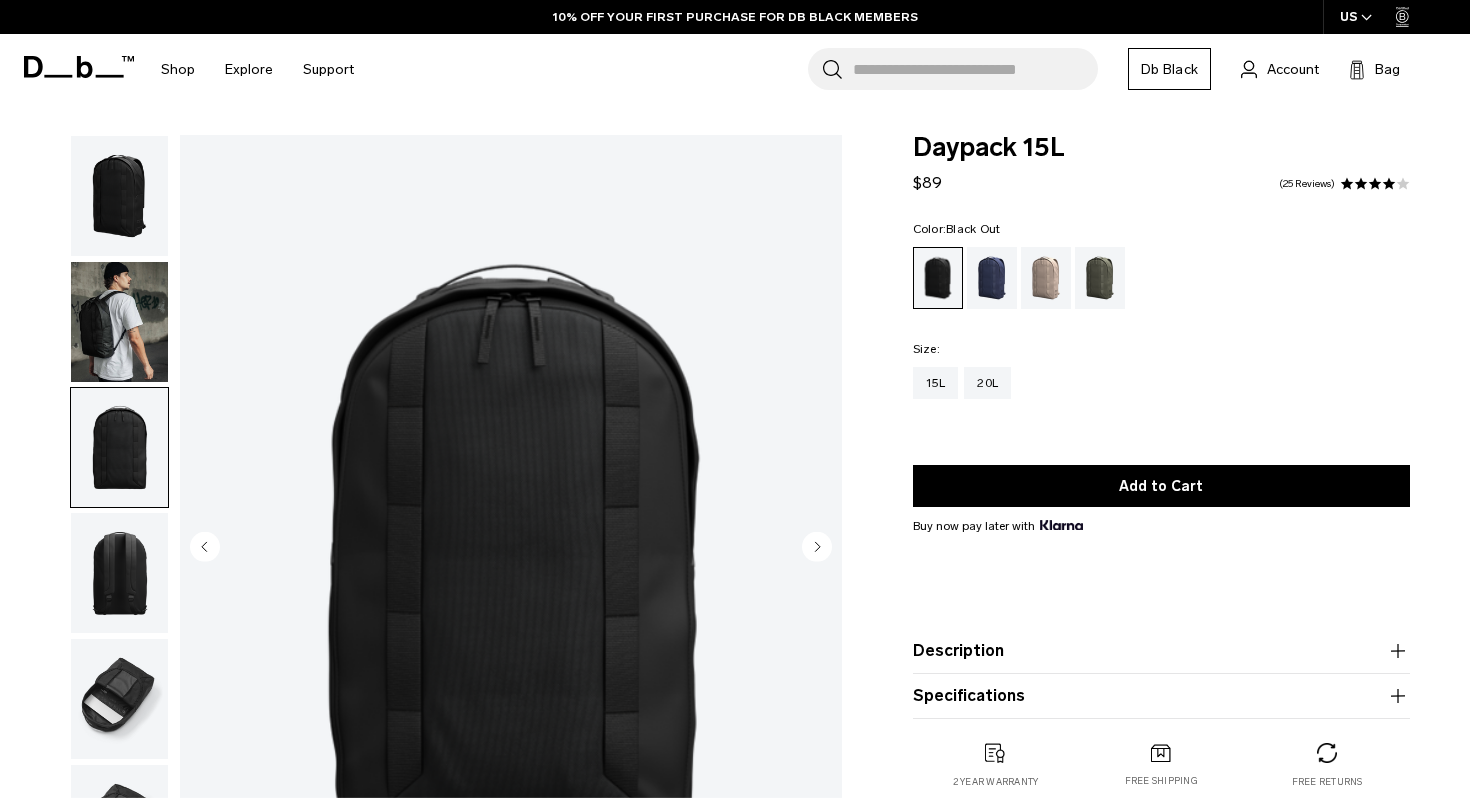 click 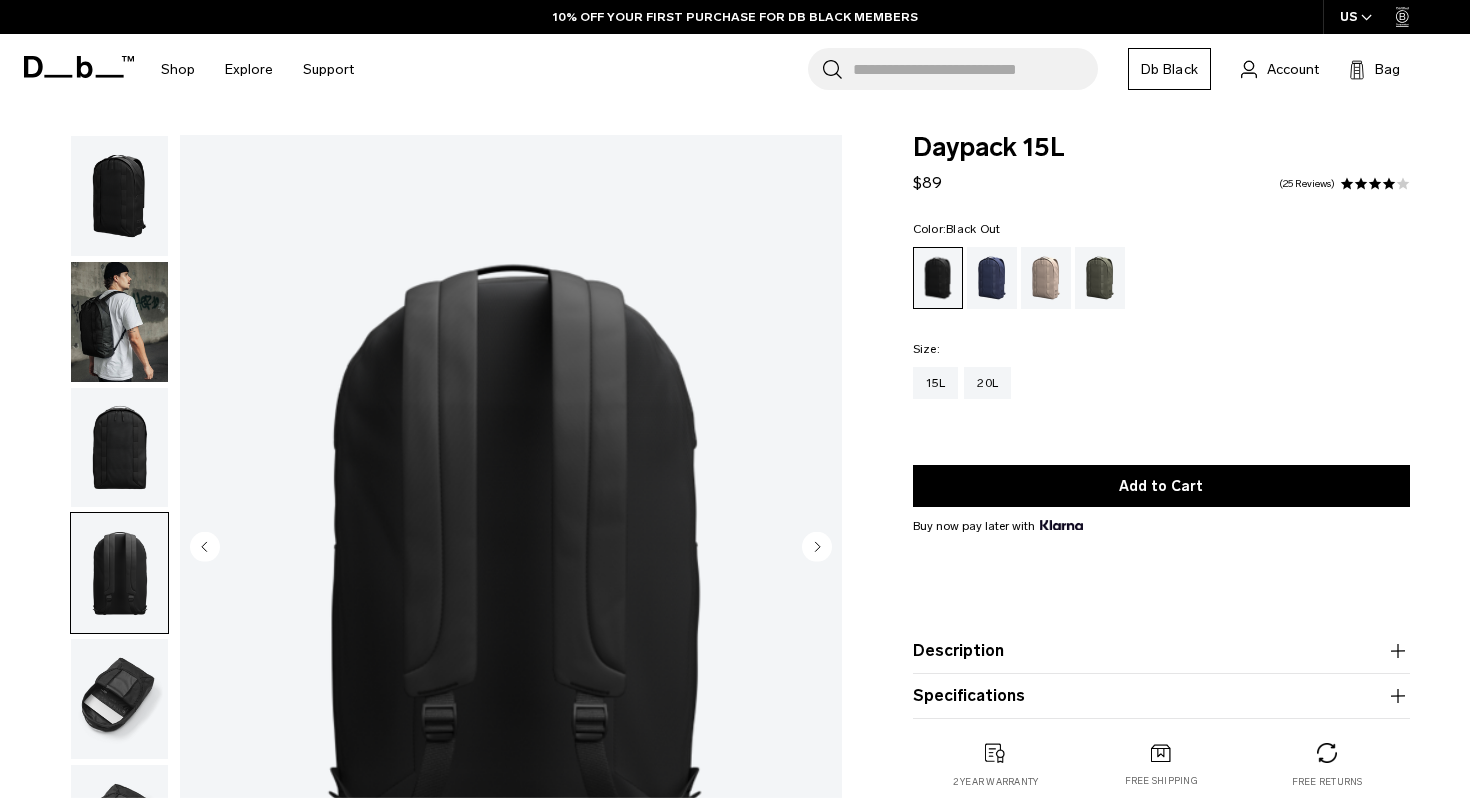 click 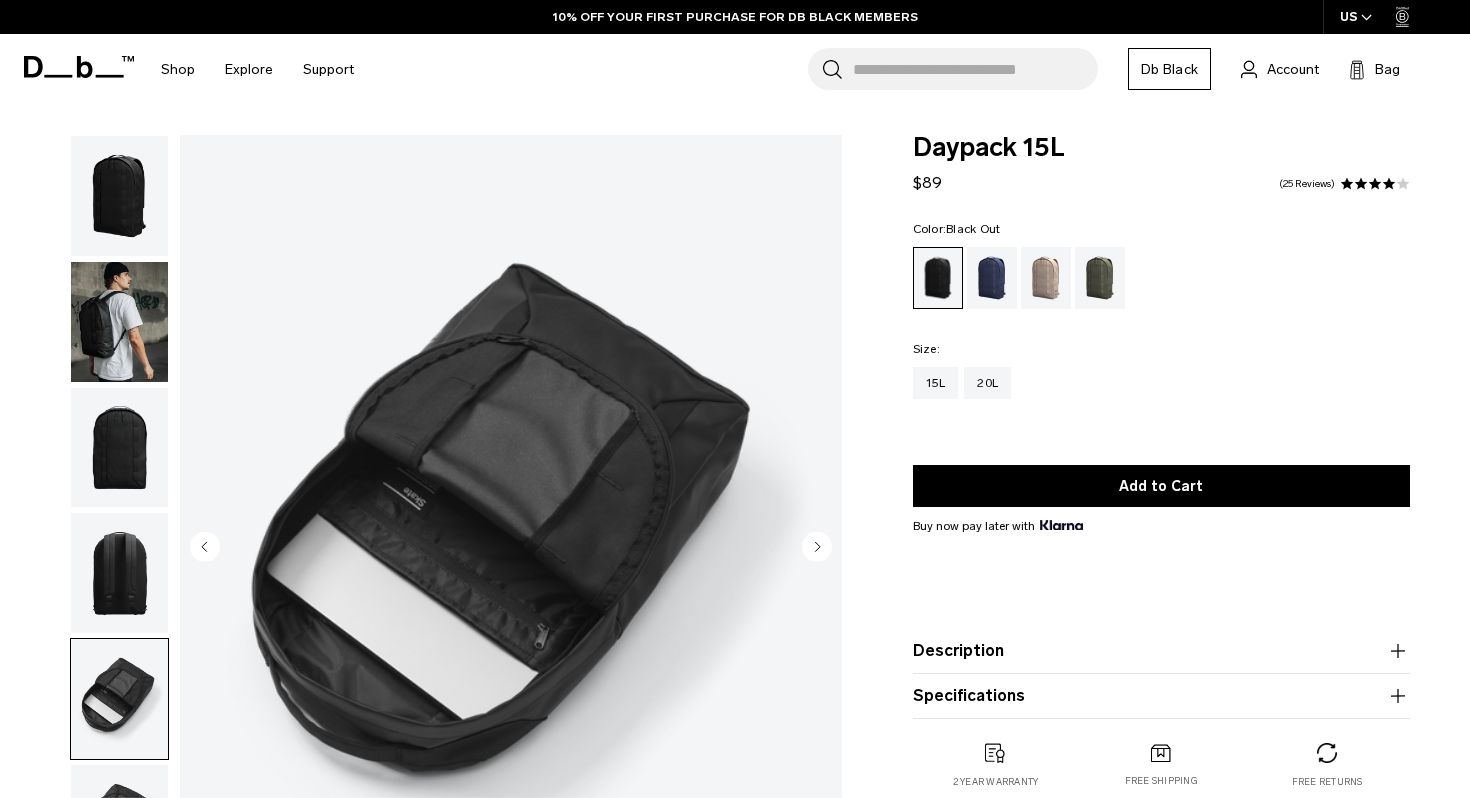 click 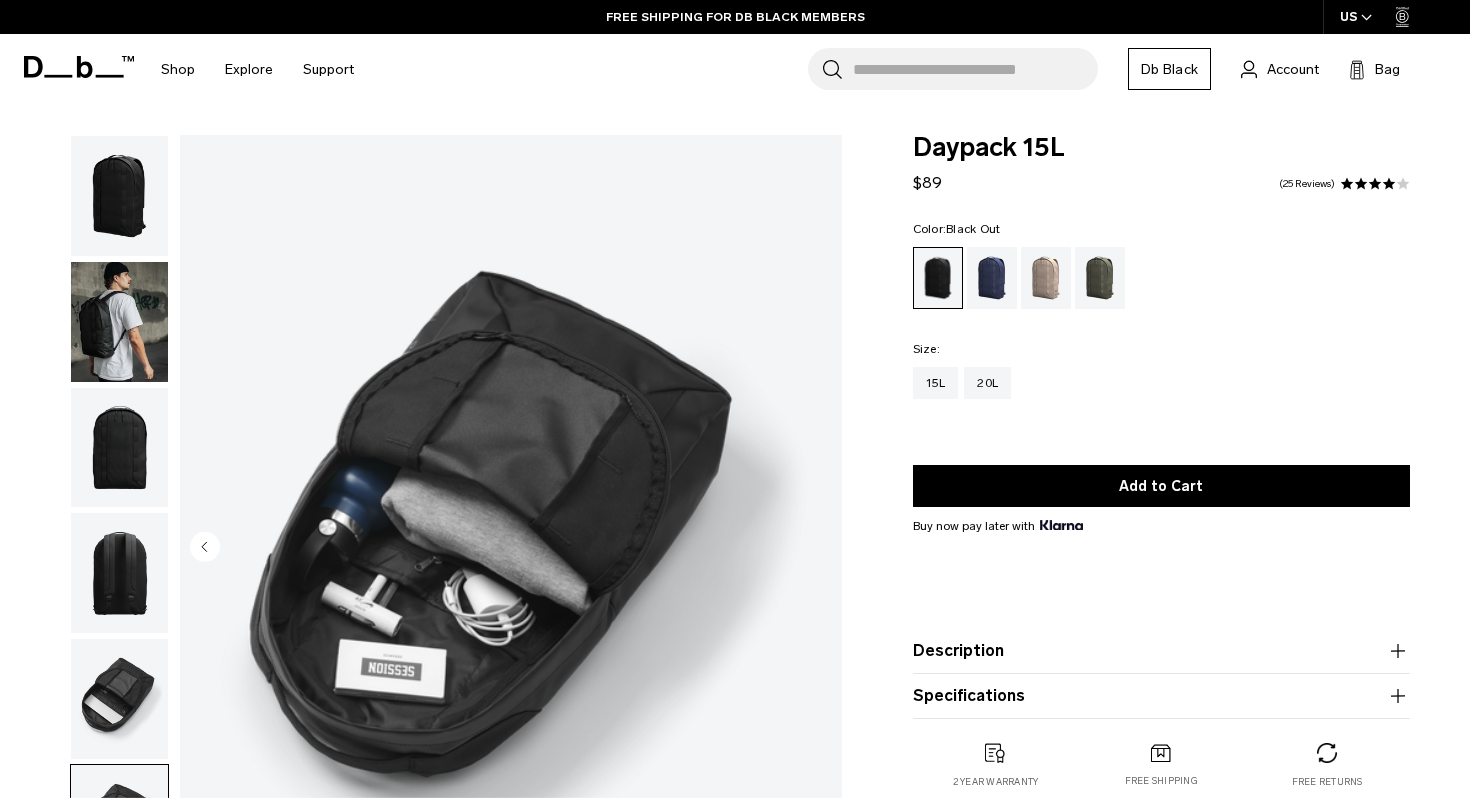 scroll, scrollTop: 284, scrollLeft: 0, axis: vertical 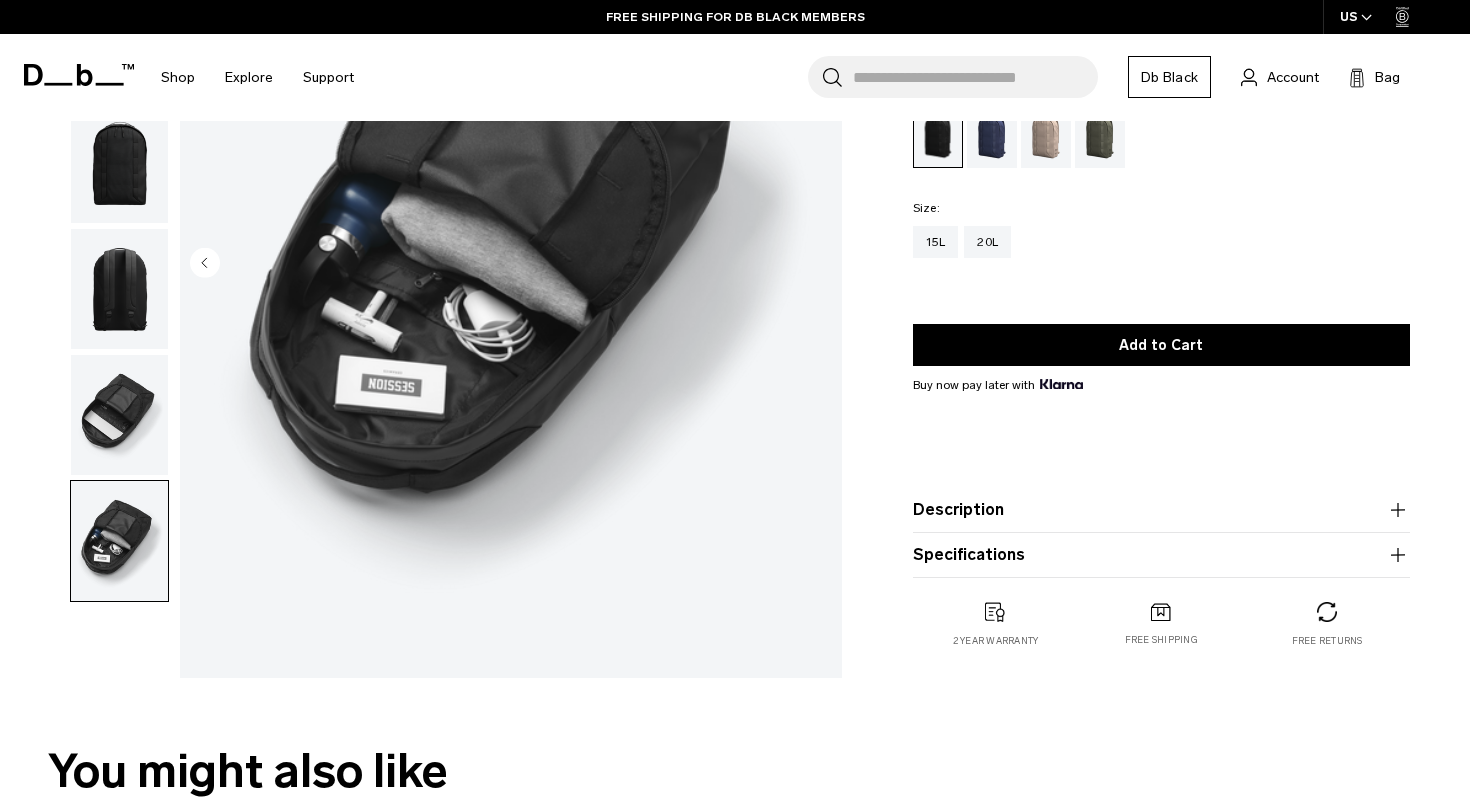 click on "Description" at bounding box center [1161, 510] 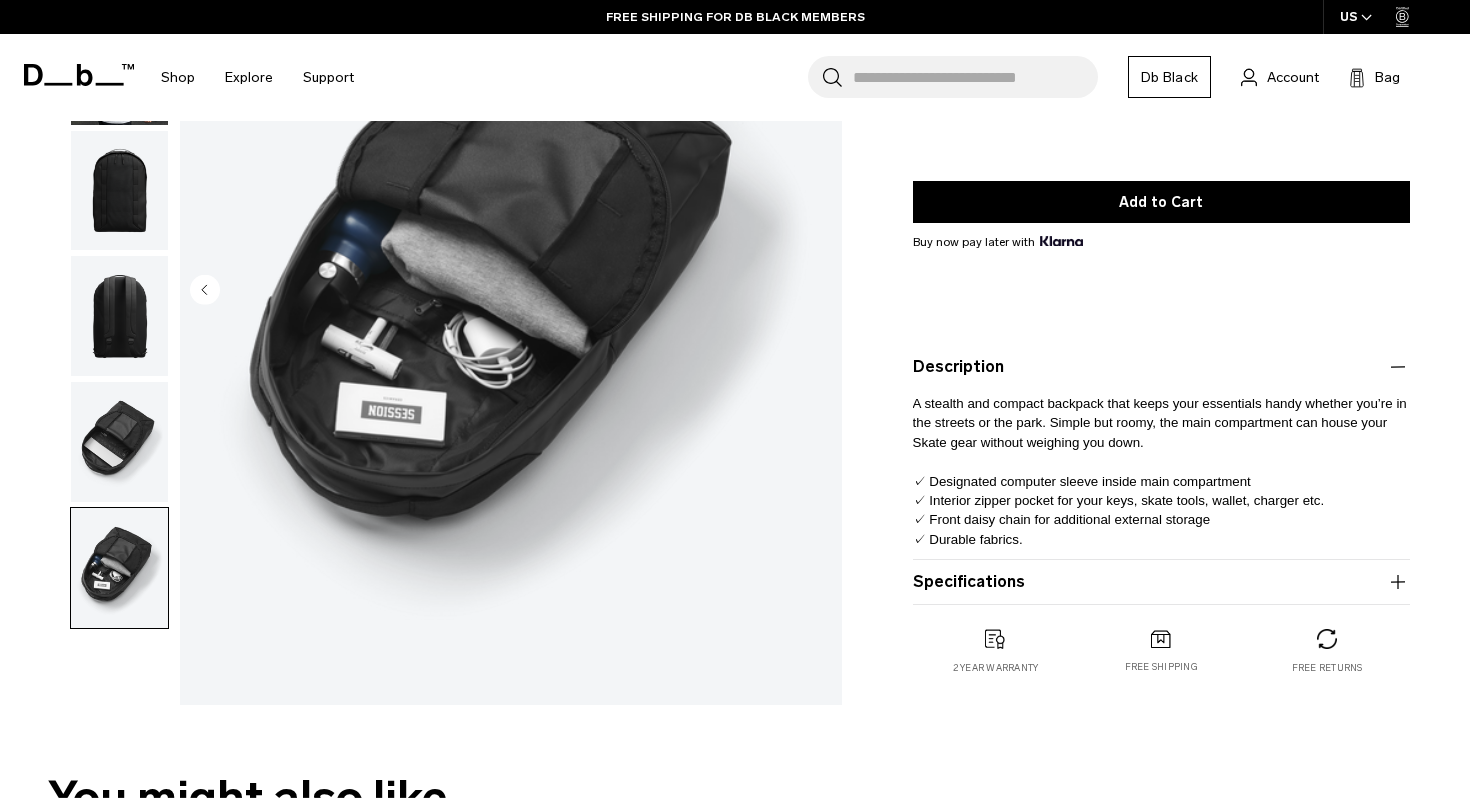 click on "A stealth and compact backpack that keeps your essentials handy whether you’re in the streets or the park. Simple but roomy, the main compartment can house your Skate gear without weighing you down. ✓ Designated computer sleeve inside main compartment ✓ Interior zipper pocket for your keys, skate tools, wallet, charger etc. ✓ Front daisy chain for additional external storage ✓ Durable fabrics." at bounding box center (1160, 471) 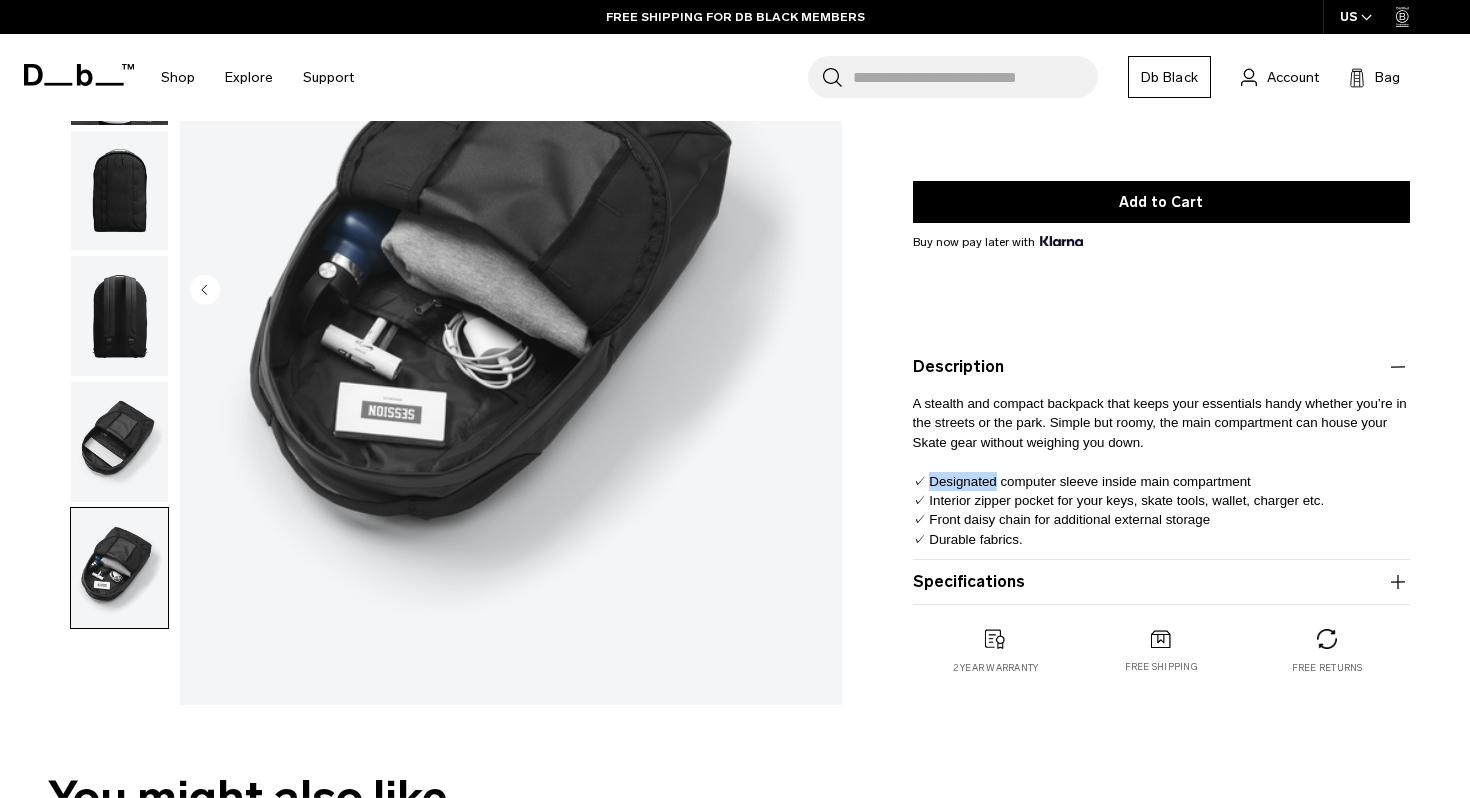 click on "A stealth and compact backpack that keeps your essentials handy whether you’re in the streets or the park. Simple but roomy, the main compartment can house your Skate gear without weighing you down. ✓ Designated computer sleeve inside main compartment ✓ Interior zipper pocket for your keys, skate tools, wallet, charger etc. ✓ Front daisy chain for additional external storage ✓ Durable fabrics." at bounding box center [1160, 471] 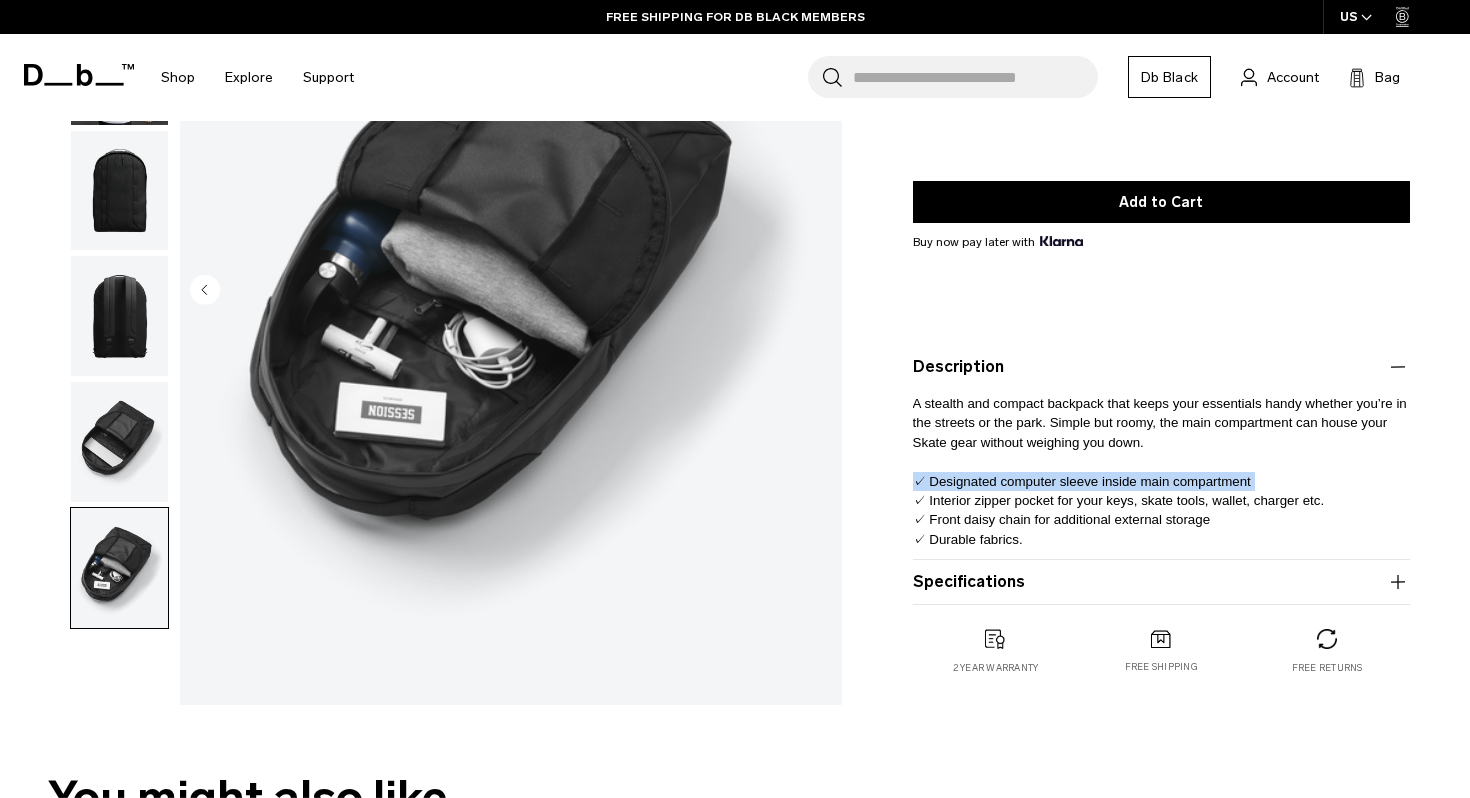 click on "A stealth and compact backpack that keeps your essentials handy whether you’re in the streets or the park. Simple but roomy, the main compartment can house your Skate gear without weighing you down. ✓ Designated computer sleeve inside main compartment ✓ Interior zipper pocket for your keys, skate tools, wallet, charger etc. ✓ Front daisy chain for additional external storage ✓ Durable fabrics." at bounding box center [1160, 471] 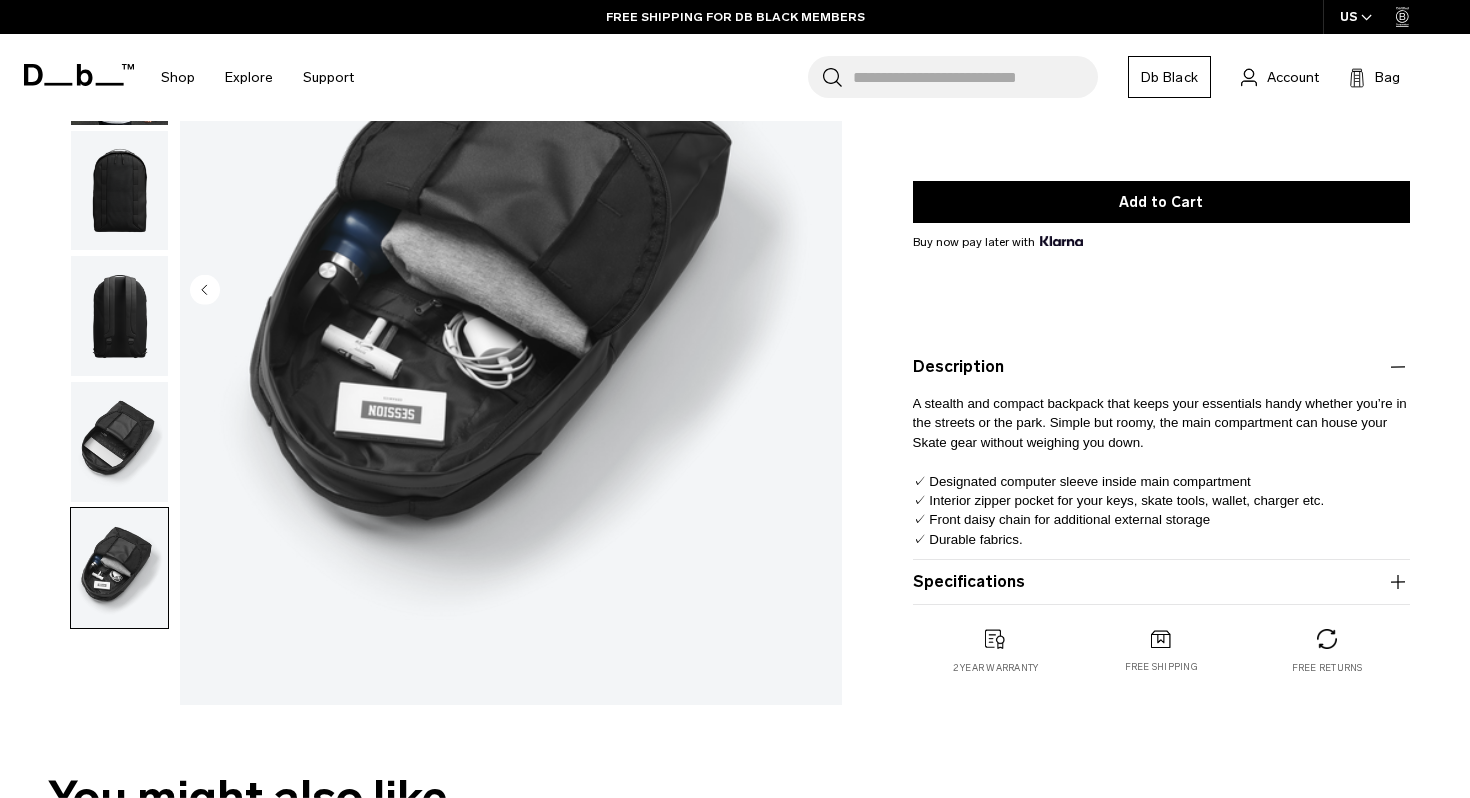 click on "A stealth and compact backpack that keeps your essentials handy whether you’re in the streets or the park. Simple but roomy, the main compartment can house your Skate gear without weighing you down. ✓ Designated computer sleeve inside main compartment ✓ Interior zipper pocket for your keys, skate tools, wallet, charger etc. ✓ Front daisy chain for additional external storage ✓ Durable fabrics." at bounding box center [1160, 471] 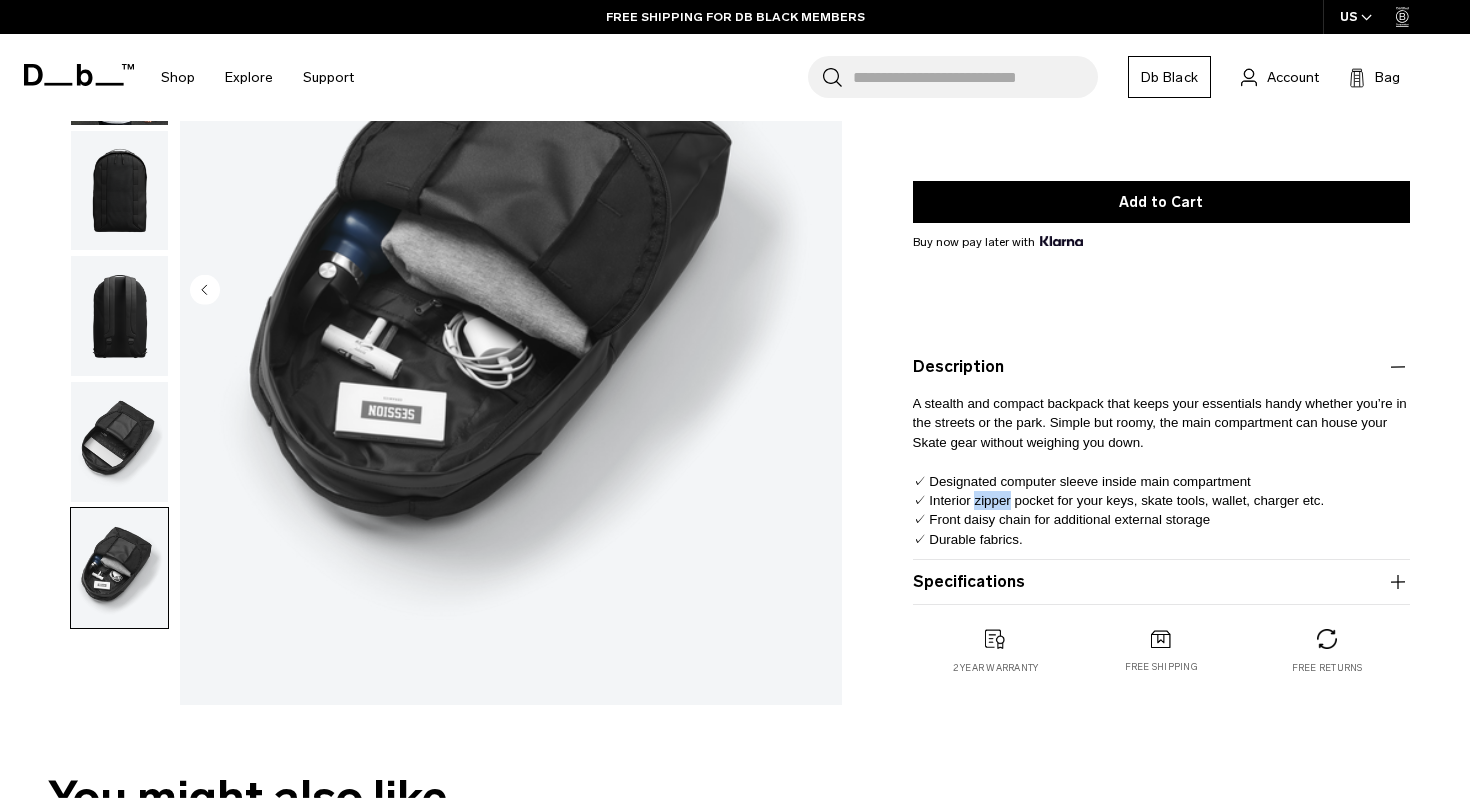 click on "A stealth and compact backpack that keeps your essentials handy whether you’re in the streets or the park. Simple but roomy, the main compartment can house your Skate gear without weighing you down. ✓ Designated computer sleeve inside main compartment ✓ Interior zipper pocket for your keys, skate tools, wallet, charger etc. ✓ Front daisy chain for additional external storage ✓ Durable fabrics." at bounding box center [1160, 471] 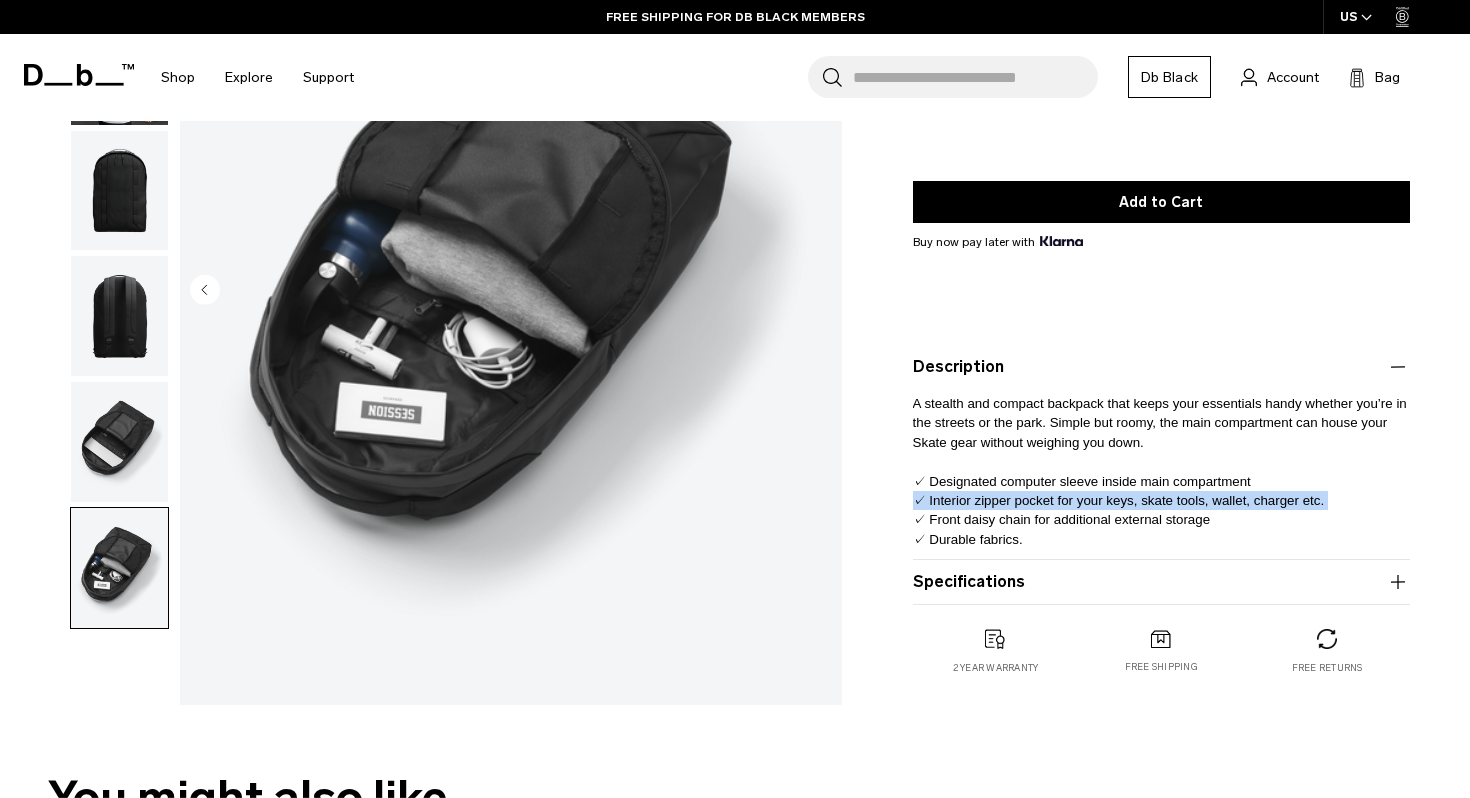 click on "A stealth and compact backpack that keeps your essentials handy whether you’re in the streets or the park. Simple but roomy, the main compartment can house your Skate gear without weighing you down. ✓ Designated computer sleeve inside main compartment ✓ Interior zipper pocket for your keys, skate tools, wallet, charger etc. ✓ Front daisy chain for additional external storage ✓ Durable fabrics." at bounding box center (1160, 471) 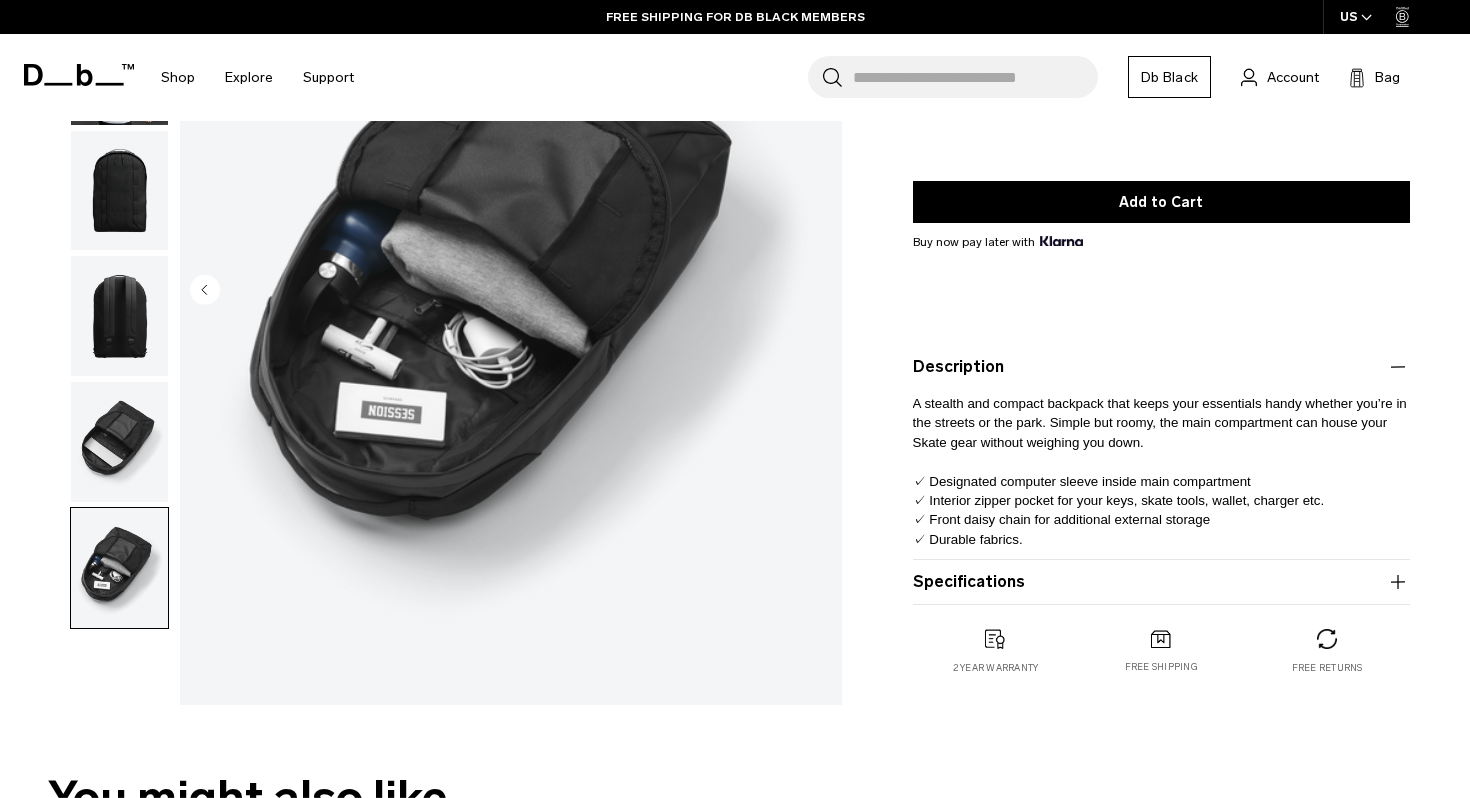 click on "A stealth and compact backpack that keeps your essentials handy whether you’re in the streets or the park. Simple but roomy, the main compartment can house your Skate gear without weighing you down. ✓ Designated computer sleeve inside main compartment ✓ Interior zipper pocket for your keys, skate tools, wallet, charger etc. ✓ Front daisy chain for additional external storage ✓ Durable fabrics." at bounding box center [1160, 471] 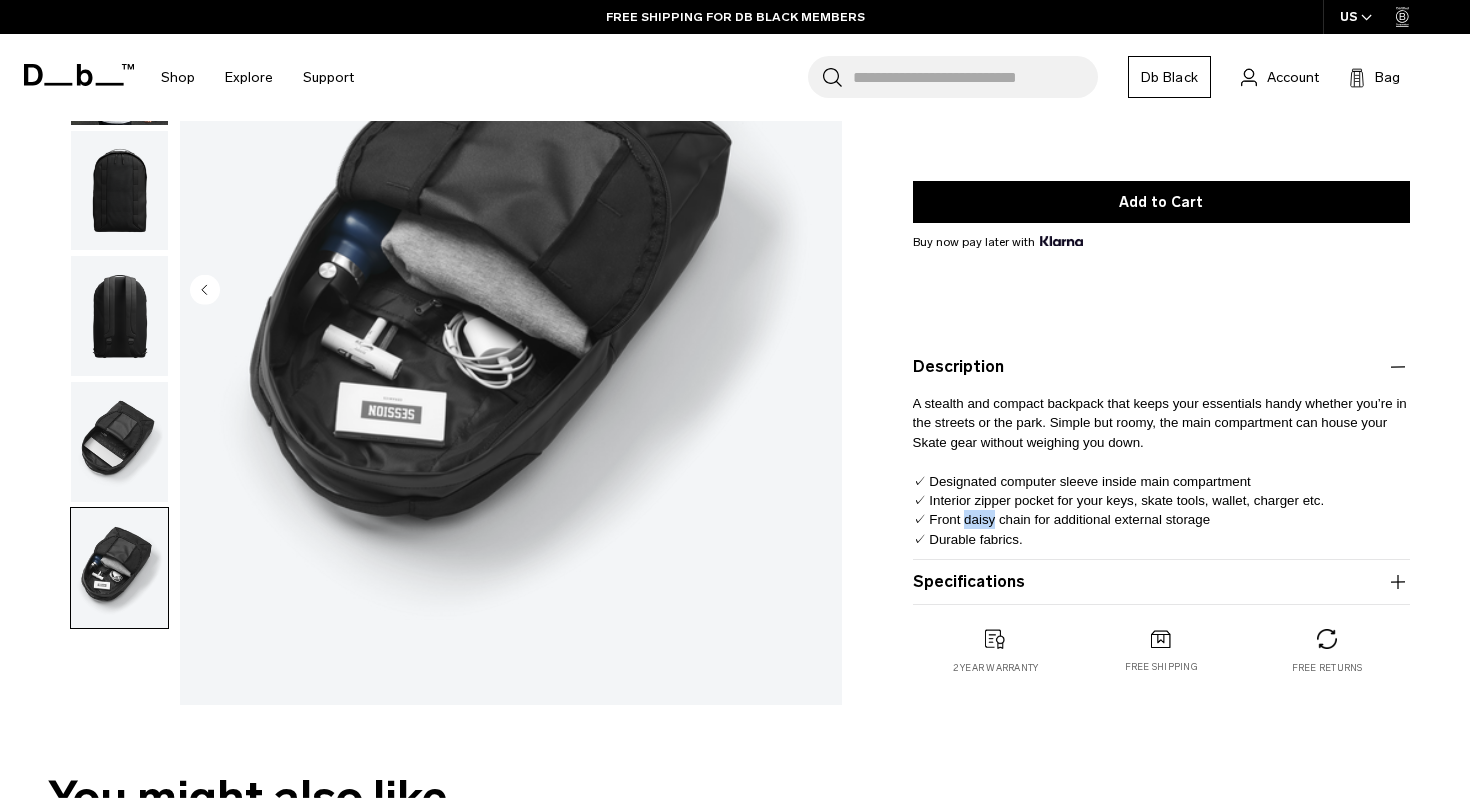 click on "A stealth and compact backpack that keeps your essentials handy whether you’re in the streets or the park. Simple but roomy, the main compartment can house your Skate gear without weighing you down. ✓ Designated computer sleeve inside main compartment ✓ Interior zipper pocket for your keys, skate tools, wallet, charger etc. ✓ Front daisy chain for additional external storage ✓ Durable fabrics." at bounding box center (1160, 471) 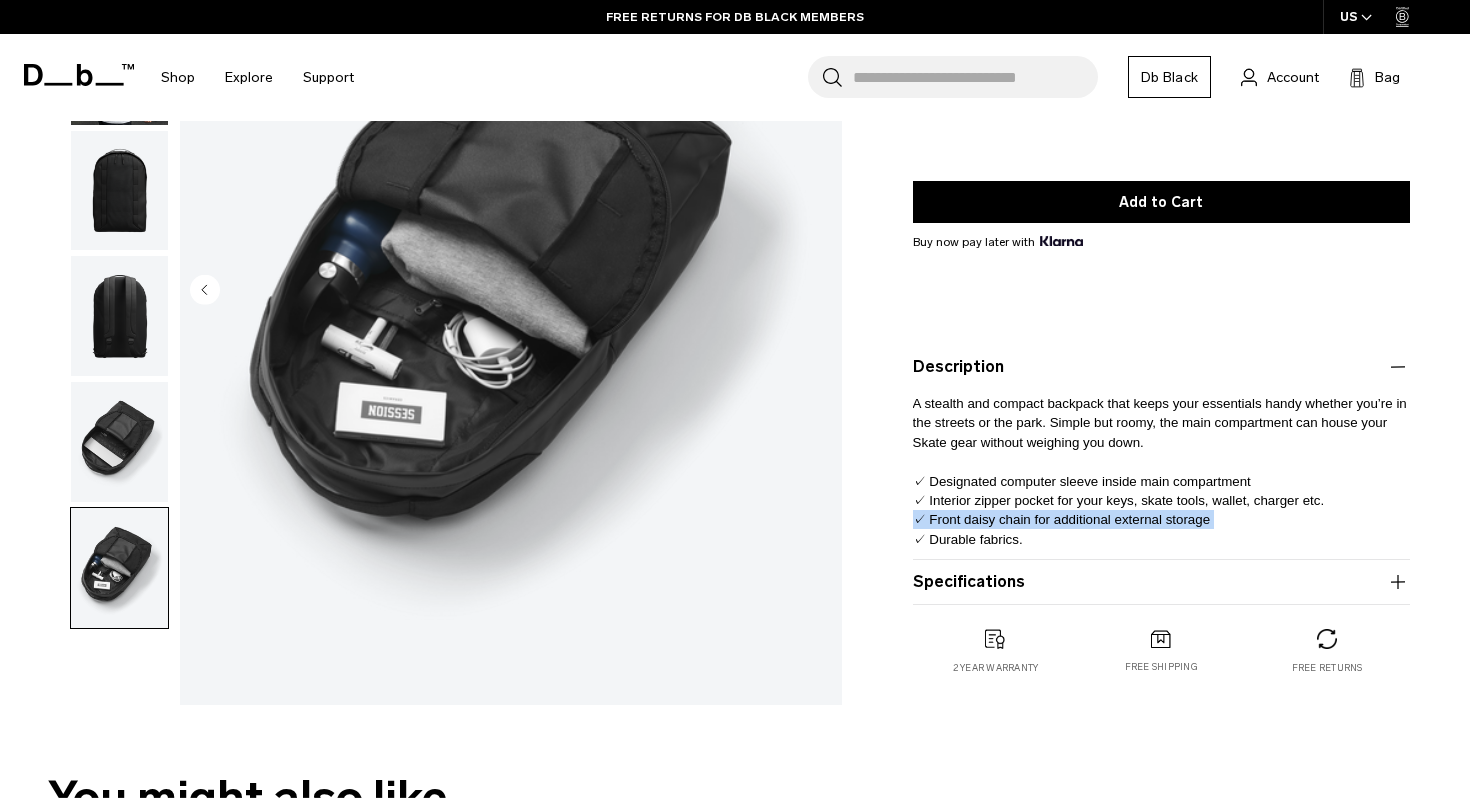 click on "A stealth and compact backpack that keeps your essentials handy whether you’re in the streets or the park. Simple but roomy, the main compartment can house your Skate gear without weighing you down. ✓ Designated computer sleeve inside main compartment ✓ Interior zipper pocket for your keys, skate tools, wallet, charger etc. ✓ Front daisy chain for additional external storage ✓ Durable fabrics." at bounding box center (1160, 471) 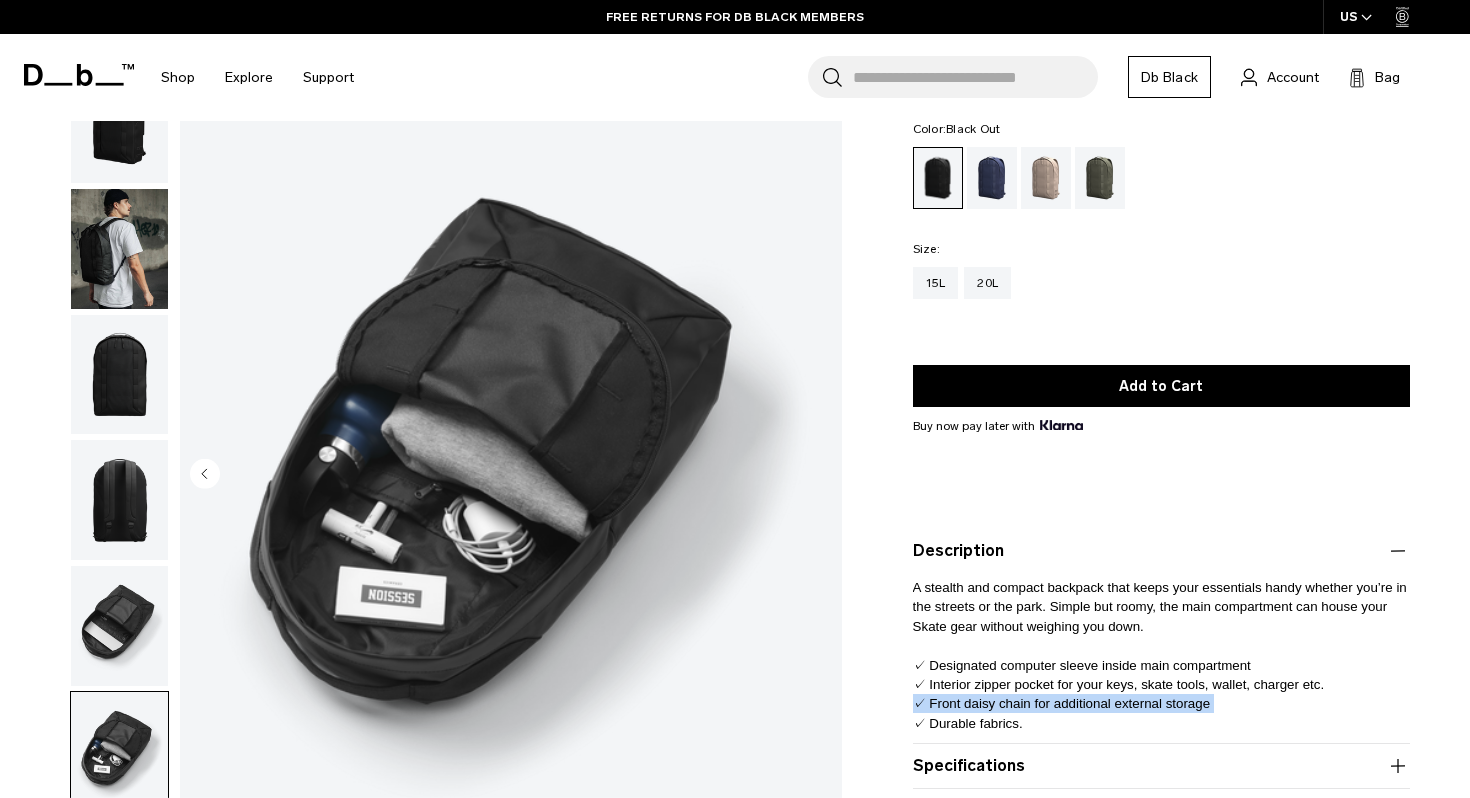 scroll, scrollTop: 51, scrollLeft: 0, axis: vertical 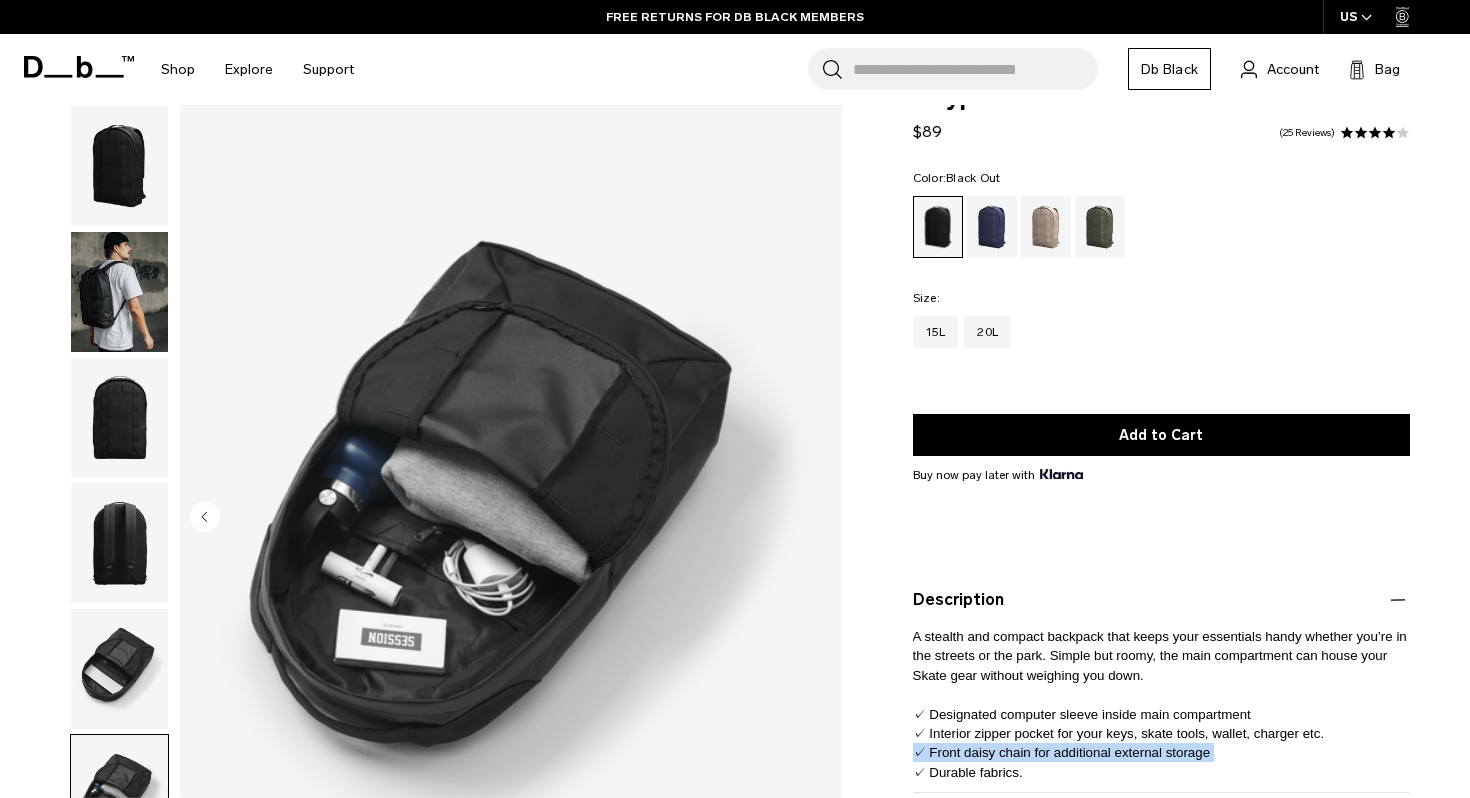 click at bounding box center (119, 418) 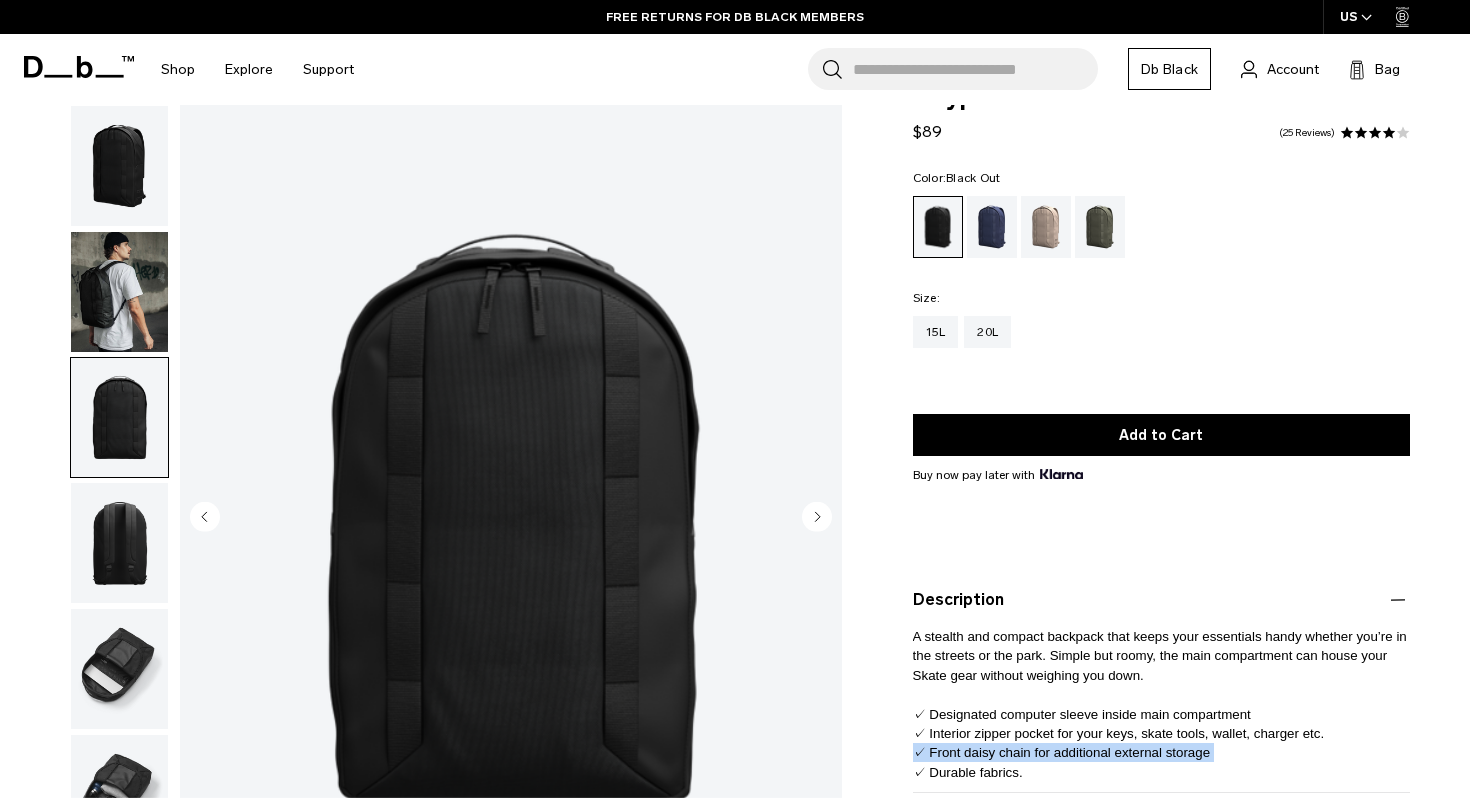 click at bounding box center [119, 543] 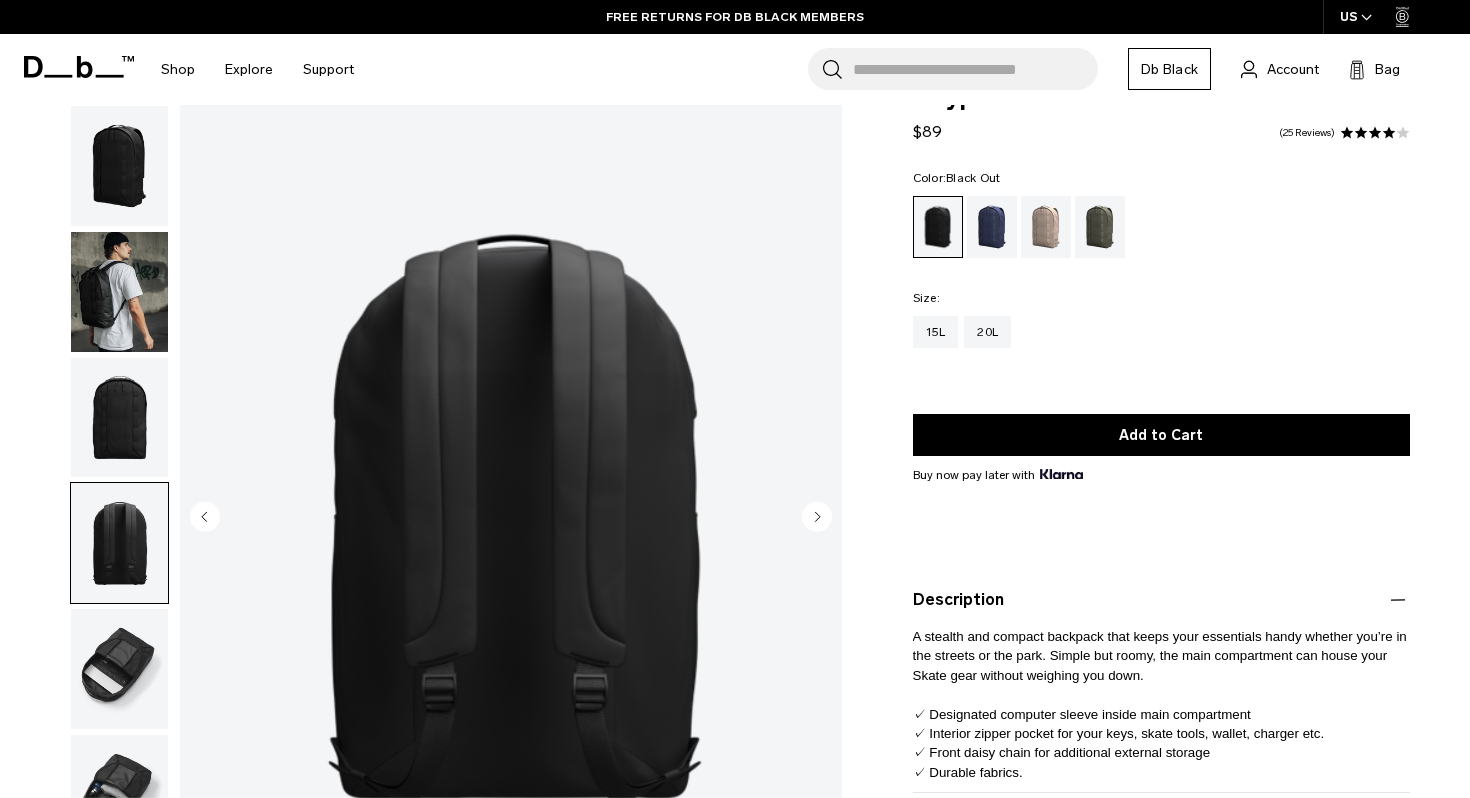 click at bounding box center [119, 480] 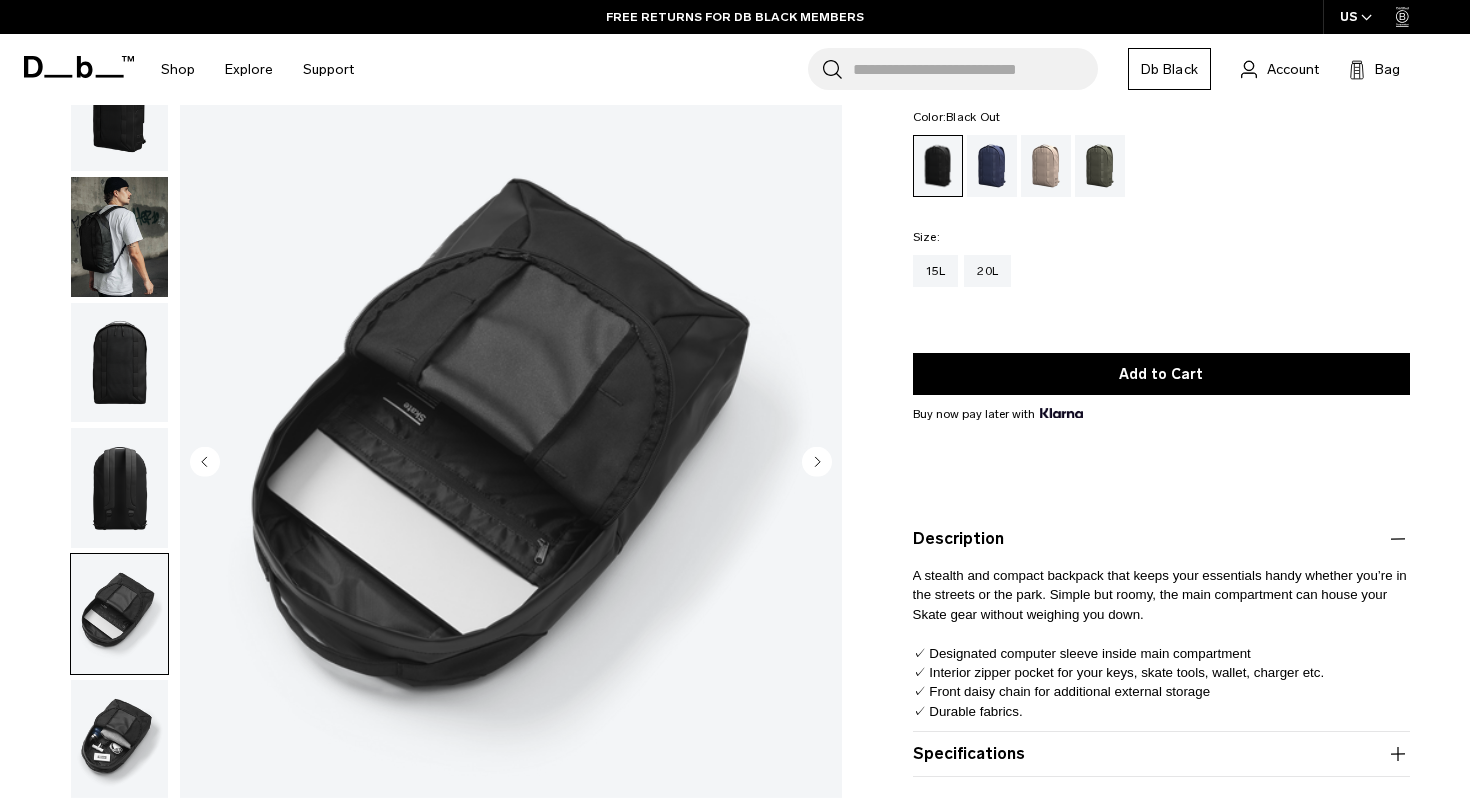 scroll, scrollTop: 114, scrollLeft: 0, axis: vertical 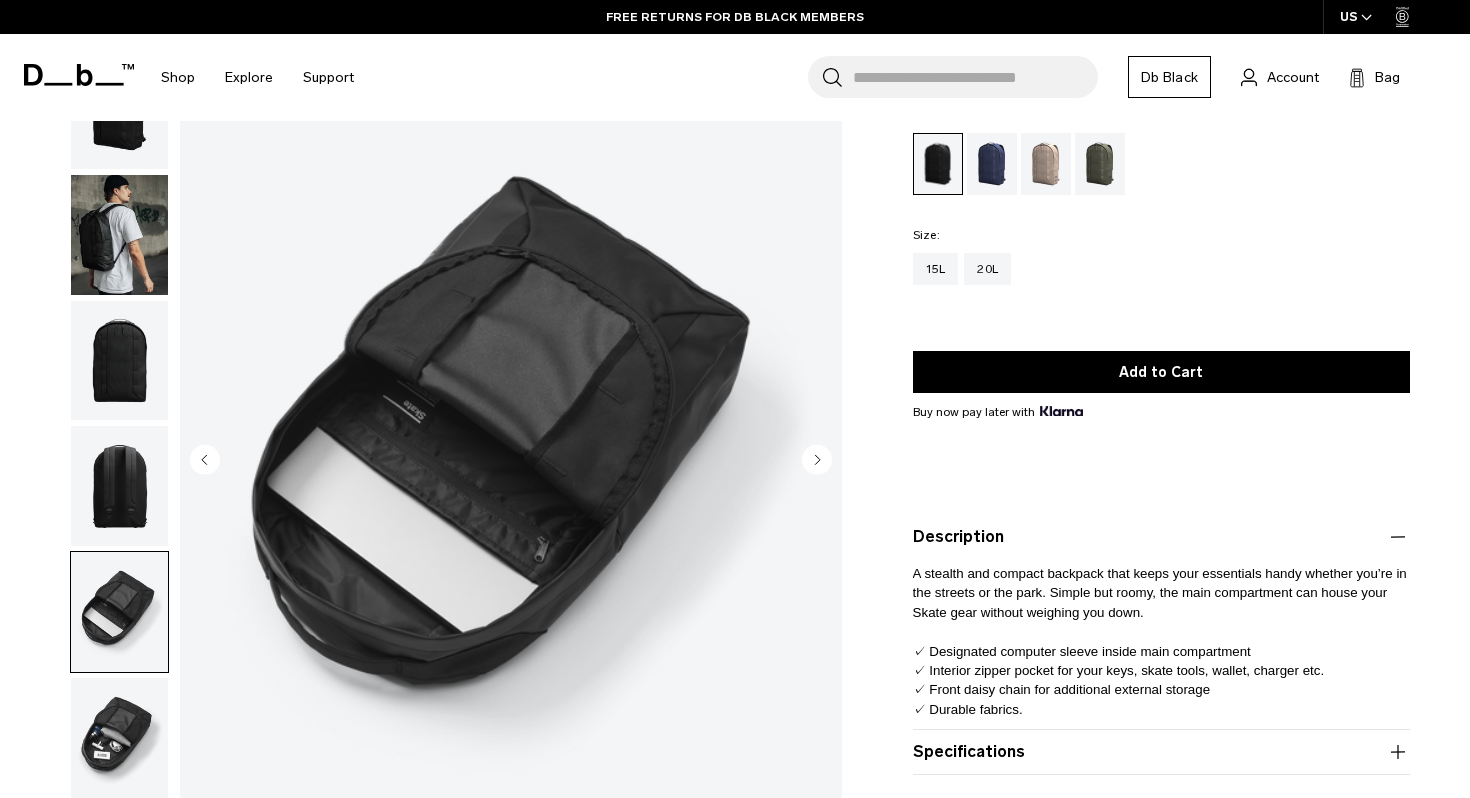 click at bounding box center (119, 738) 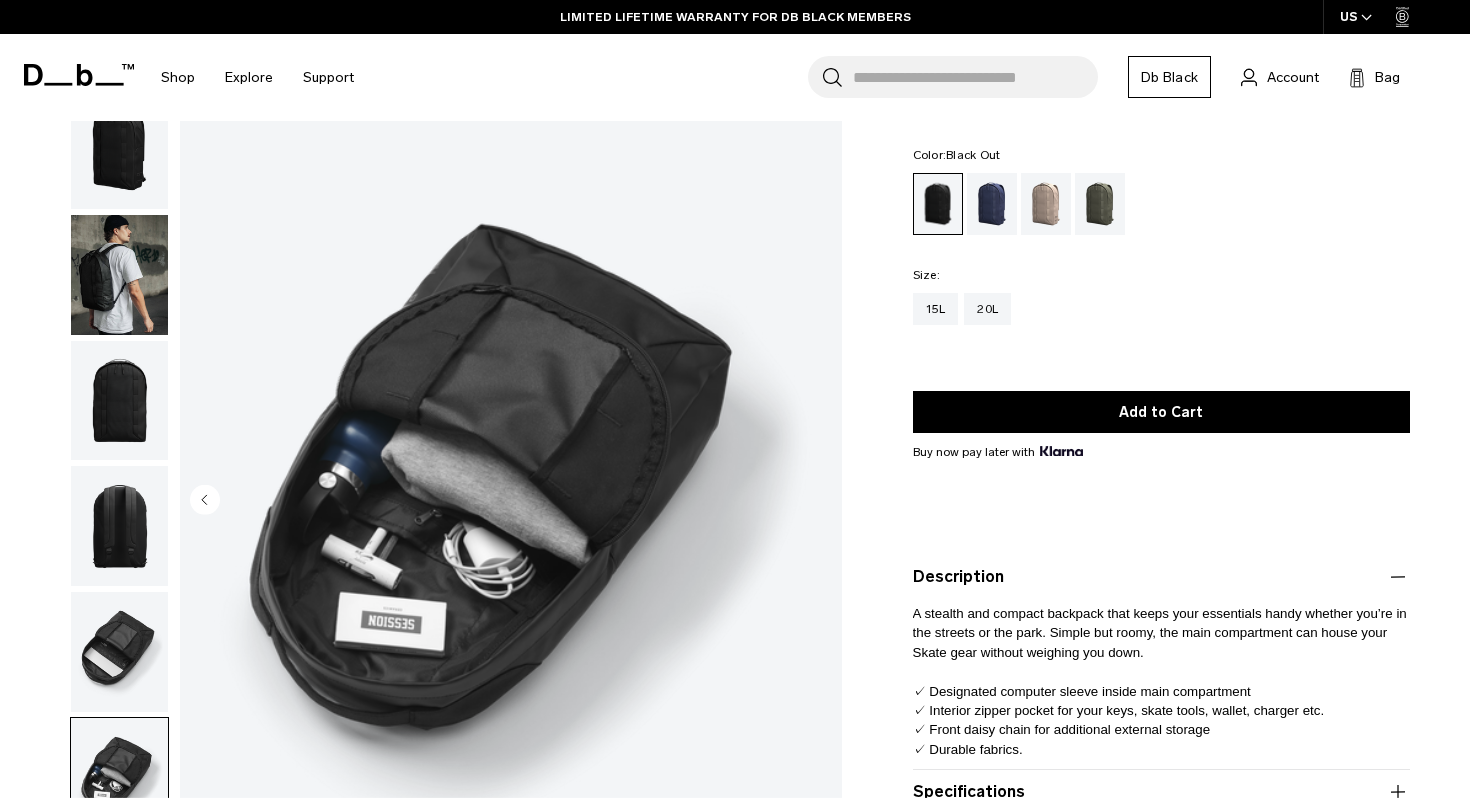 scroll, scrollTop: 0, scrollLeft: 0, axis: both 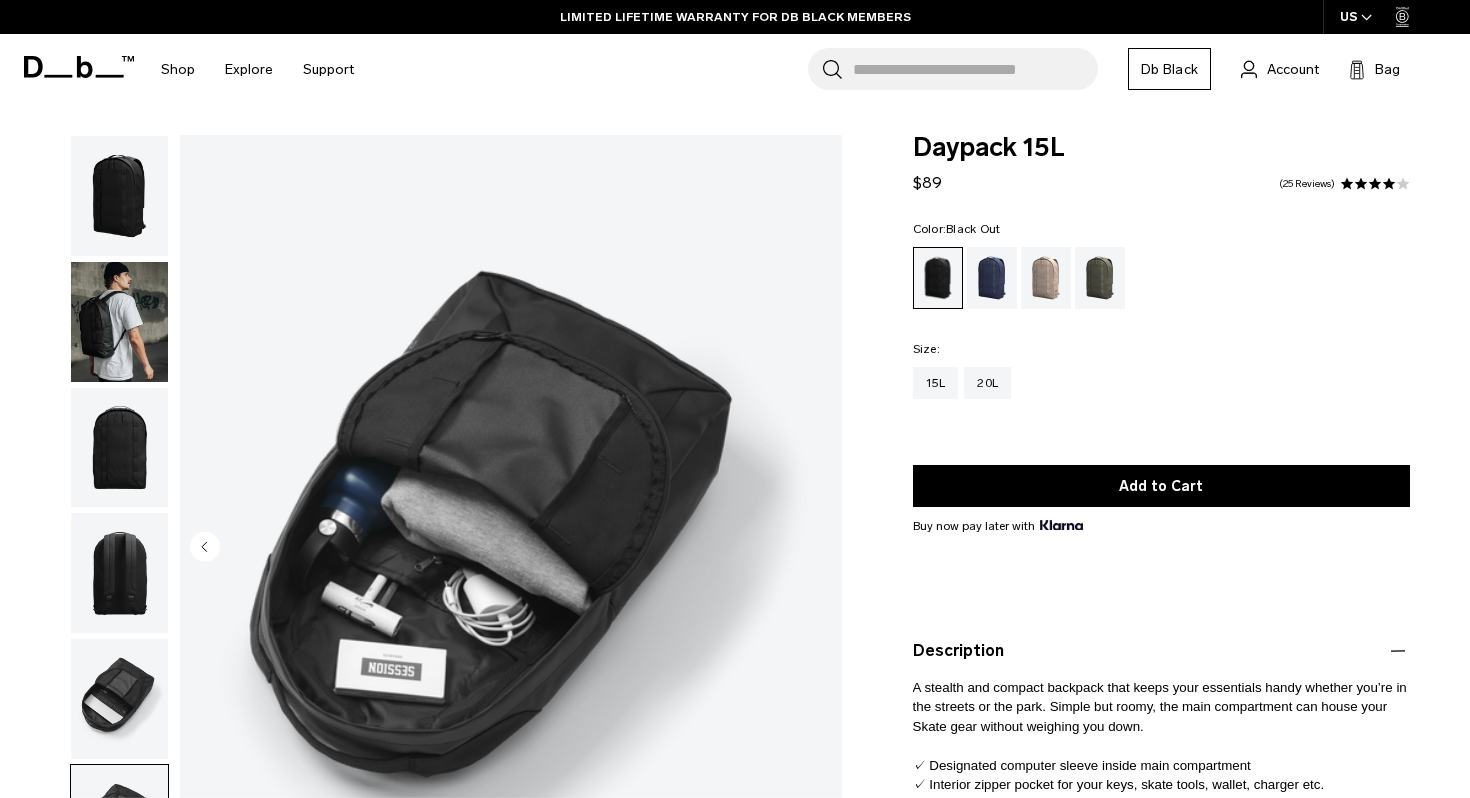 click at bounding box center (119, 196) 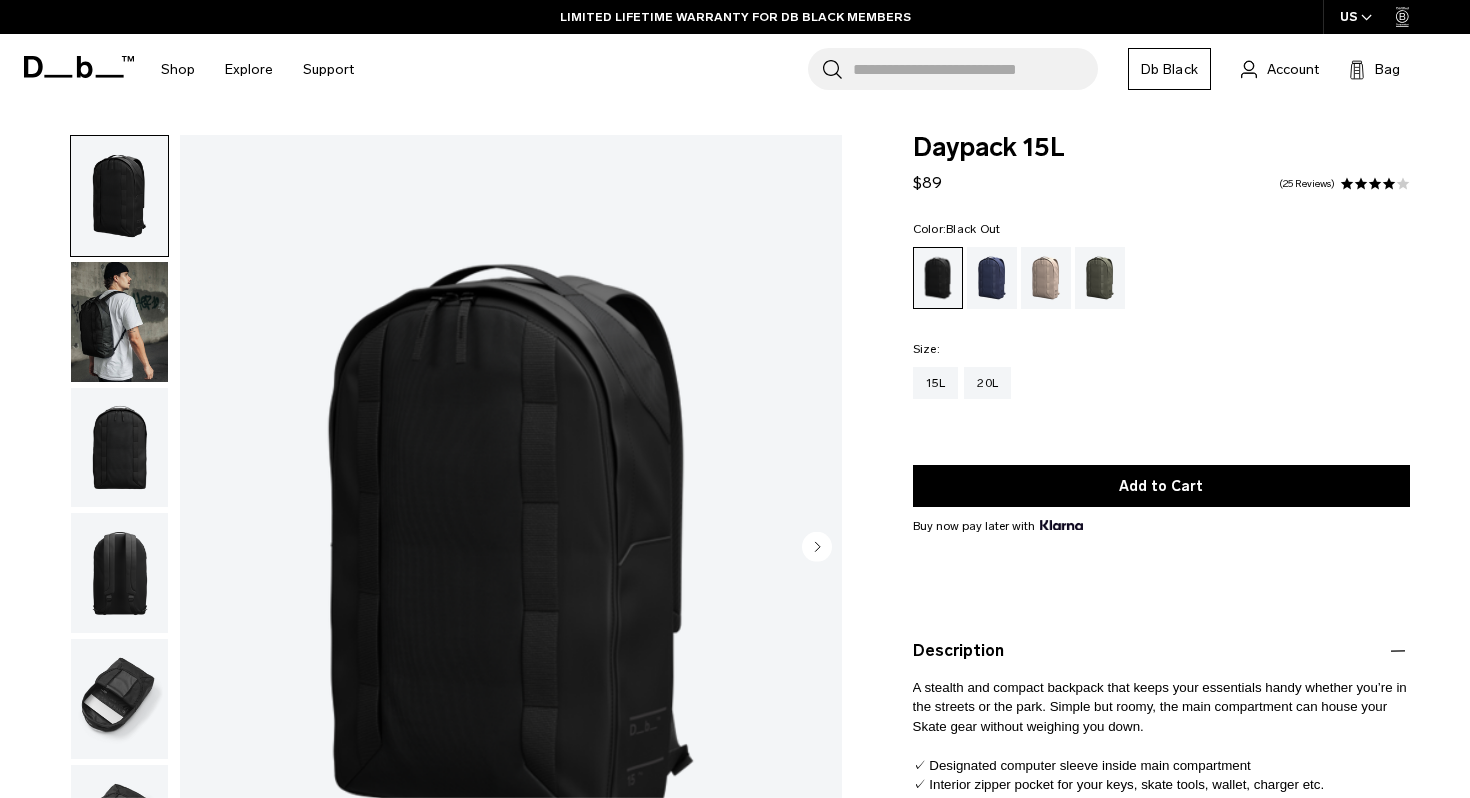 click at bounding box center (119, 196) 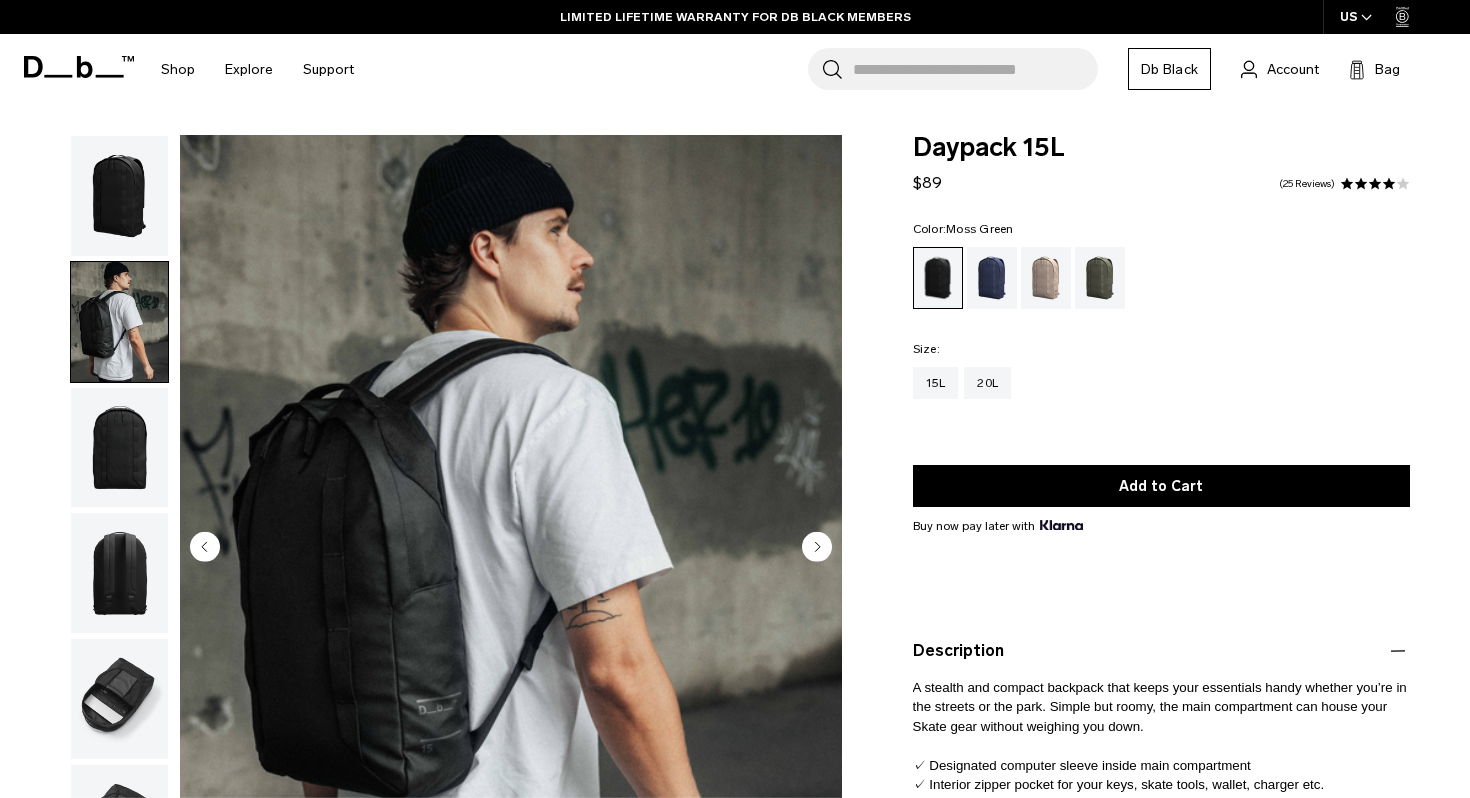 click at bounding box center [1100, 278] 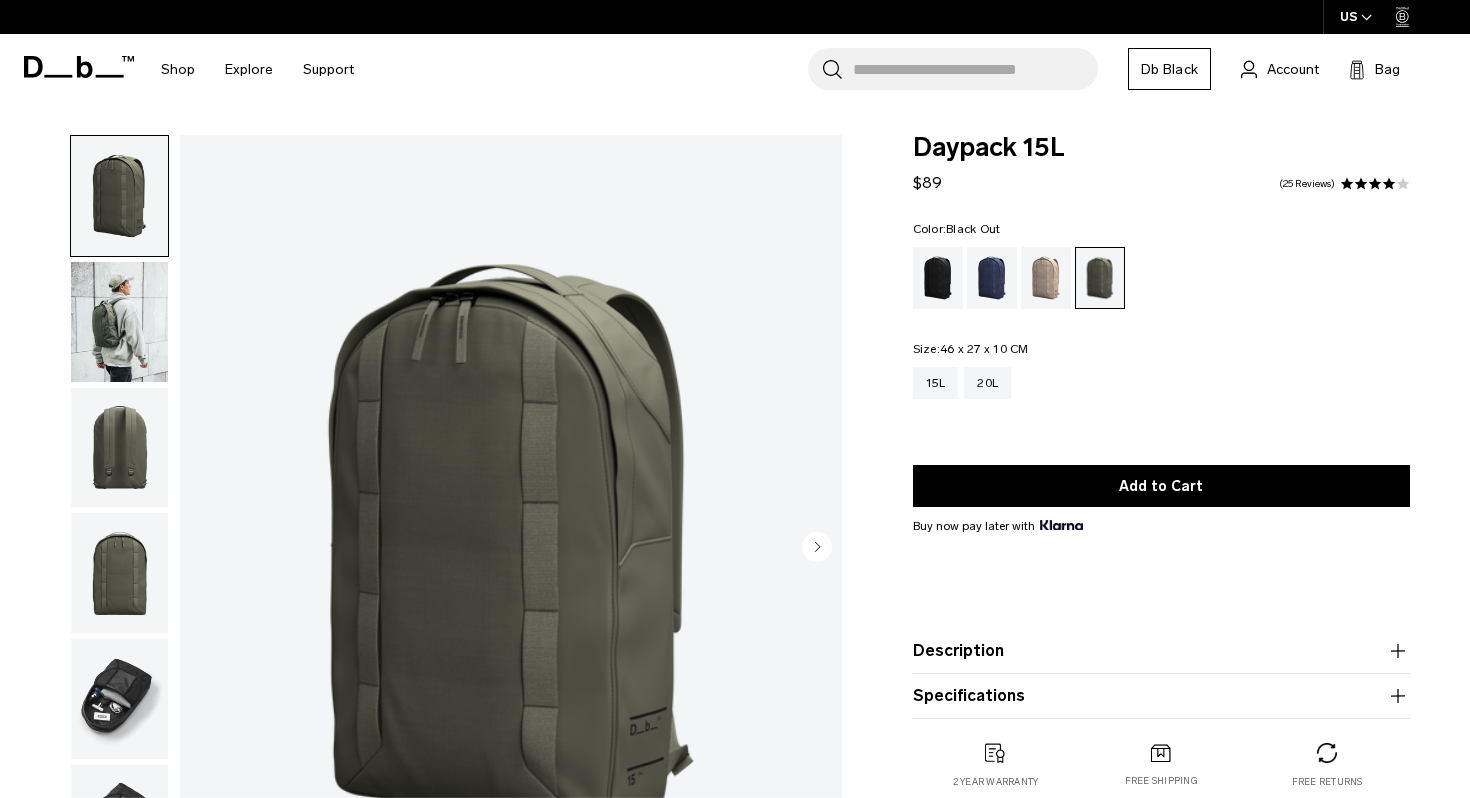 click at bounding box center [938, 278] 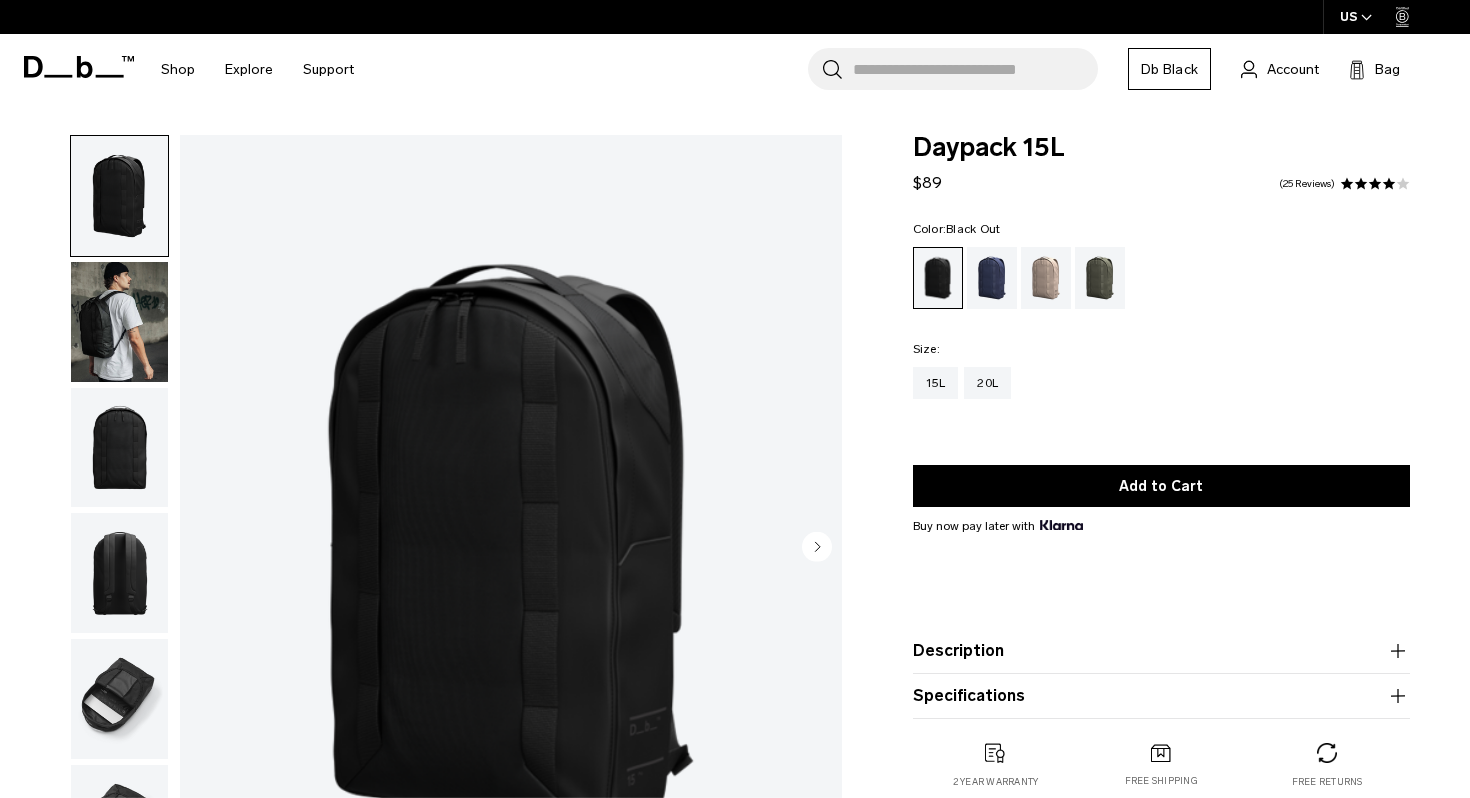 scroll, scrollTop: 0, scrollLeft: 0, axis: both 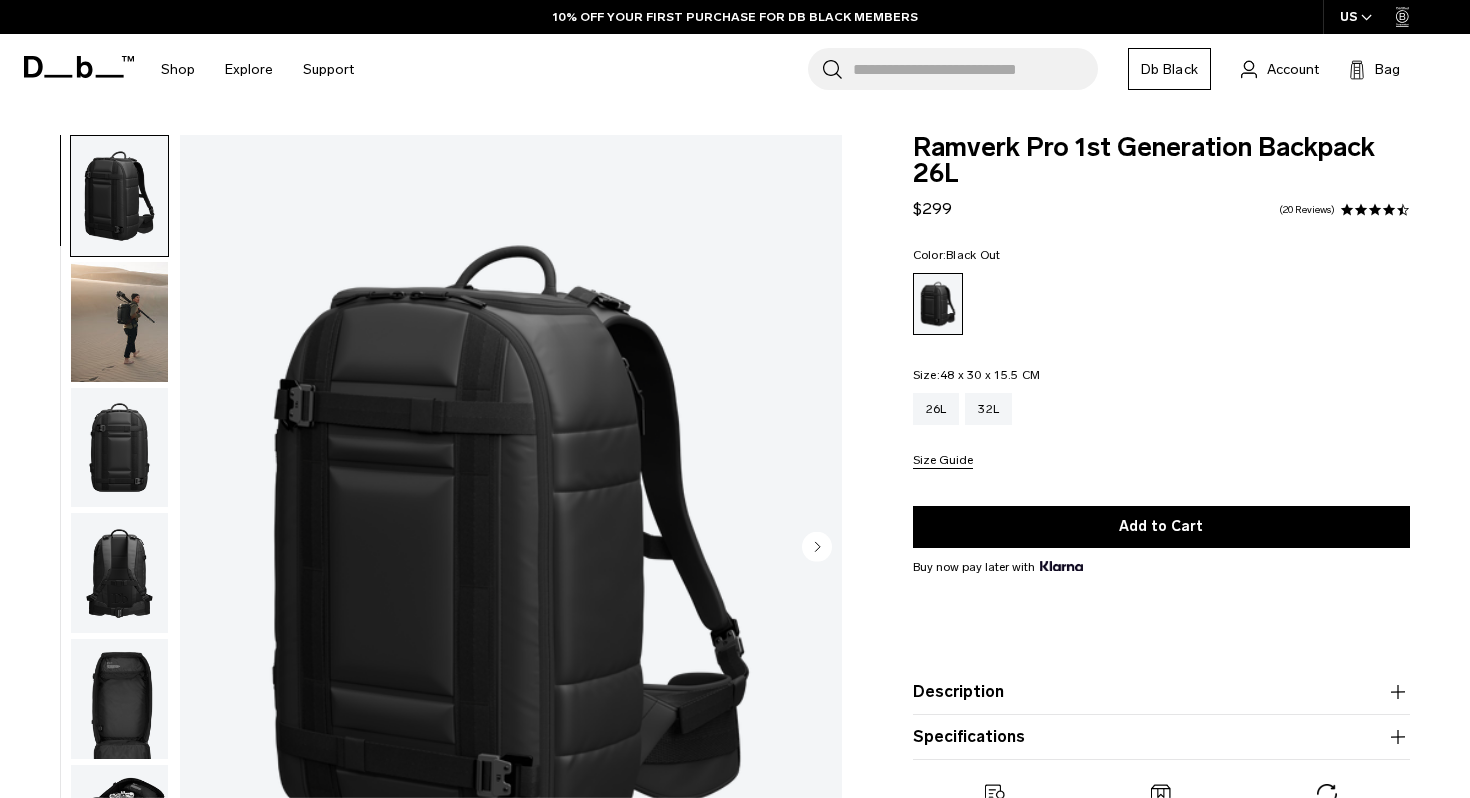 click 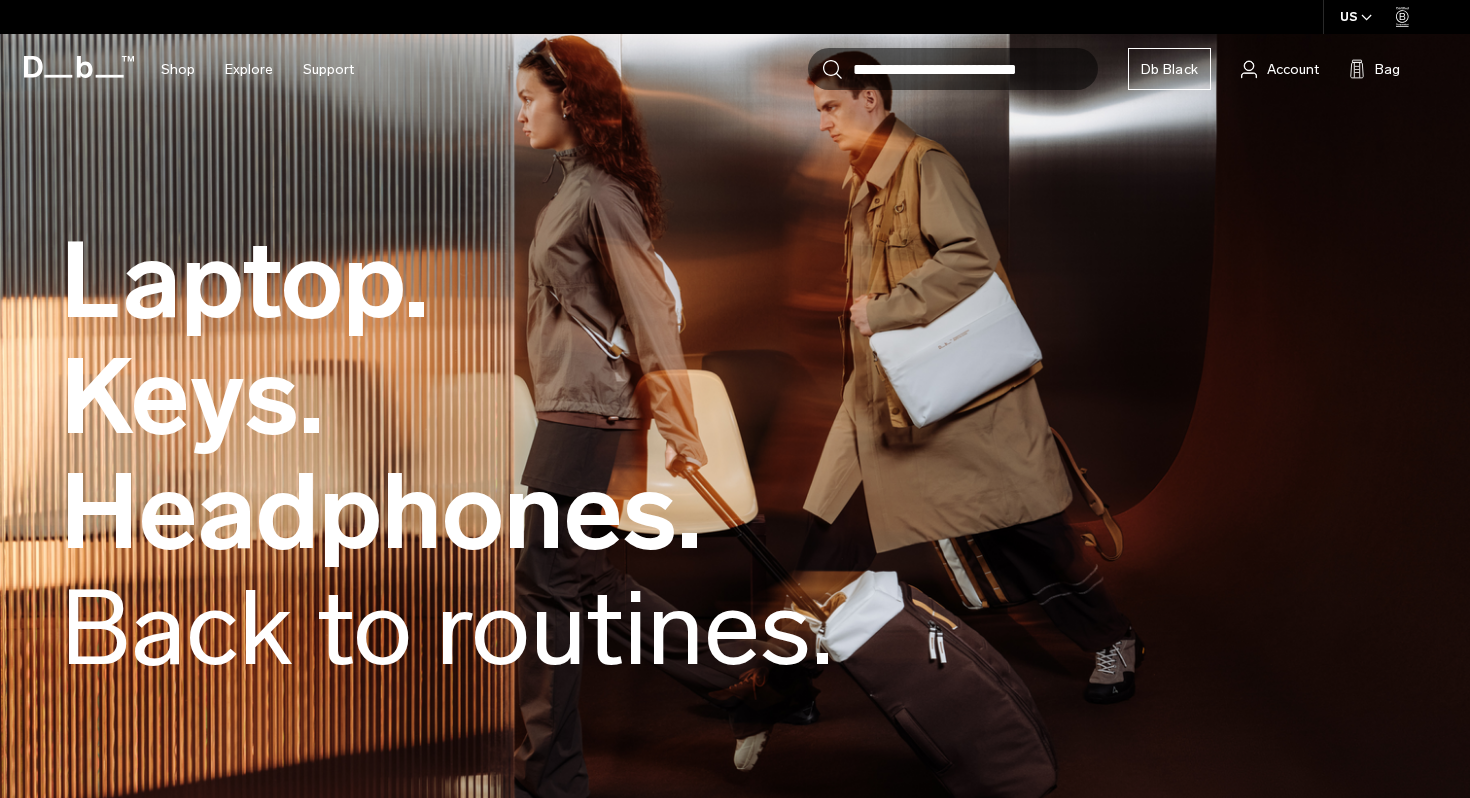 scroll, scrollTop: 0, scrollLeft: 0, axis: both 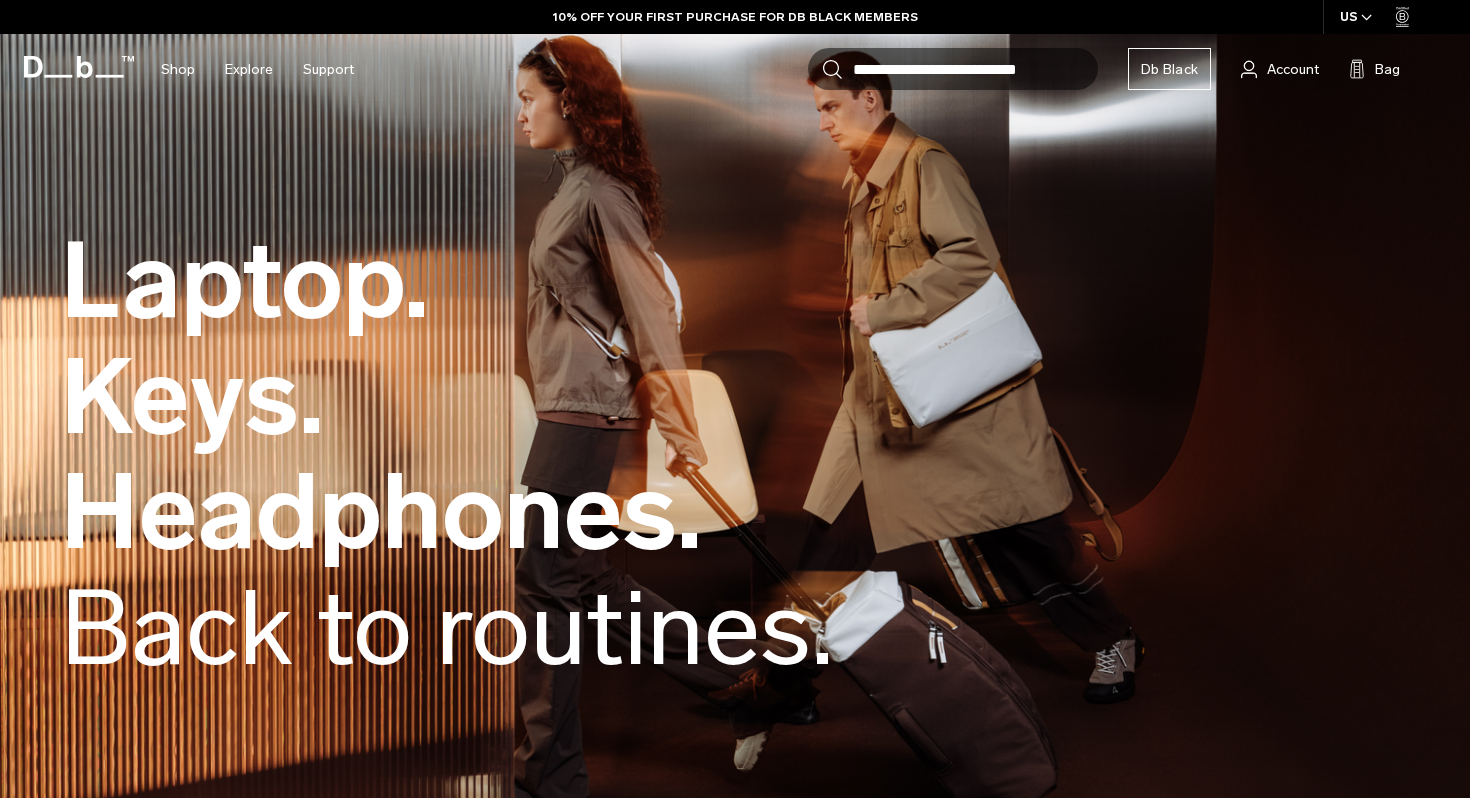 click on "Laptop.  Keys.  Headphones.  Back to routines." at bounding box center (447, 455) 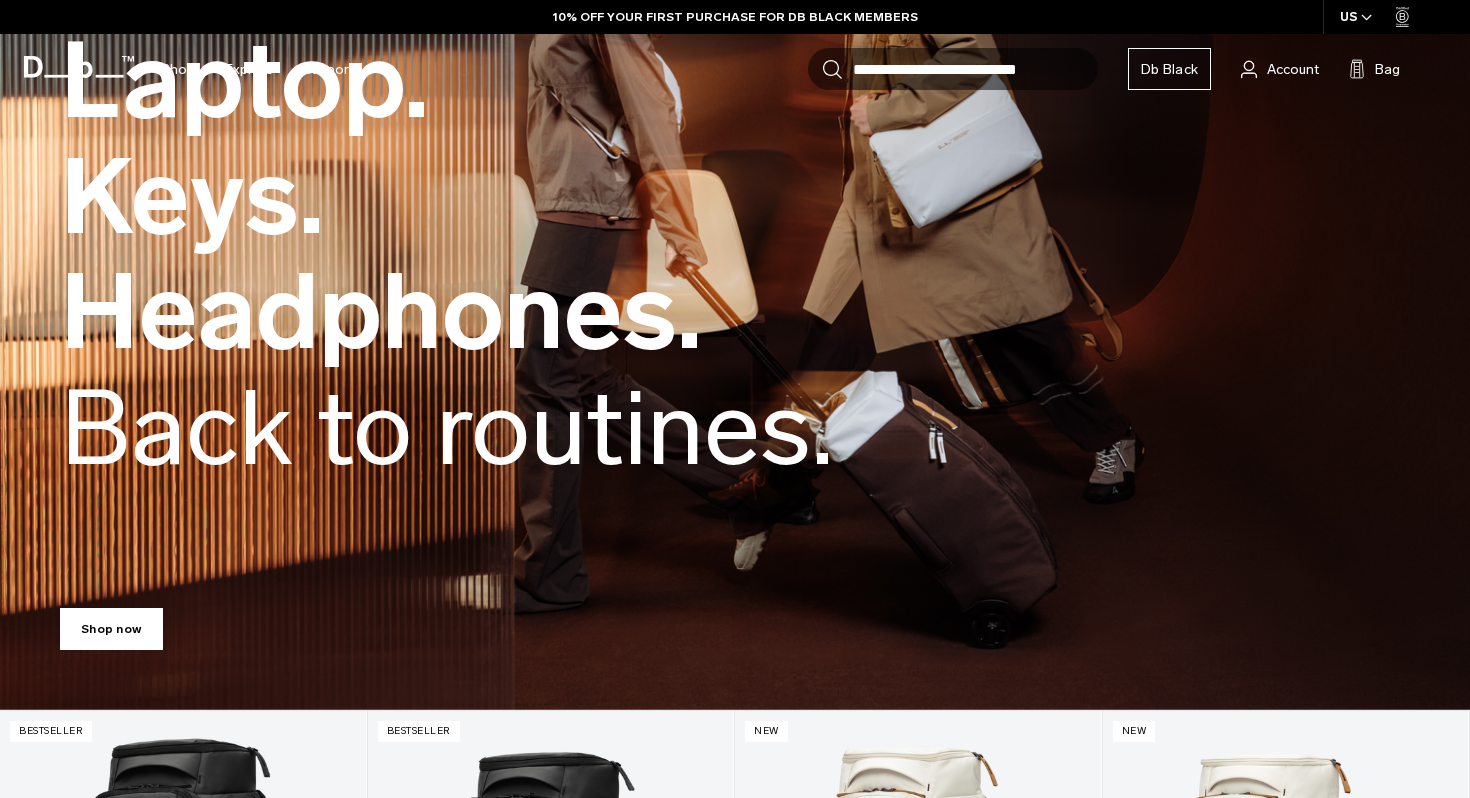 scroll, scrollTop: 438, scrollLeft: 0, axis: vertical 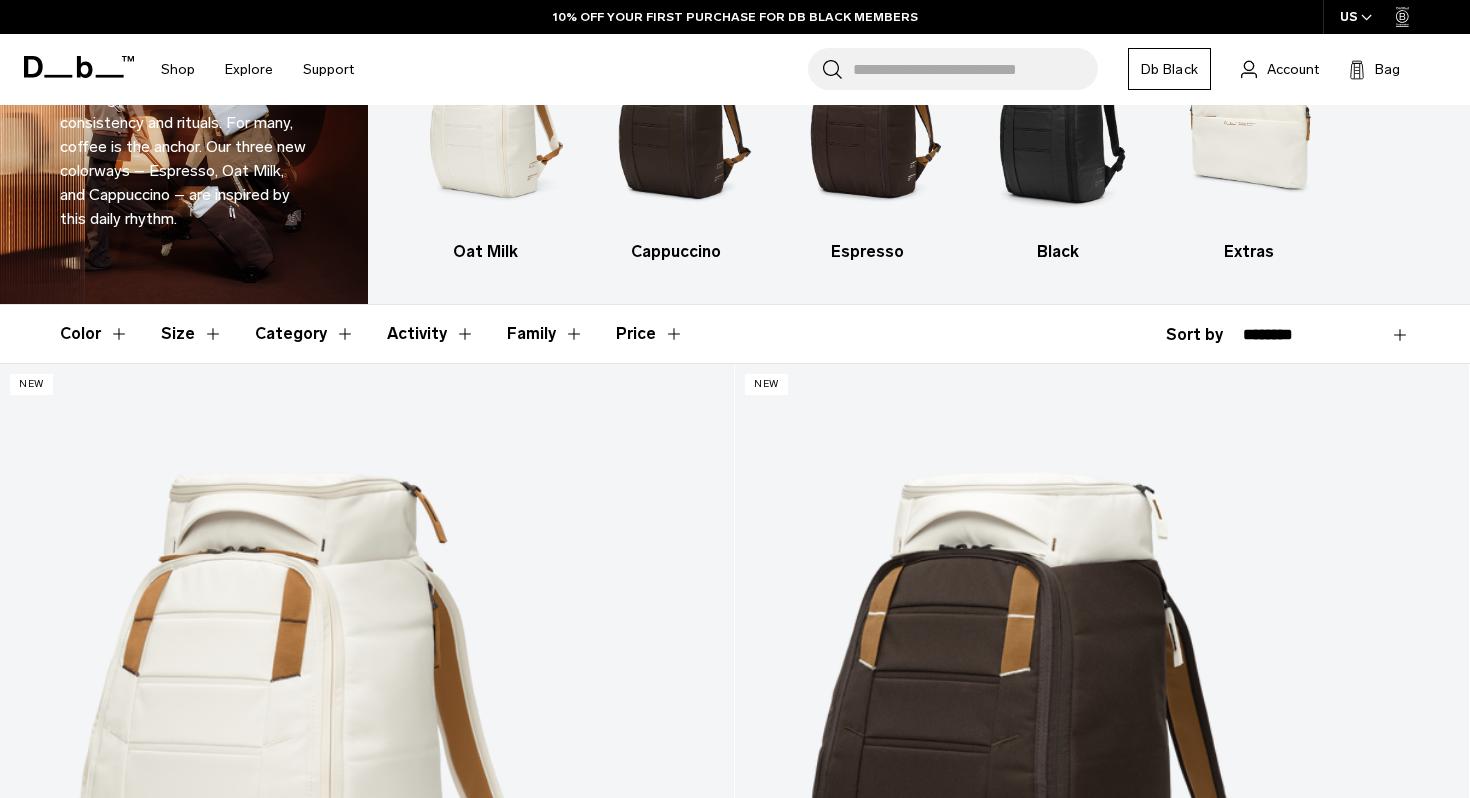 click on "Activity" at bounding box center (431, 334) 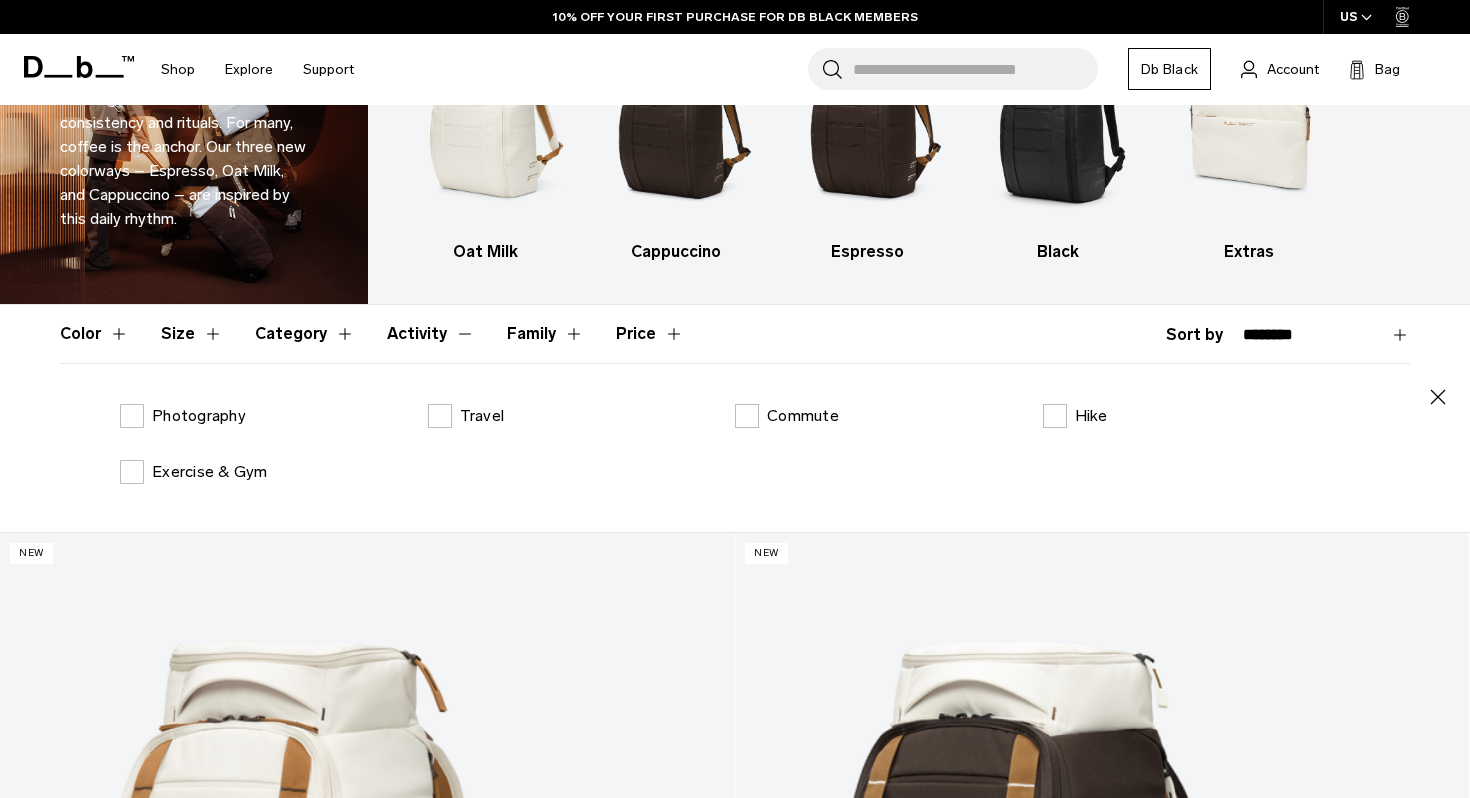 click on "Activity" at bounding box center [431, 334] 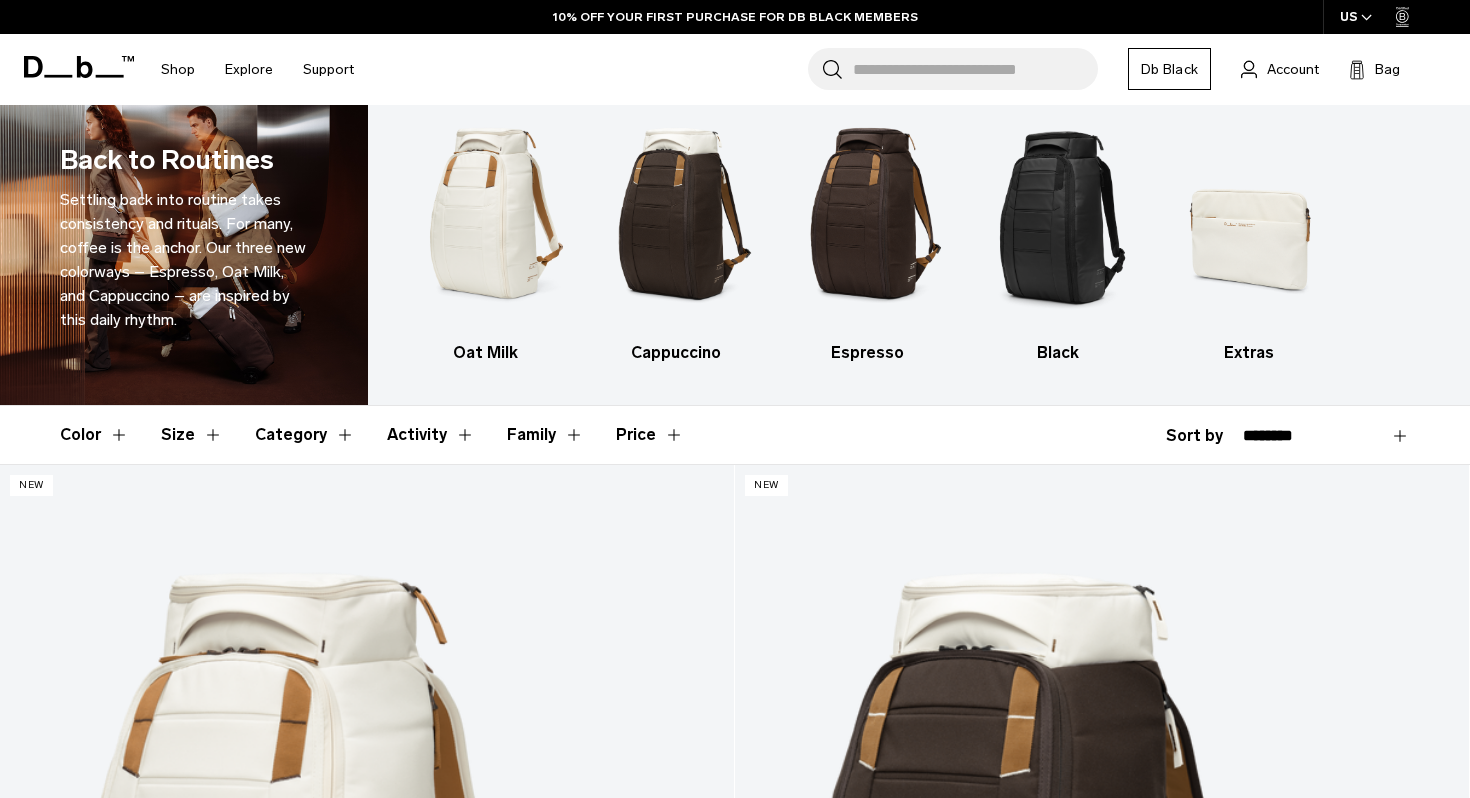 scroll, scrollTop: 0, scrollLeft: 0, axis: both 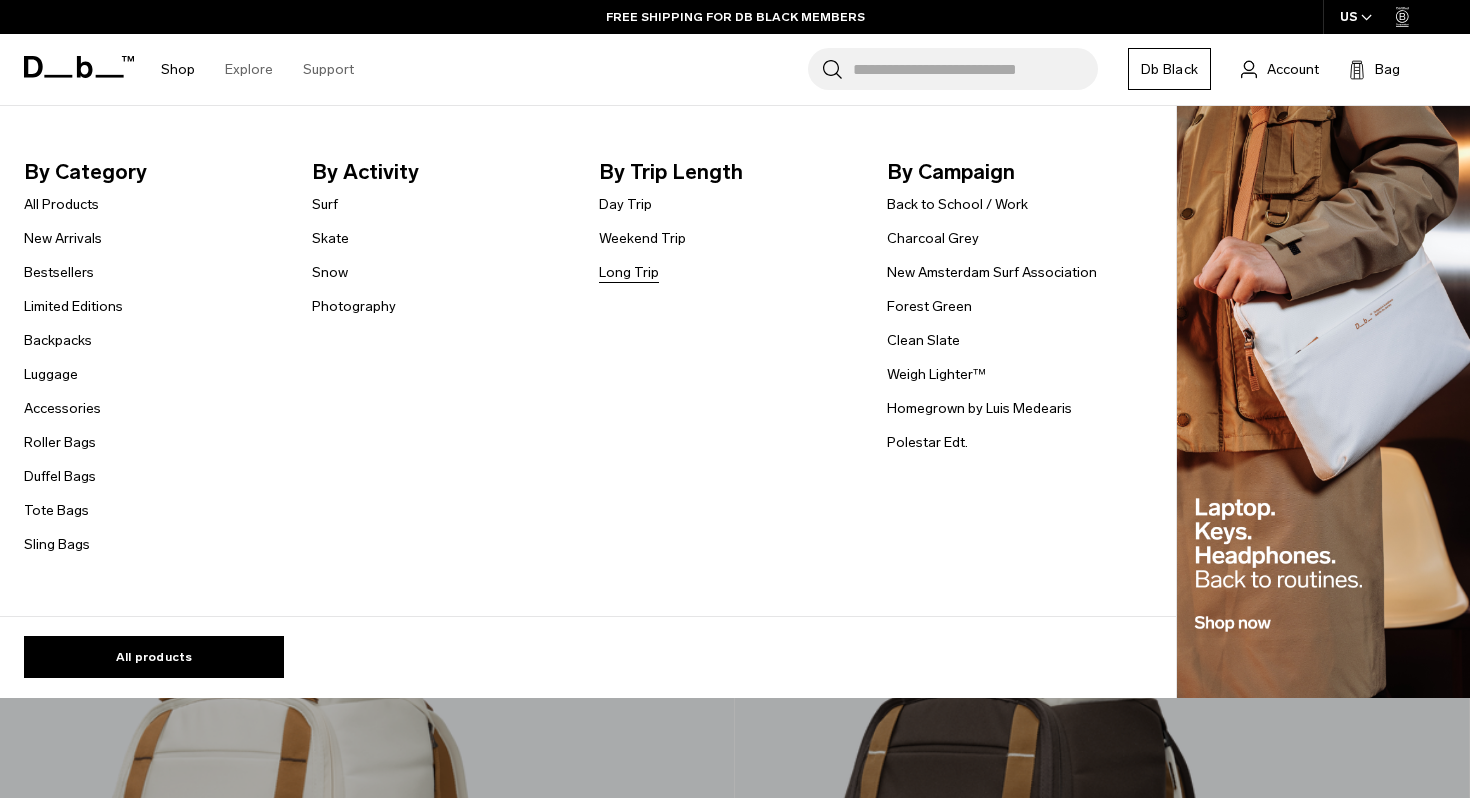 click on "Long Trip" at bounding box center [629, 272] 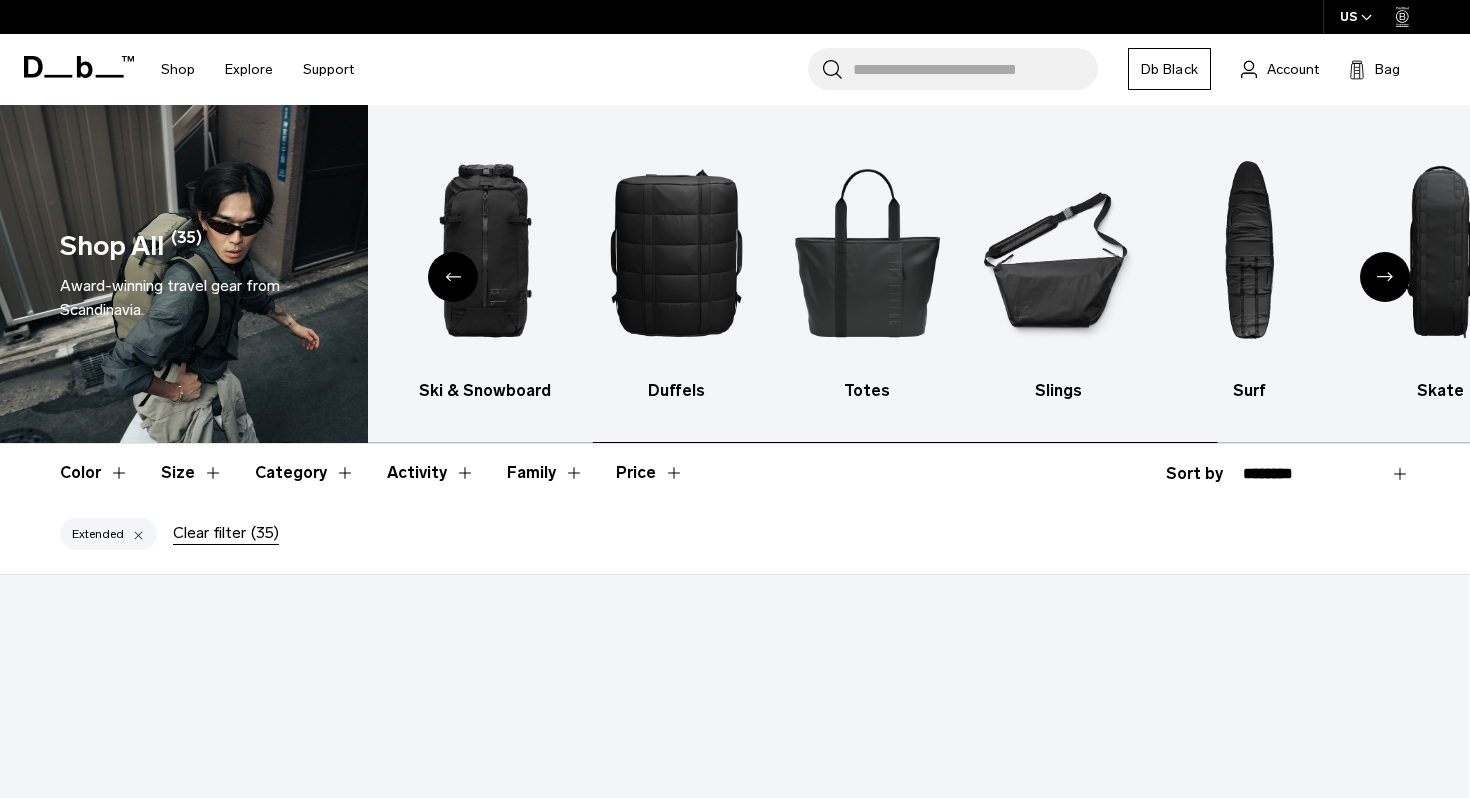 scroll, scrollTop: 10, scrollLeft: 0, axis: vertical 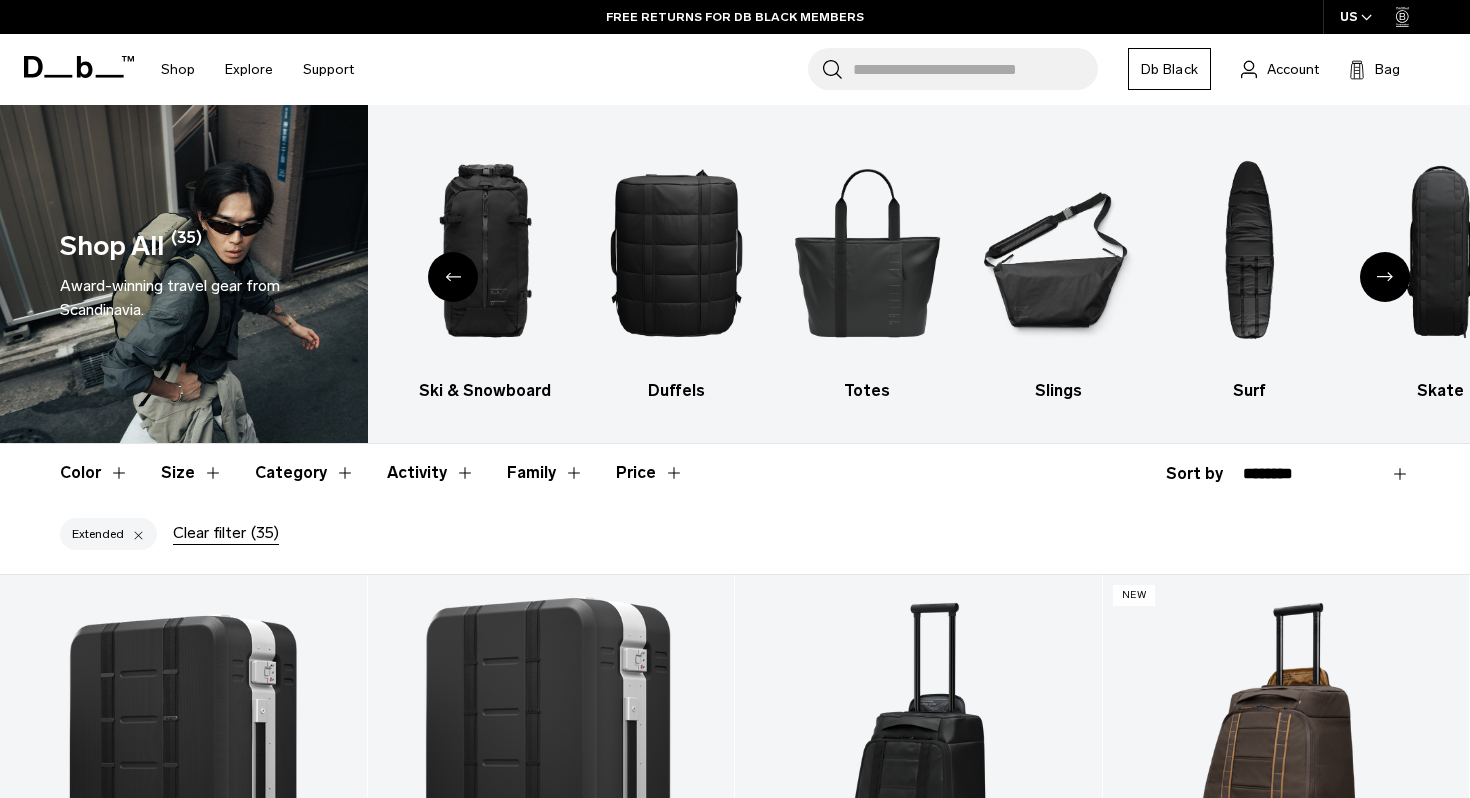 click on "Search for Bags, Luggage..." at bounding box center (975, 69) 